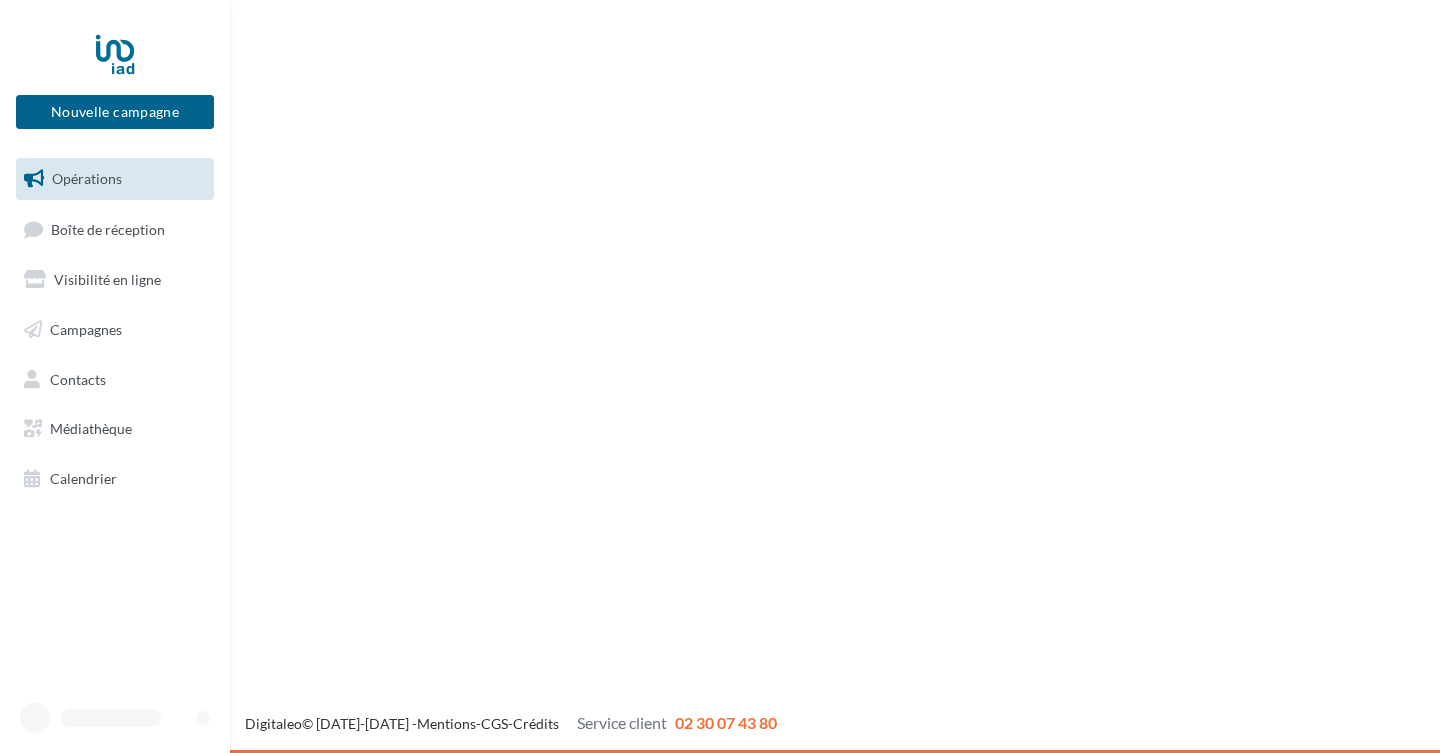 scroll, scrollTop: 0, scrollLeft: 0, axis: both 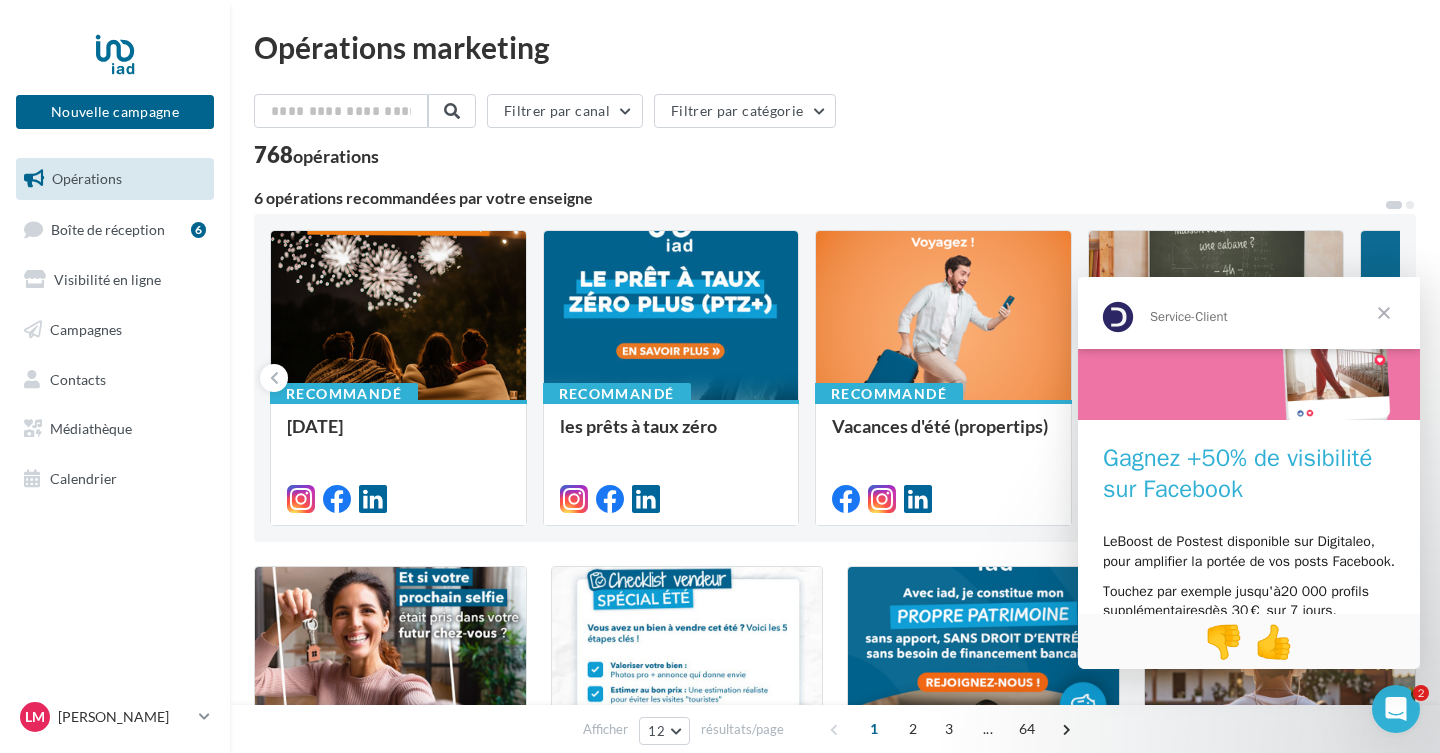 click at bounding box center (1384, 313) 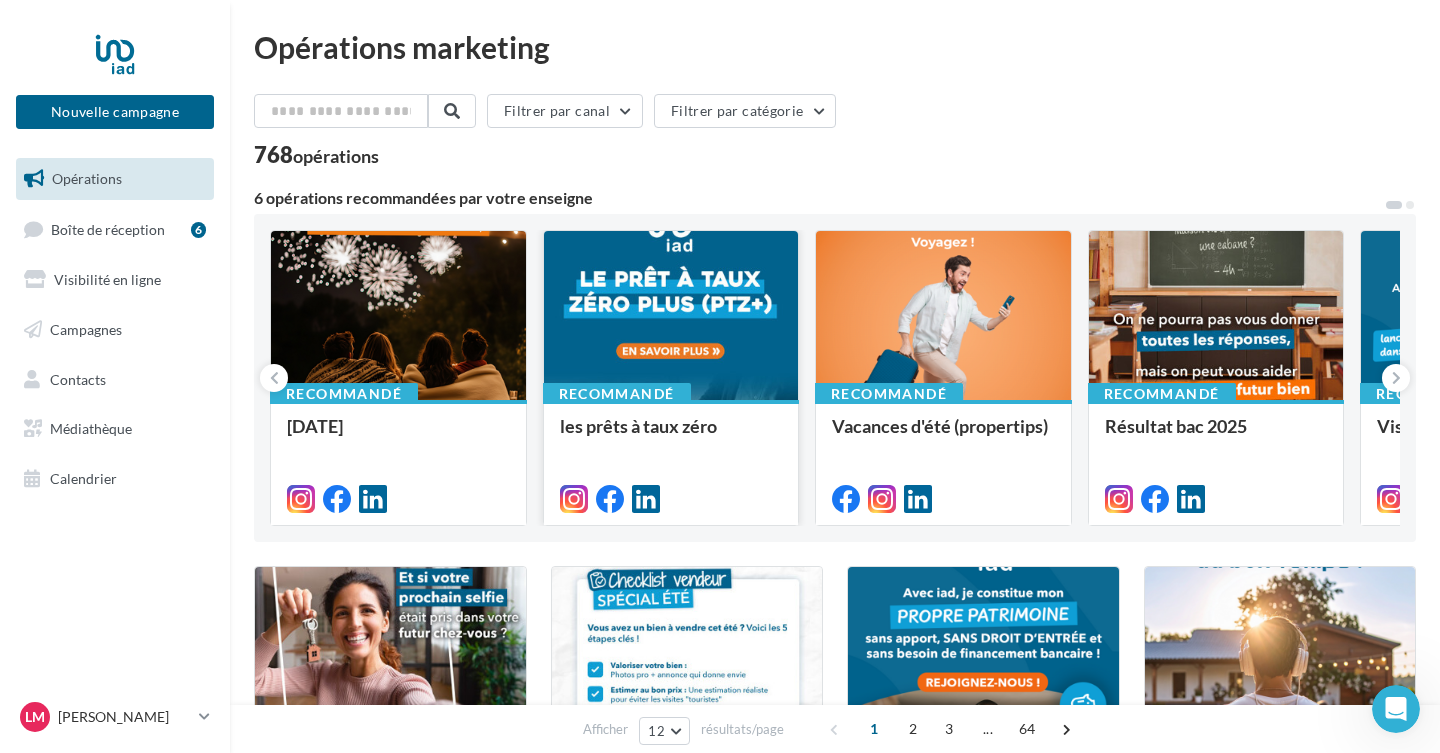 click at bounding box center (671, 316) 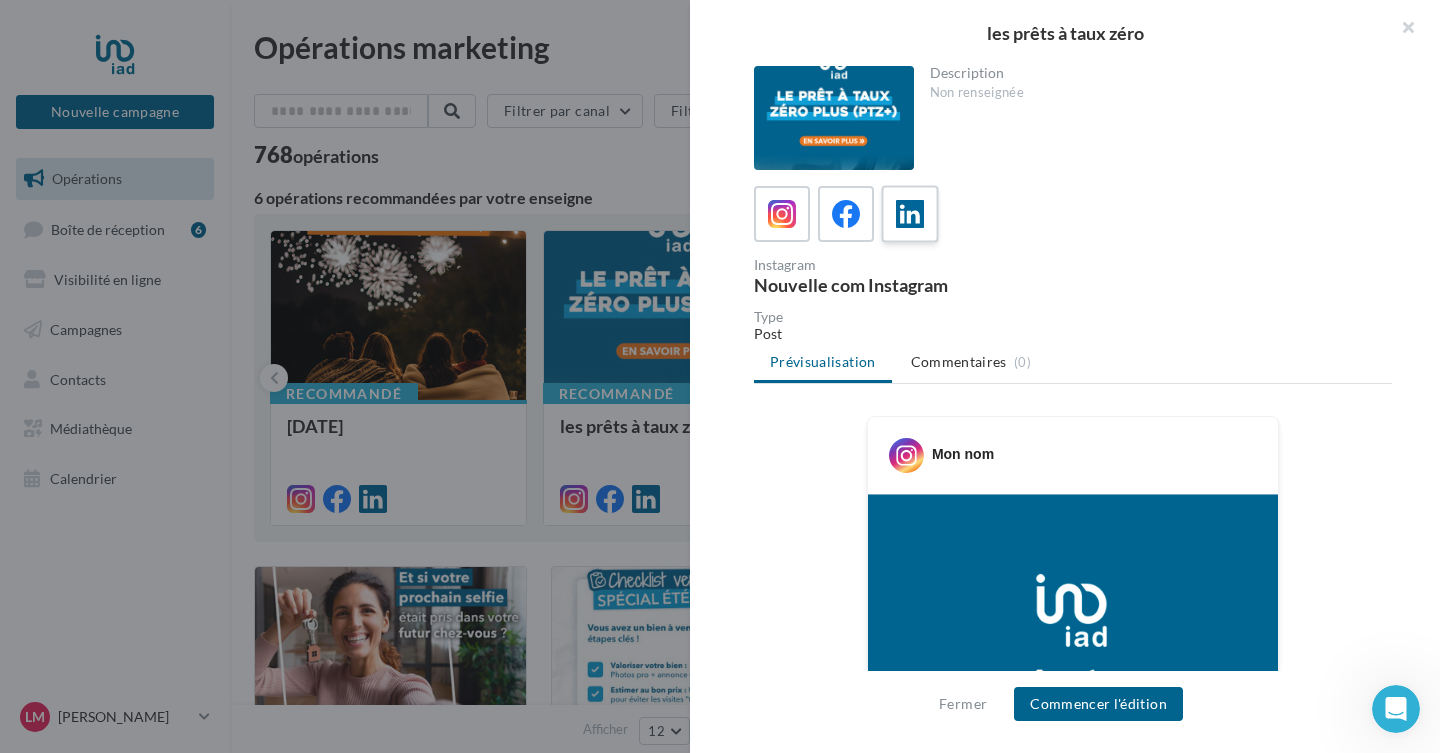click at bounding box center [909, 213] 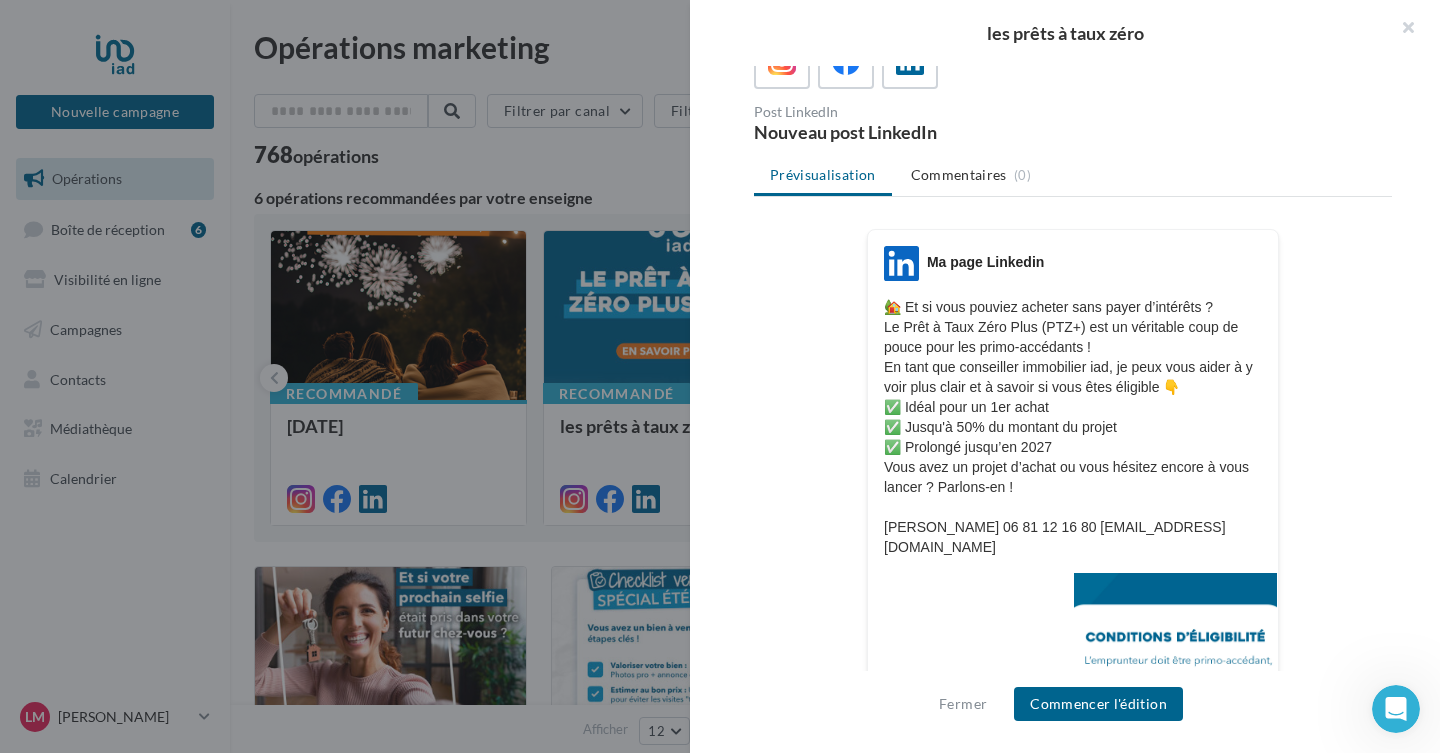 scroll, scrollTop: 172, scrollLeft: 0, axis: vertical 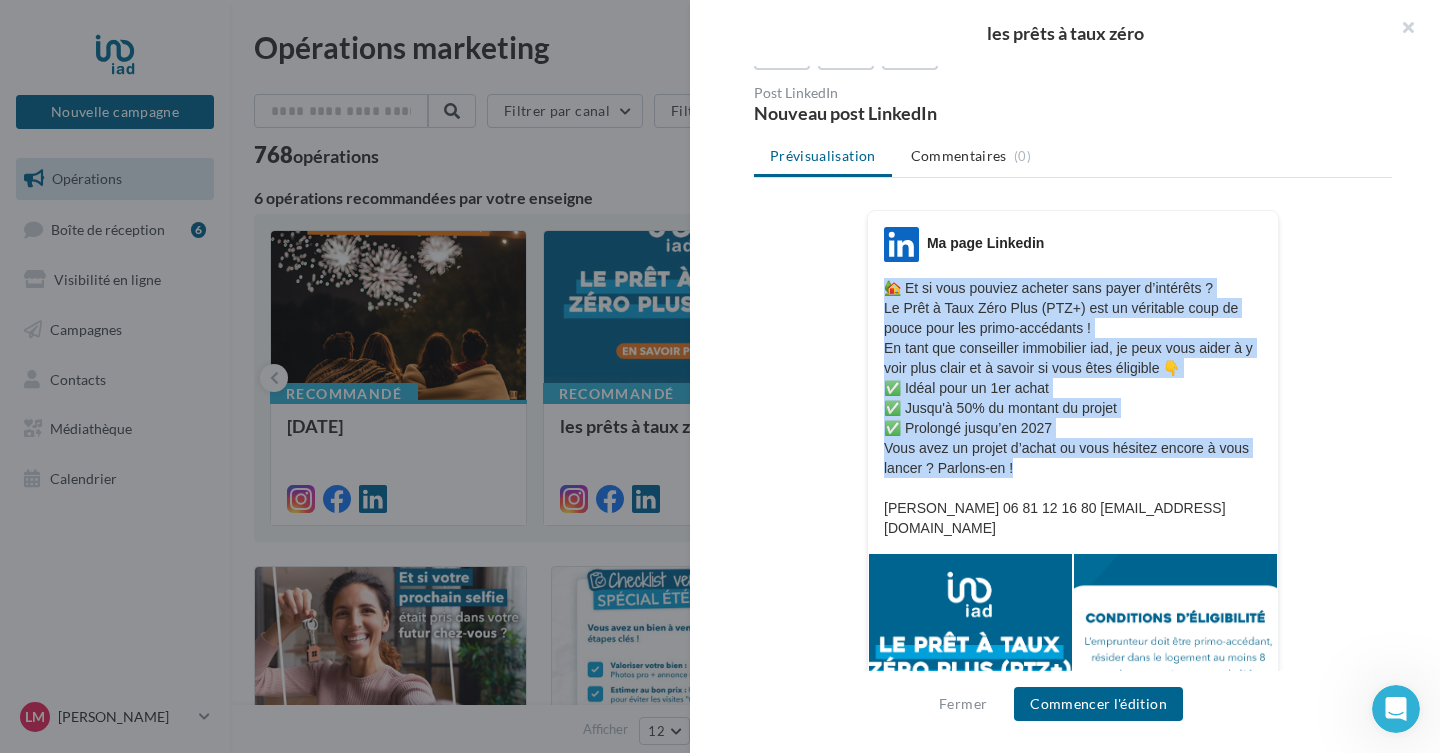 drag, startPoint x: 1061, startPoint y: 472, endPoint x: 886, endPoint y: 289, distance: 253.20743 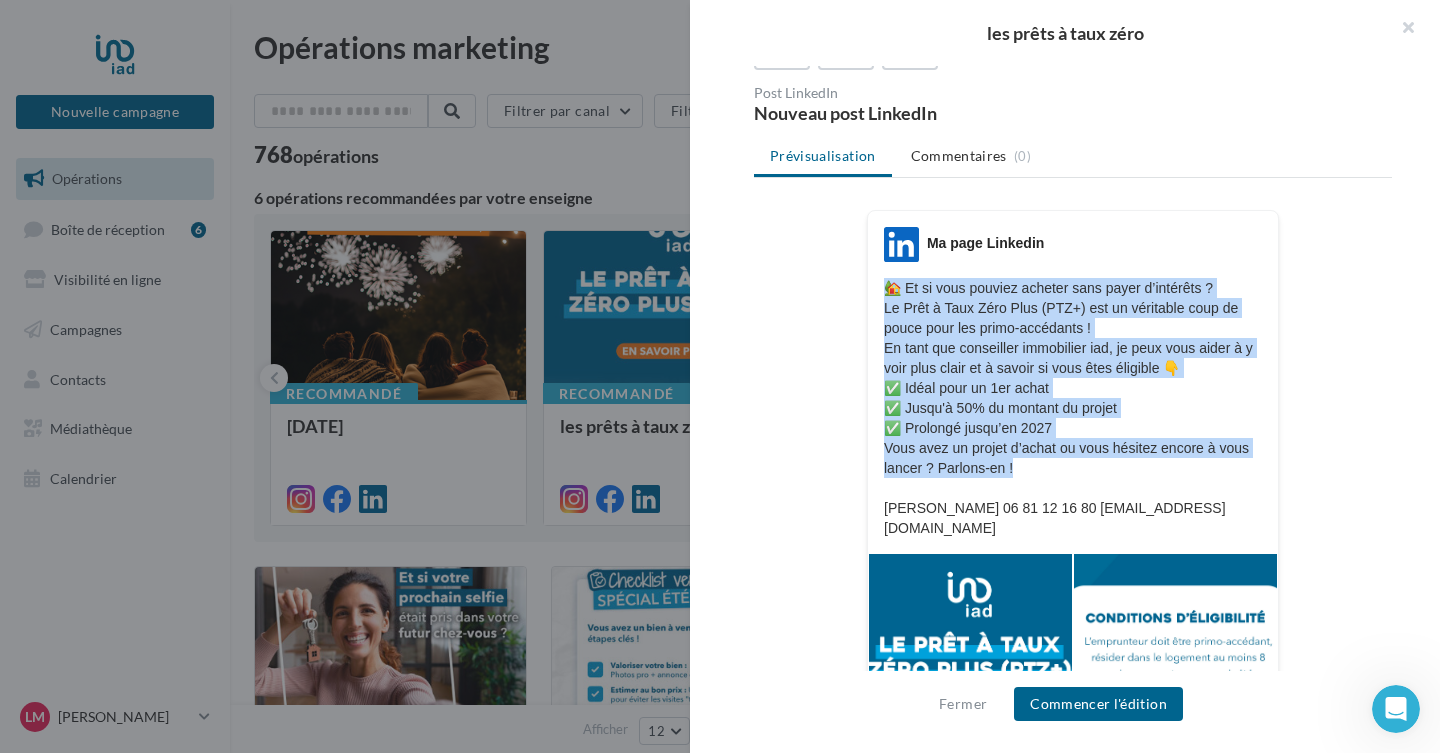click on "🏡 Et si vous pouviez acheter sans payer d’intérêts ? Le Prêt à Taux Zéro Plus (PTZ+) est un véritable coup de pouce pour les primo-accédants !  En tant que conseiller immobilier iad, je peux vous aider à y voir plus clair et à savoir si vous êtes éligible 👇 ✅ Idéal pour un 1er achat  ✅ Jusqu'à 50% du montant du projet  ✅ Prolongé jusqu’en 2027 Vous avez un projet d’achat ou vous hésitez encore à vous lancer ? Parlons-en !  Ludovic  MERIGAUD  06 81 12 16 80  ludovic.merigaud@iadfrance.fr" at bounding box center [1073, 408] 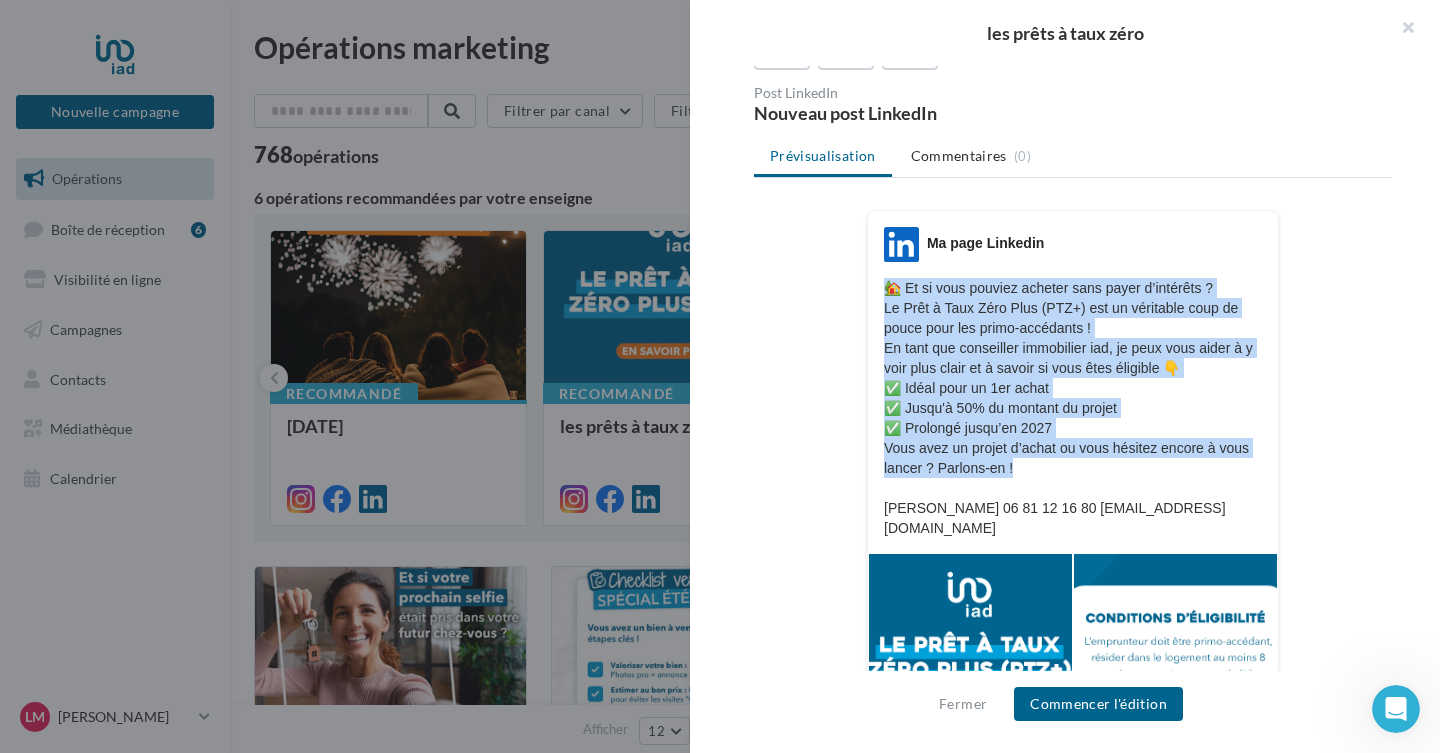 copy on "🏡 Et si vous pouviez acheter sans payer d’intérêts ? Le Prêt à Taux Zéro Plus (PTZ+) est un véritable coup de pouce pour les primo-accédants !  En tant que conseiller immobilier iad, je peux vous aider à y voir plus clair et à savoir si vous êtes éligible 👇 ✅ Idéal pour un 1er achat  ✅ Jusqu'à 50% du montant du projet  ✅ Prolongé jusqu’en 2027 Vous avez un projet d’achat ou vous hésitez encore à vous lancer ? Parlons-en !" 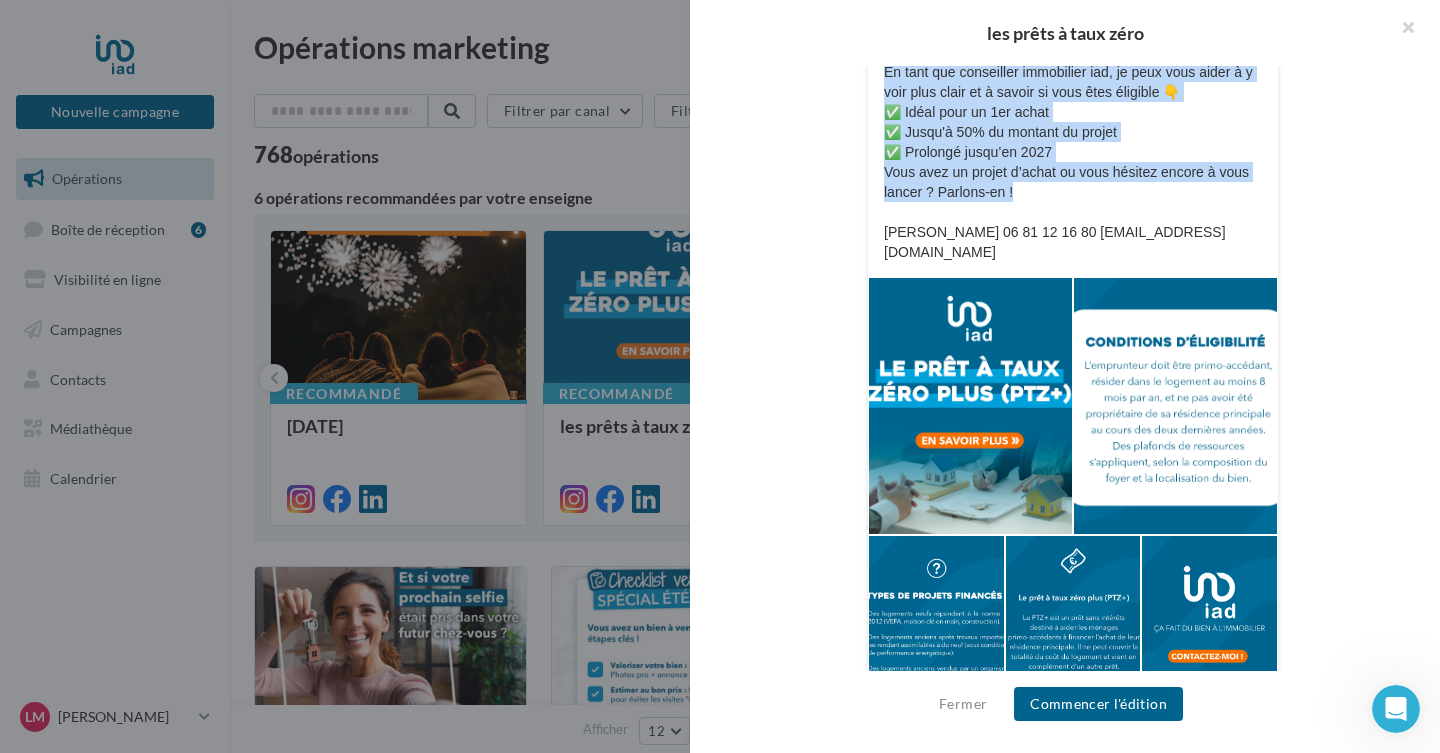 scroll, scrollTop: 548, scrollLeft: 0, axis: vertical 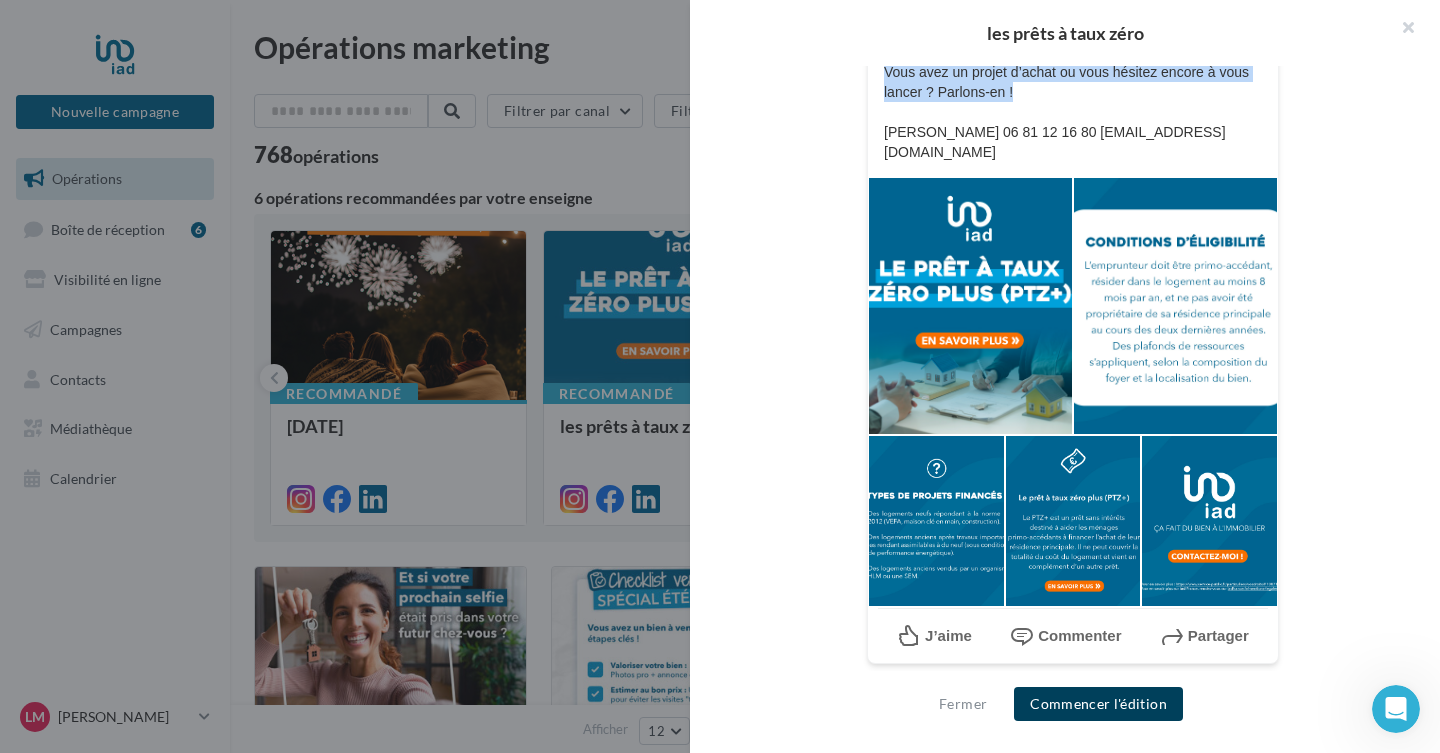click on "Commencer l'édition" at bounding box center (1098, 704) 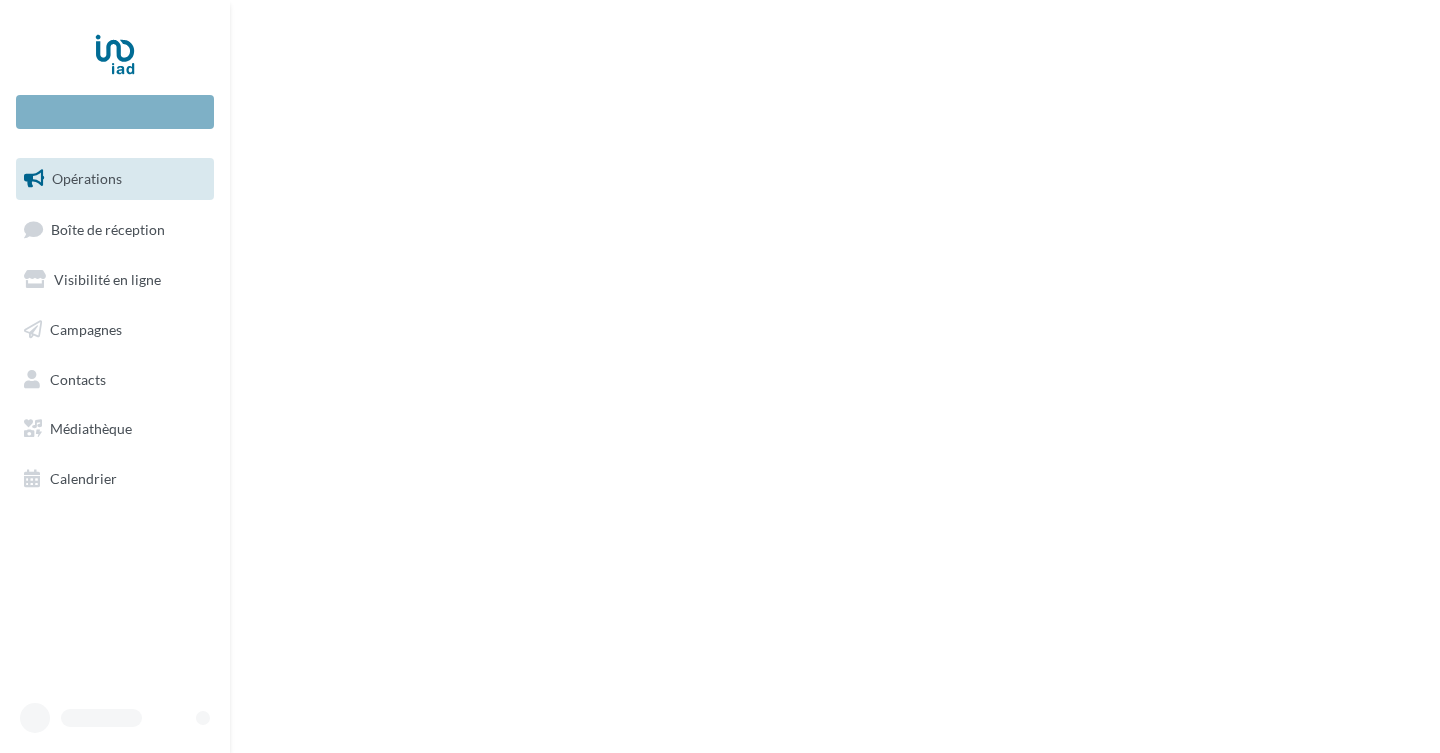 scroll, scrollTop: 0, scrollLeft: 0, axis: both 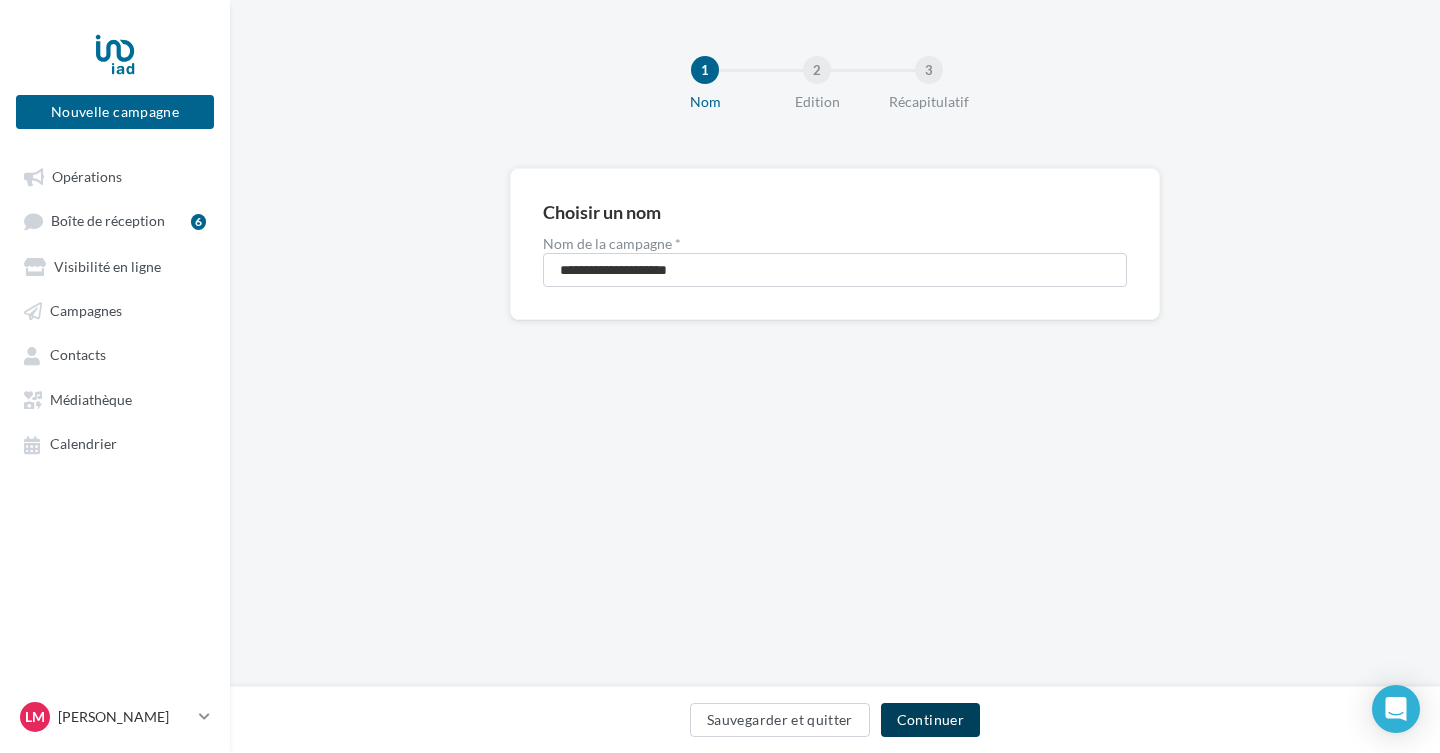click on "Continuer" at bounding box center (930, 720) 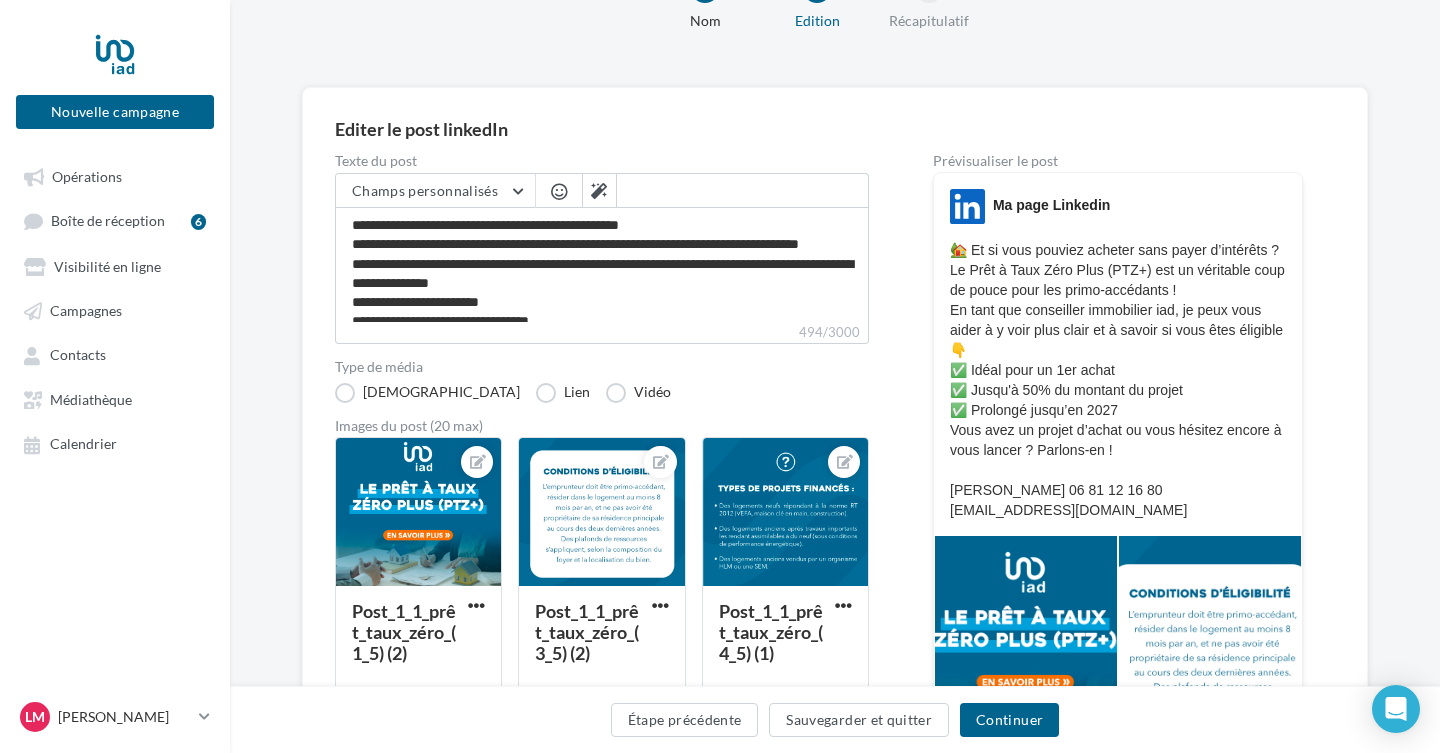 scroll, scrollTop: 72, scrollLeft: 0, axis: vertical 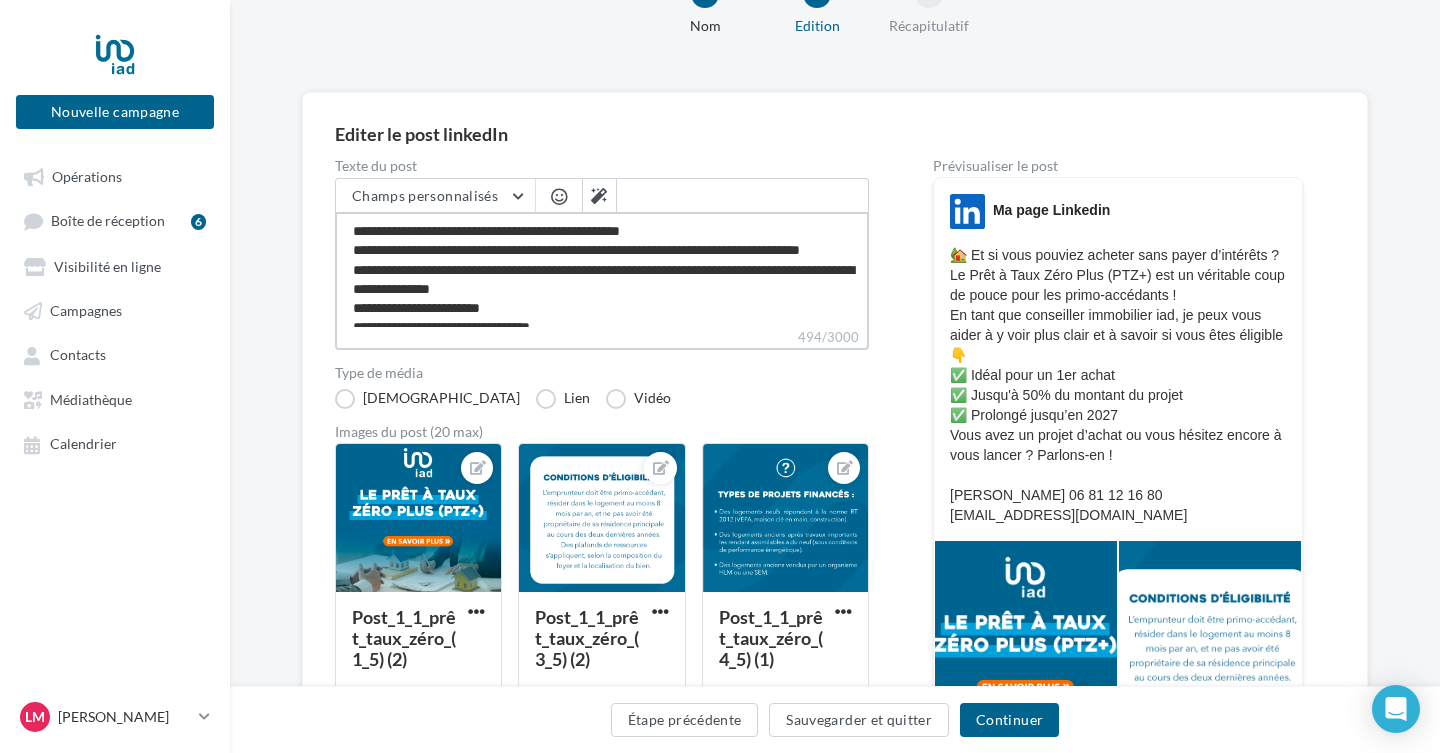 drag, startPoint x: 827, startPoint y: 272, endPoint x: 352, endPoint y: 235, distance: 476.43887 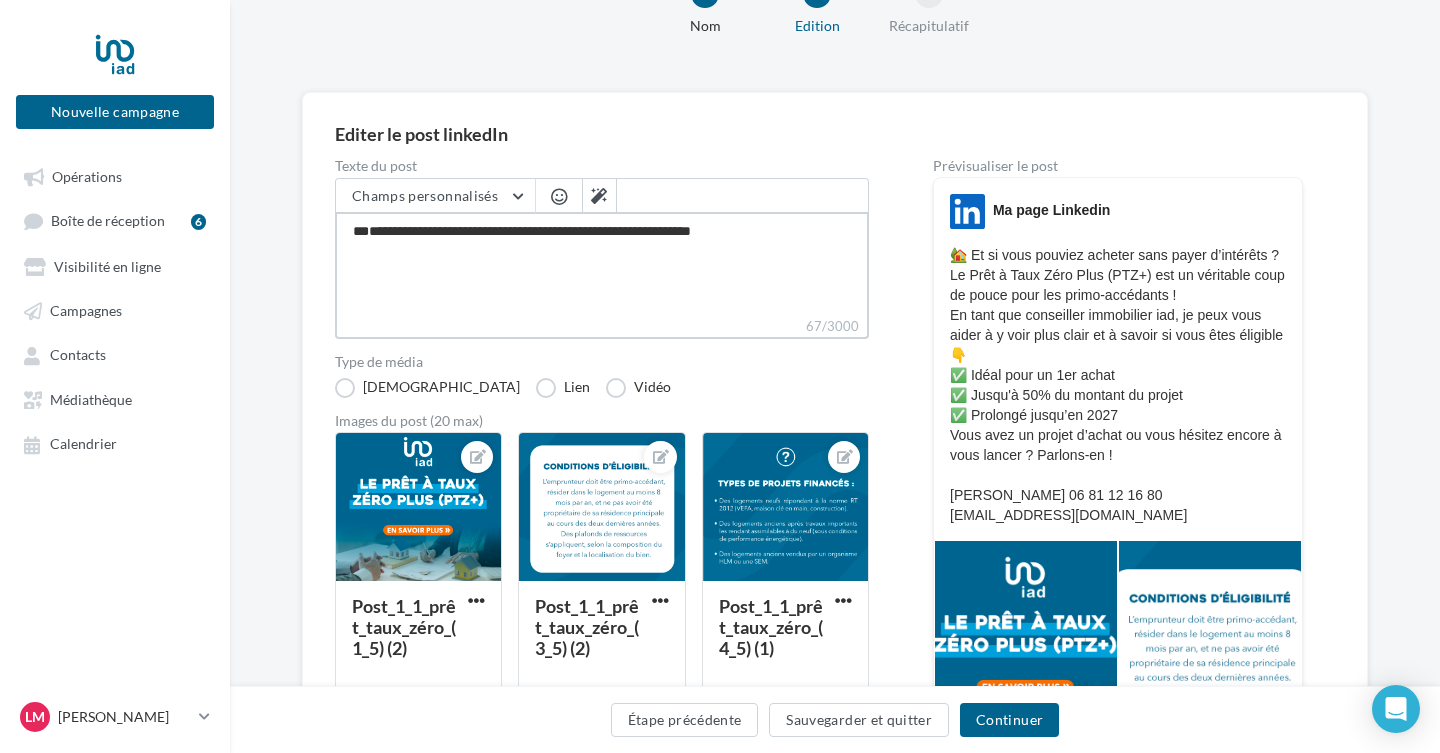 click on "**********" at bounding box center (602, 264) 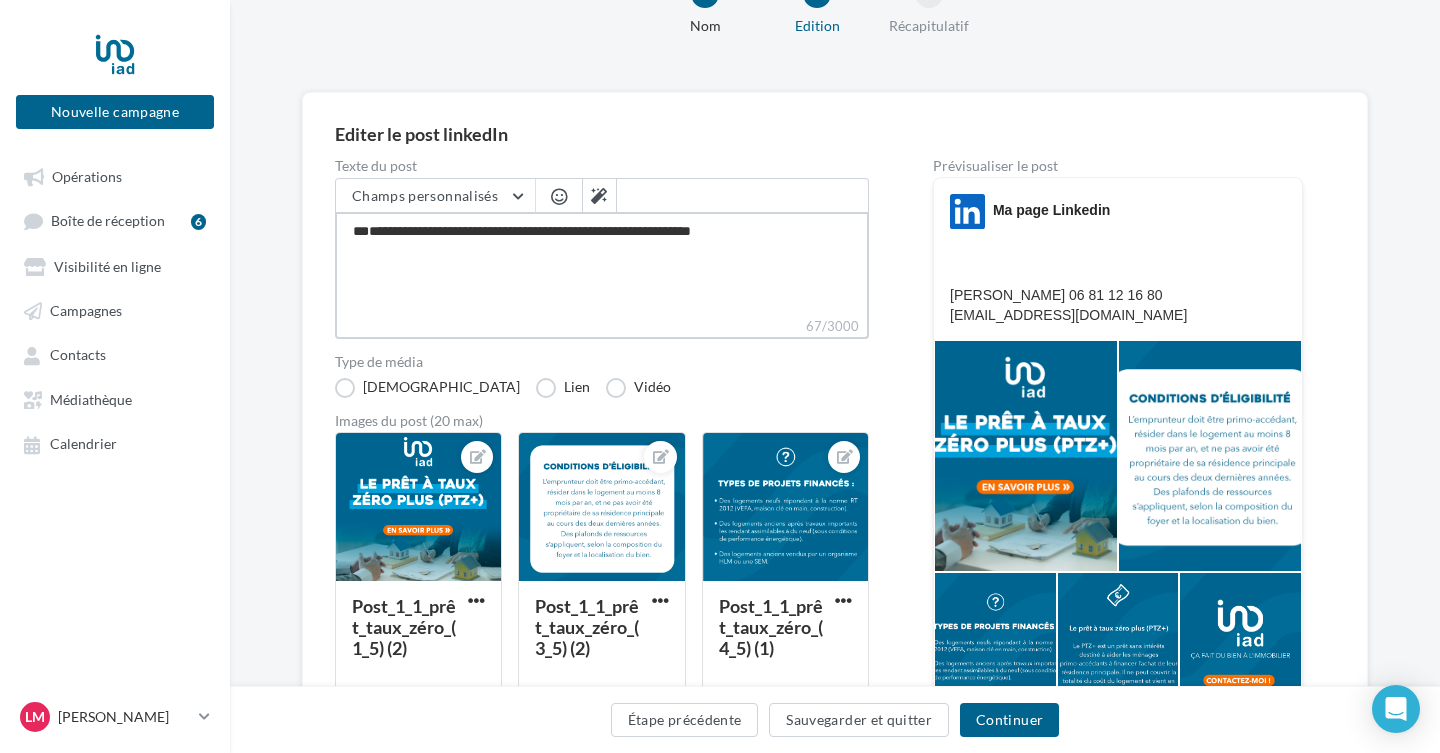 paste on "**********" 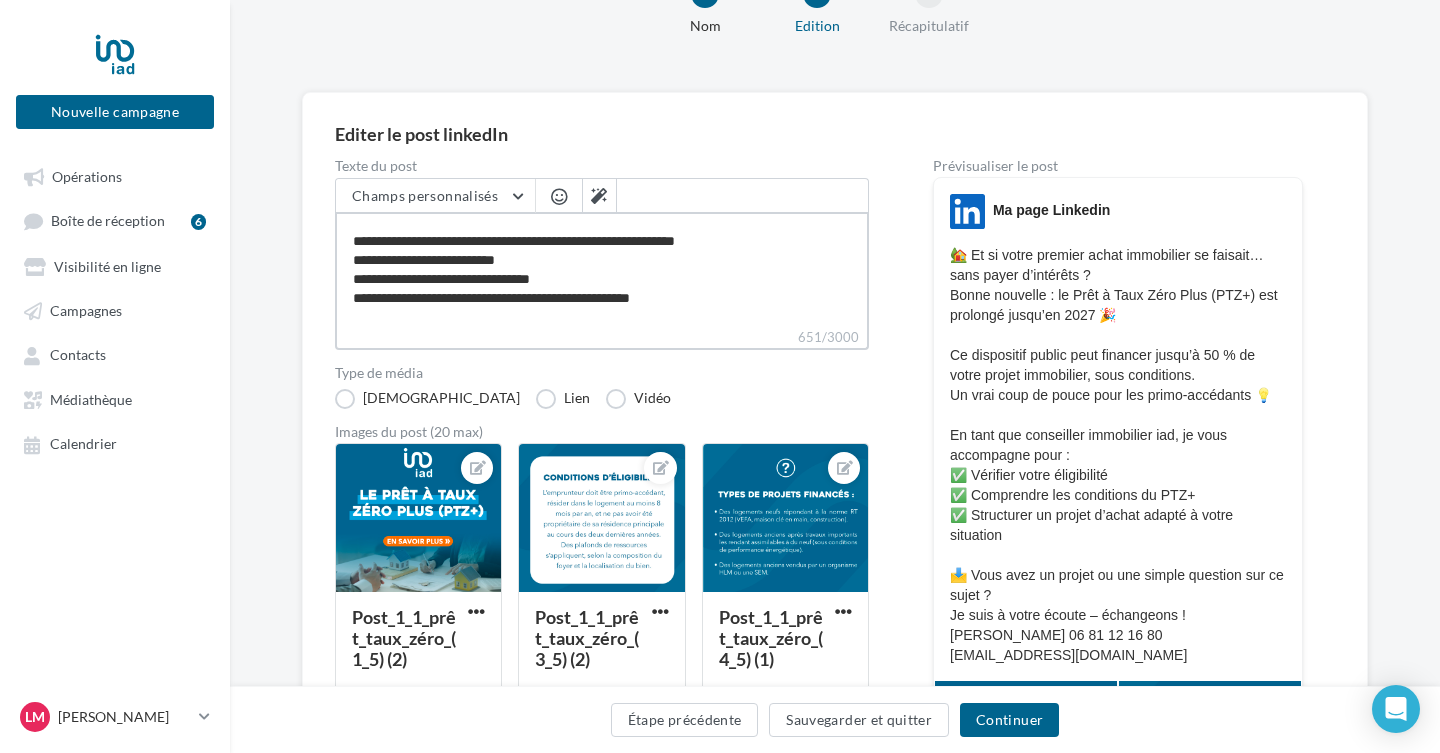 scroll, scrollTop: 92, scrollLeft: 0, axis: vertical 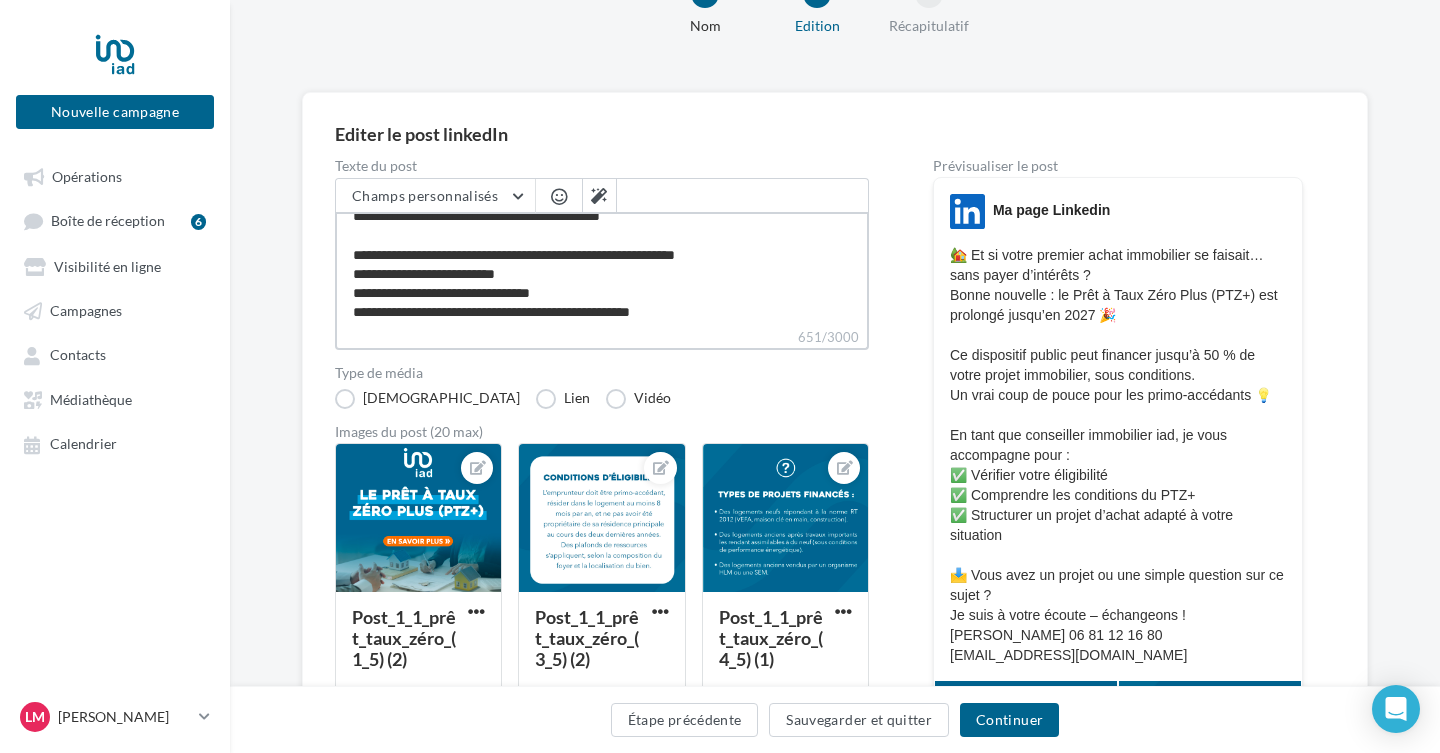 click on "**********" at bounding box center [602, 269] 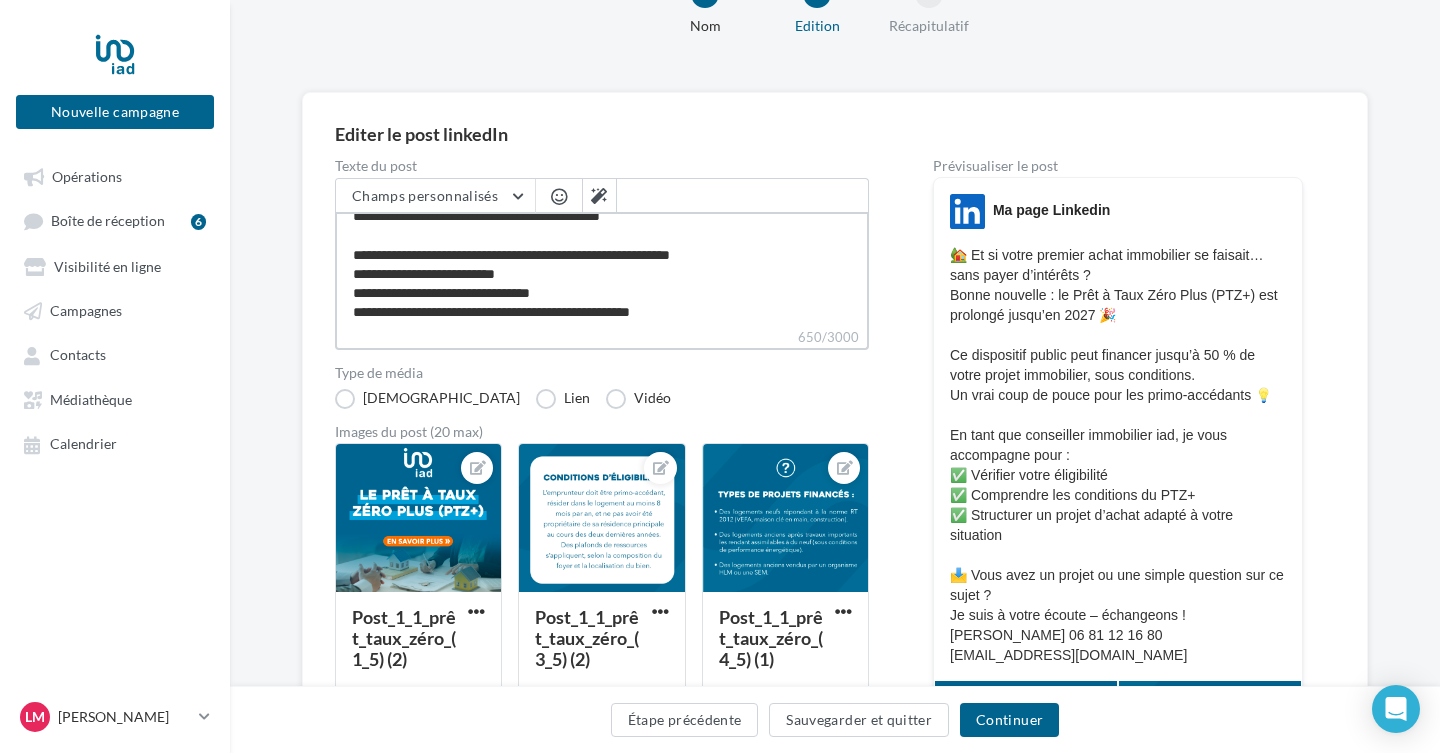 type on "**********" 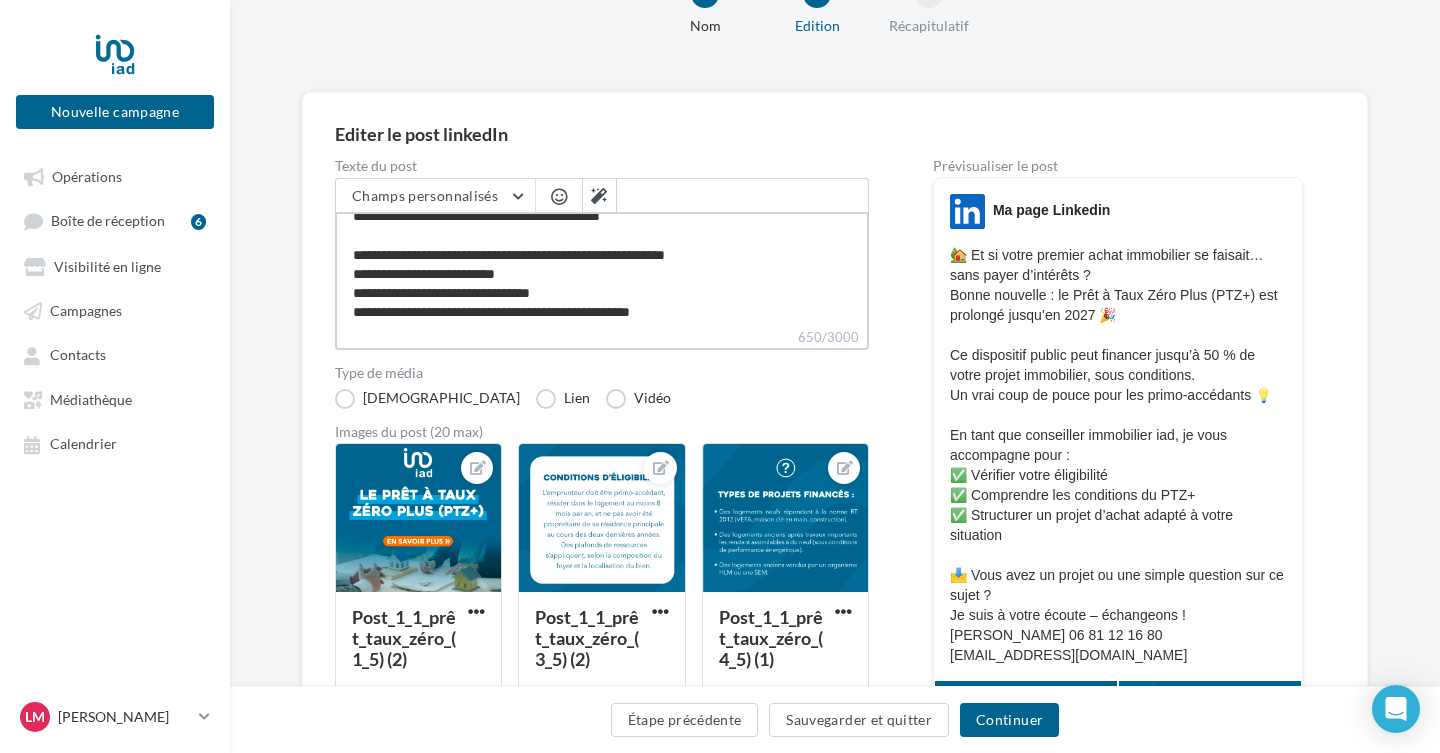 type on "**********" 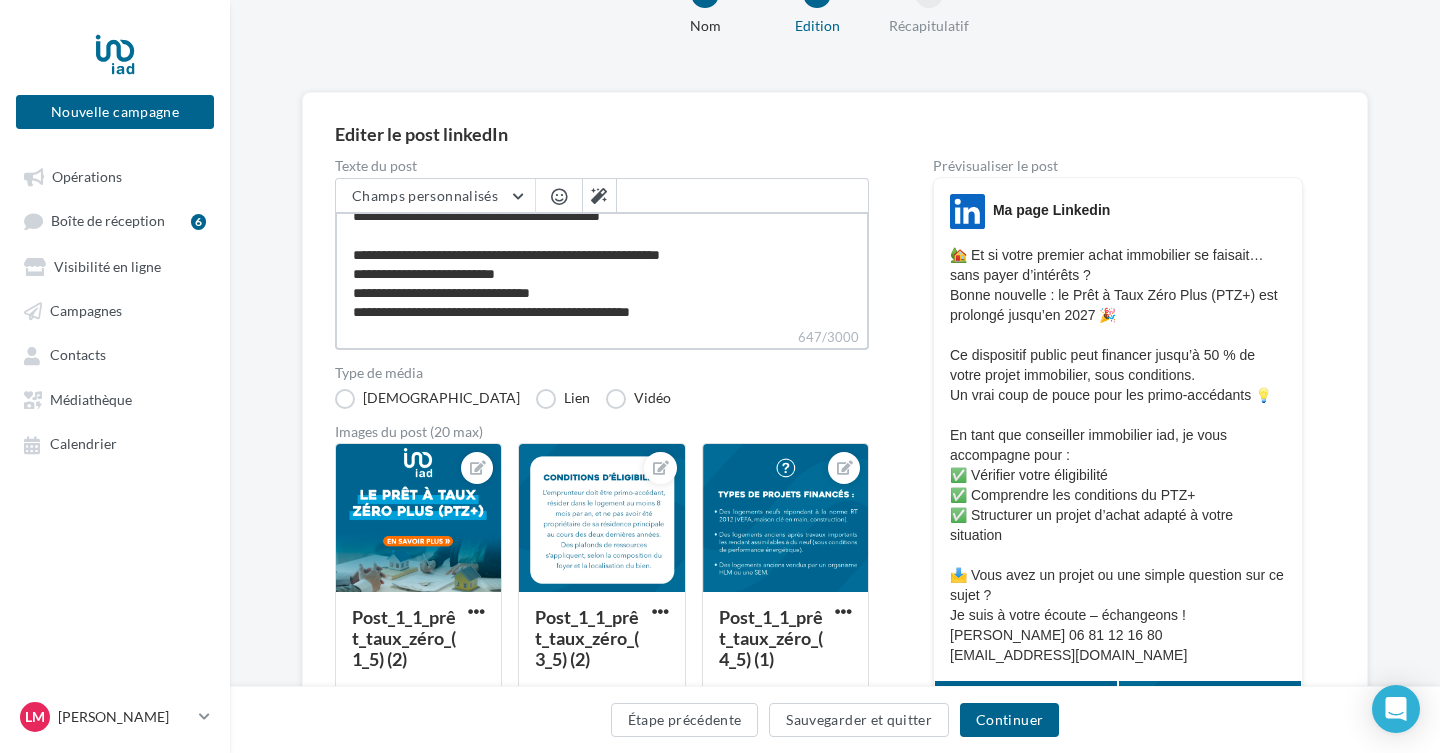 type on "**********" 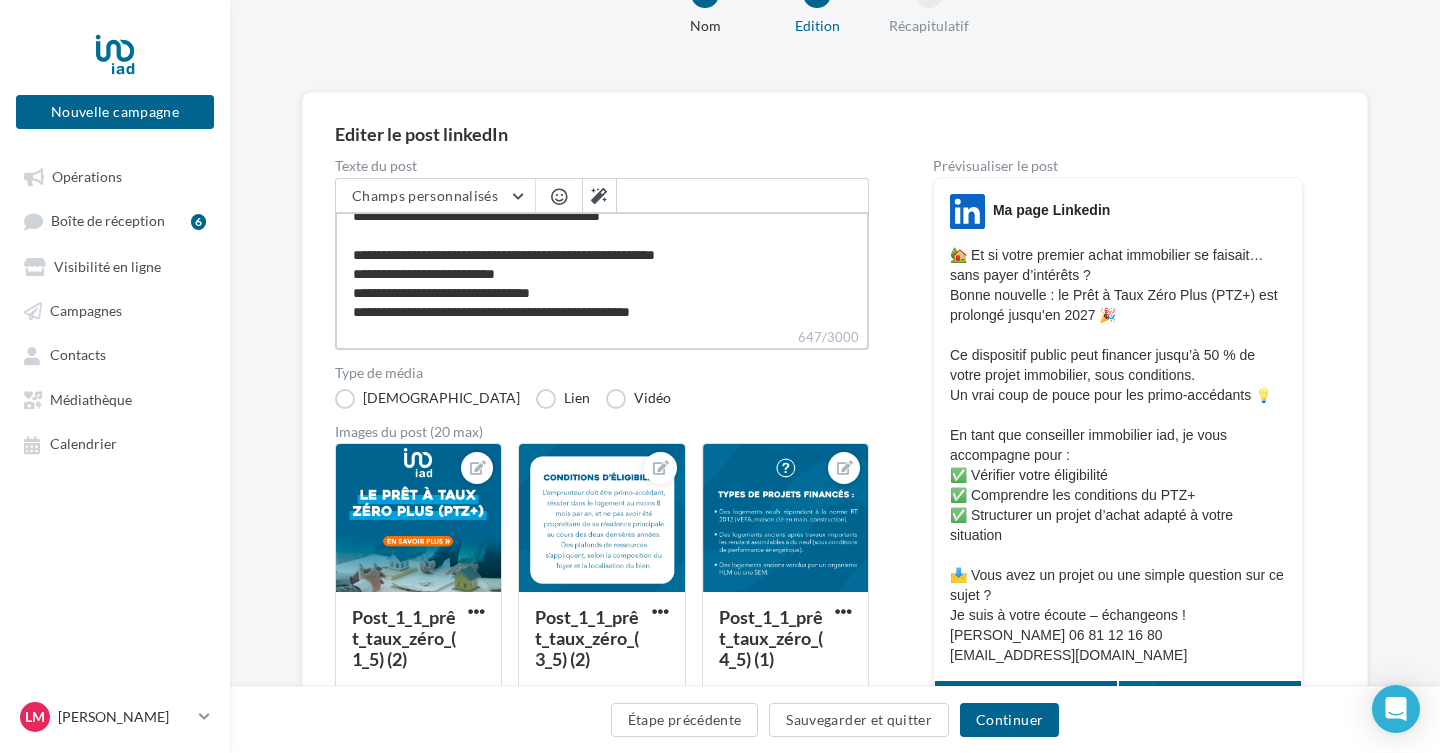 type on "**********" 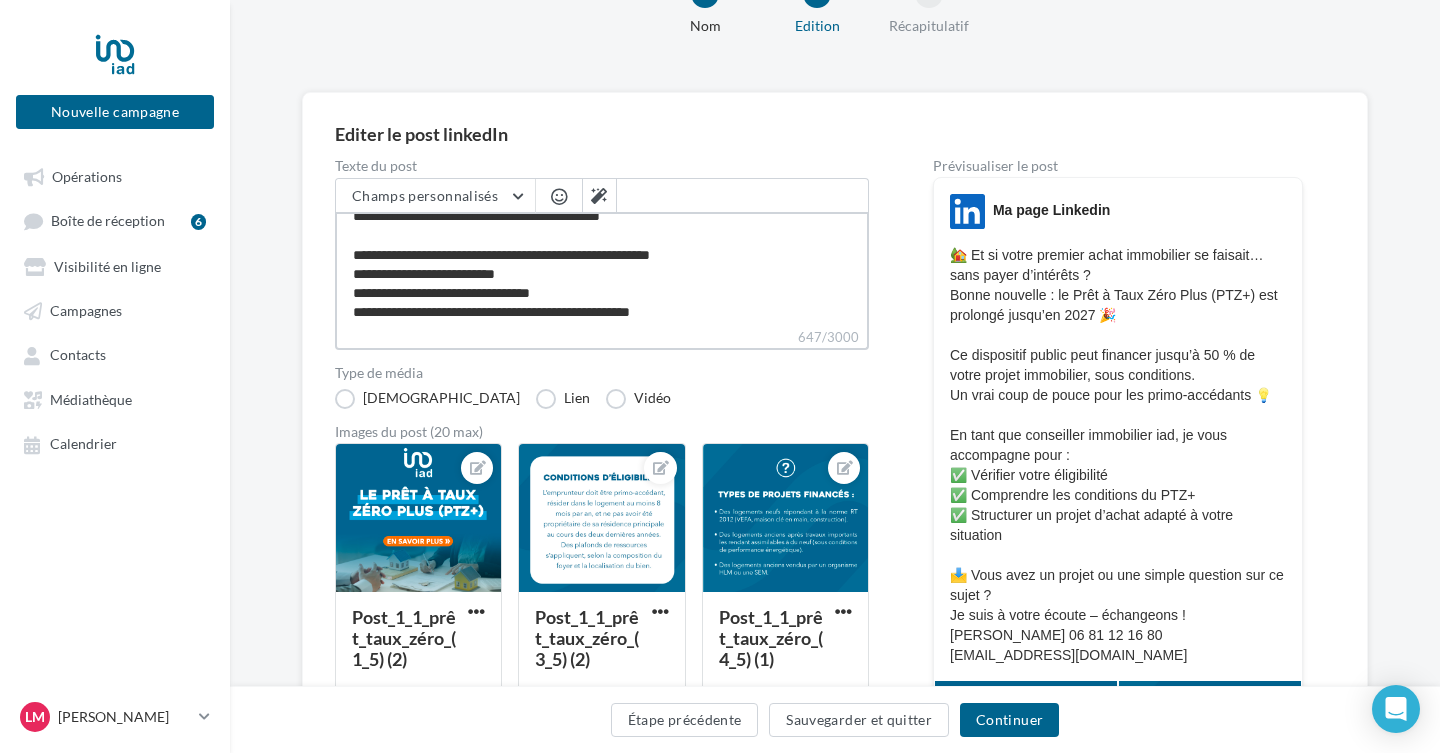 type on "**********" 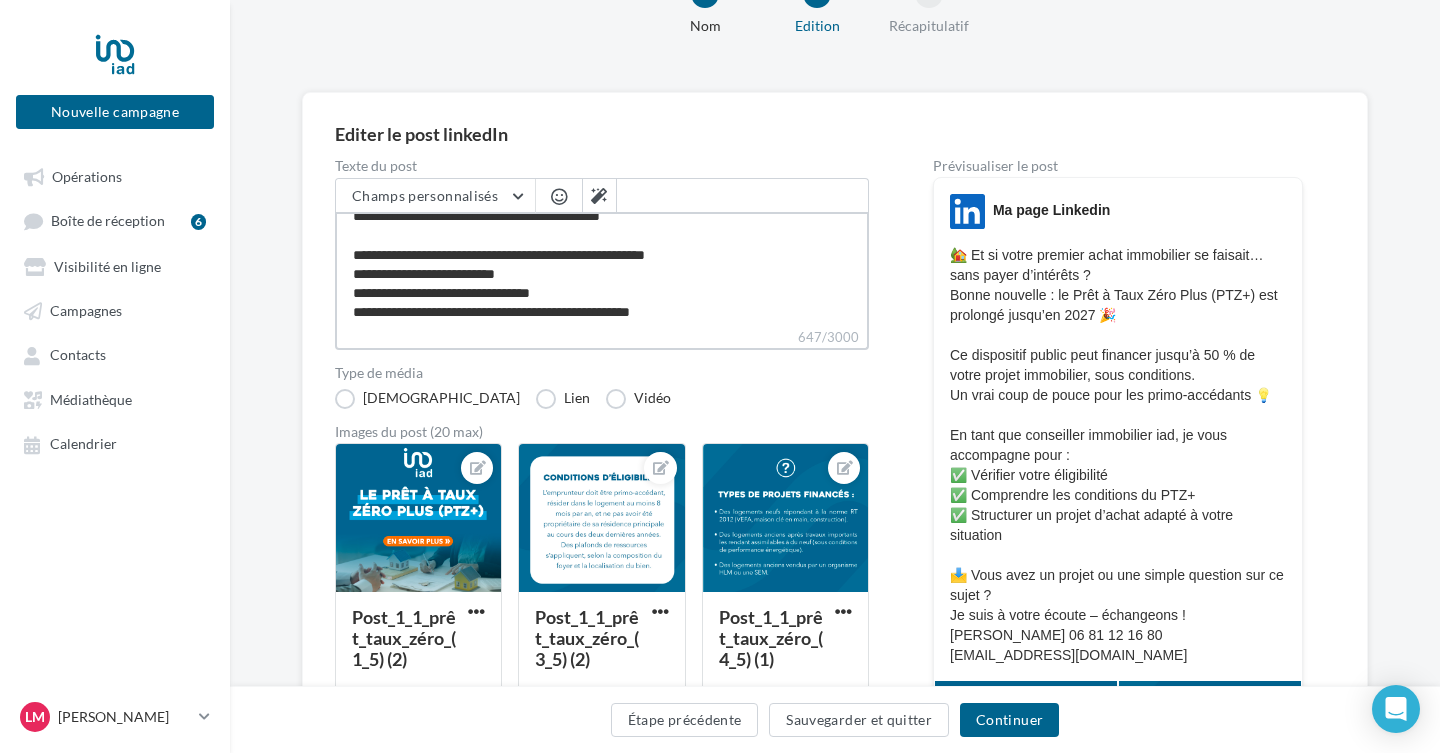 type on "**********" 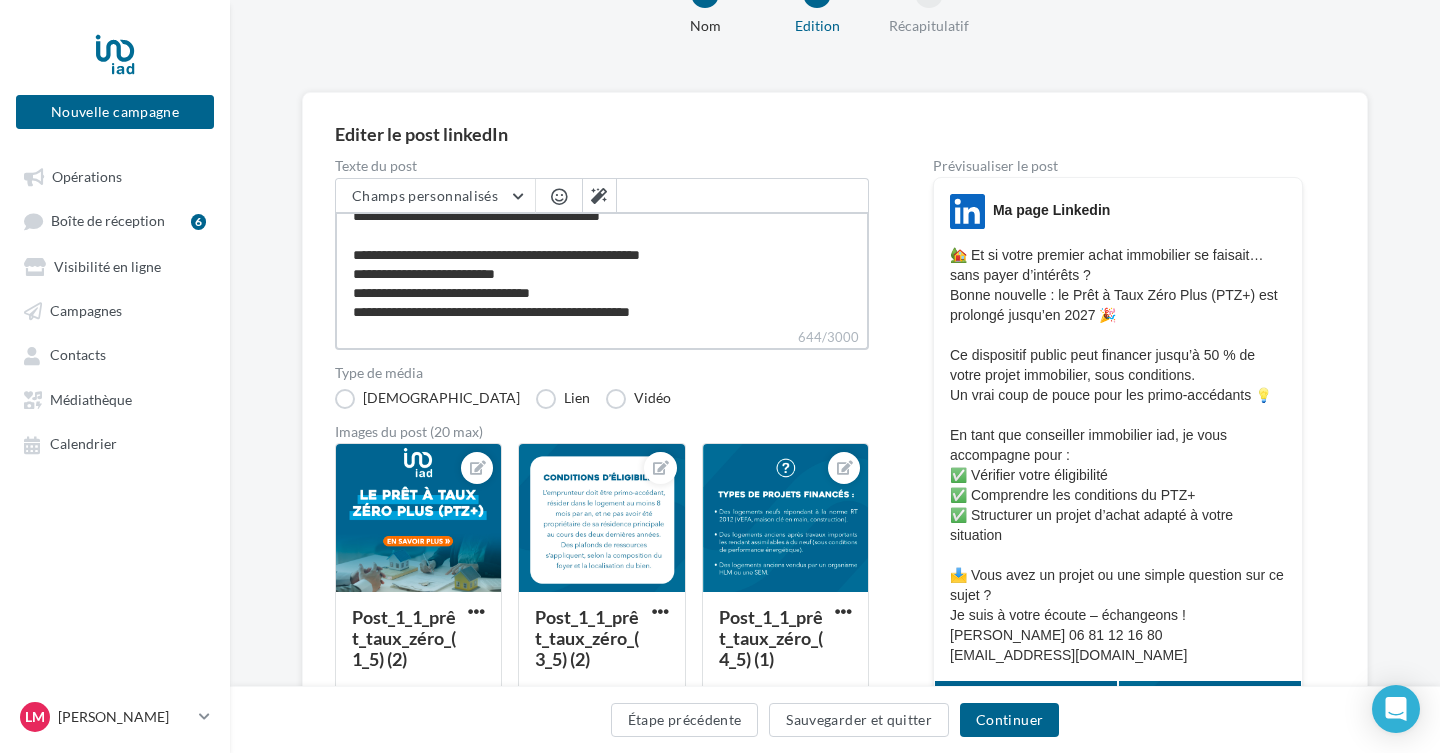 type on "**********" 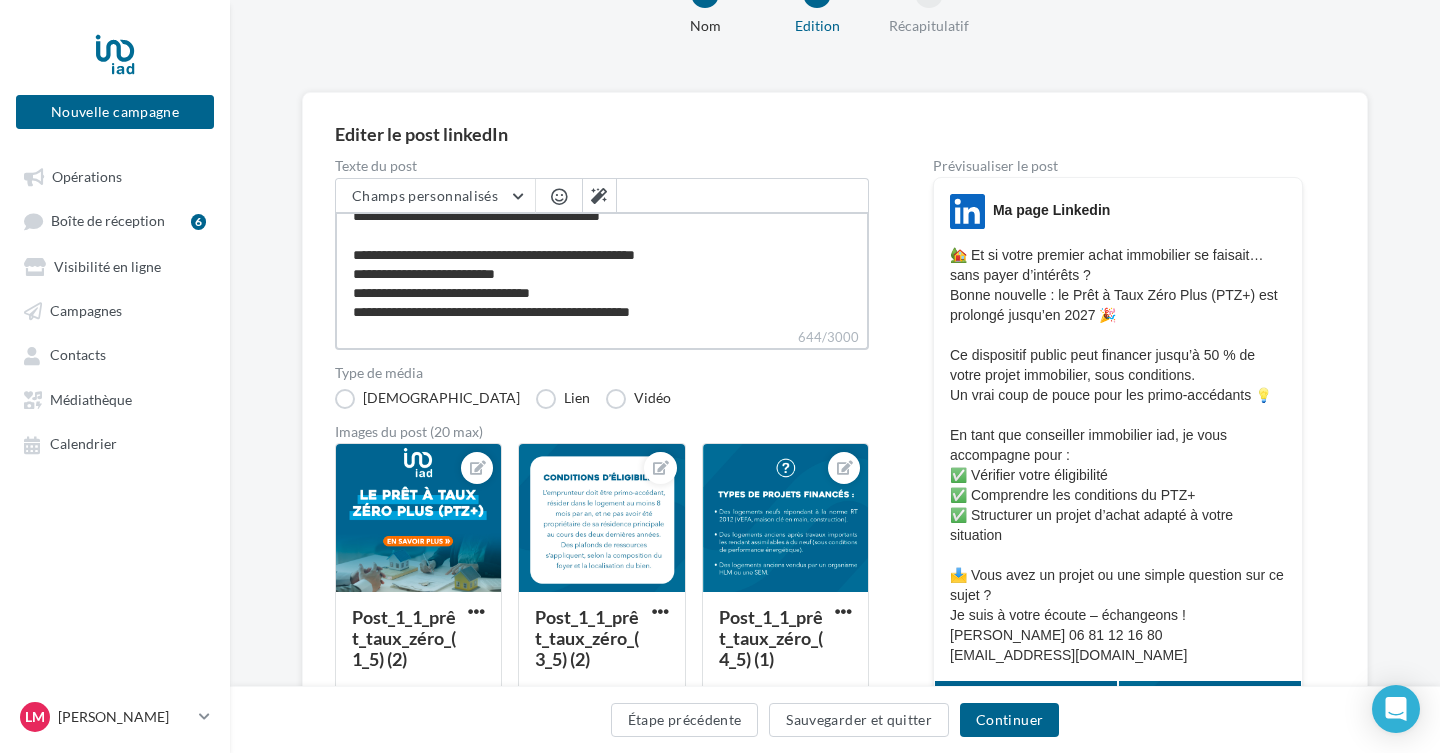 type on "**********" 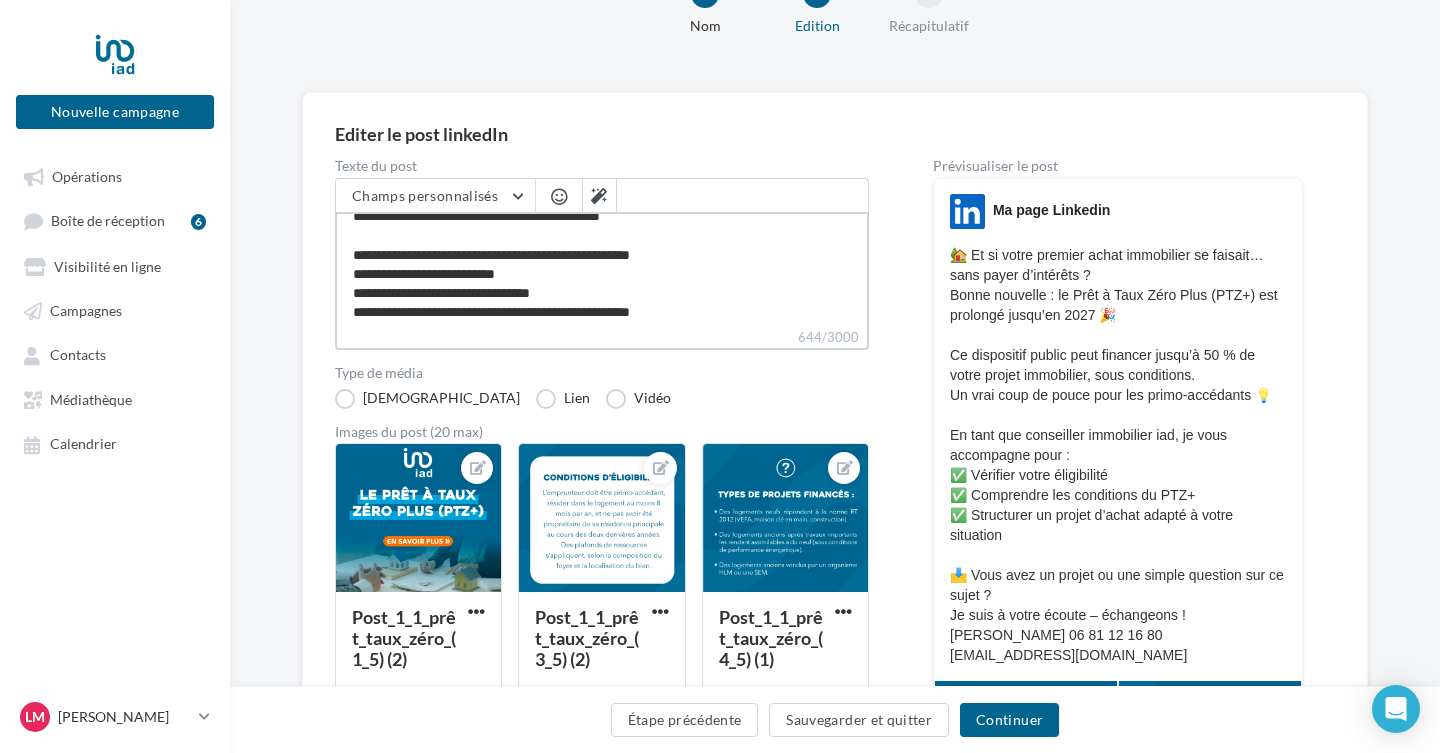 type on "**********" 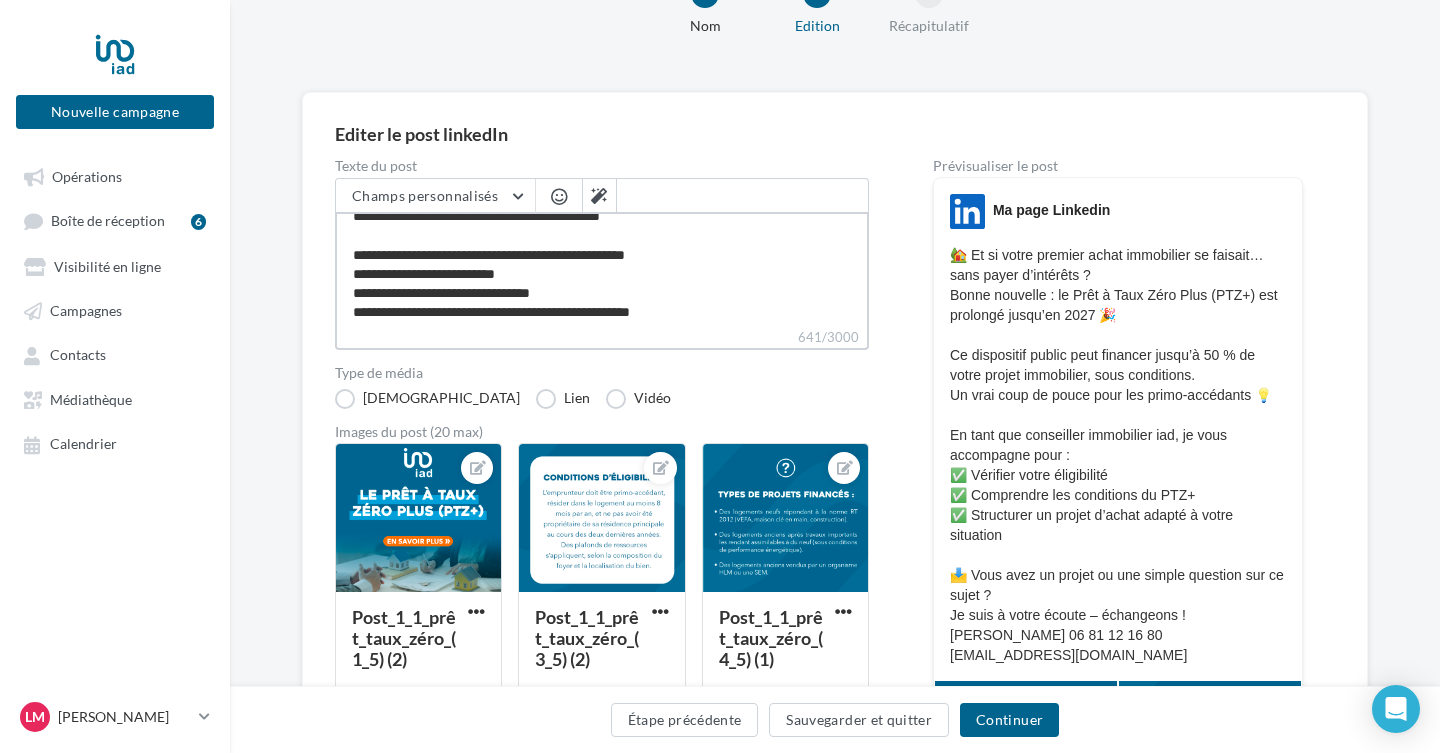 type on "**********" 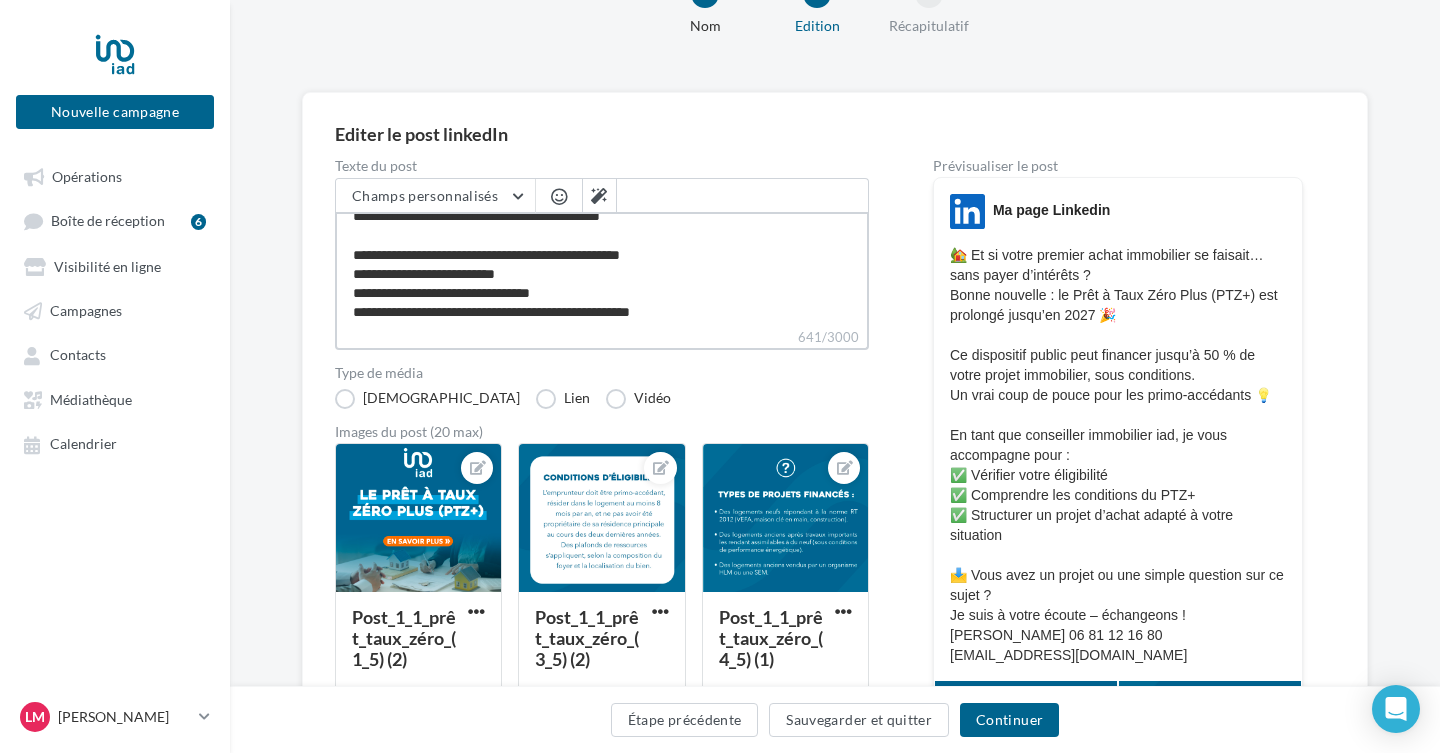 type on "**********" 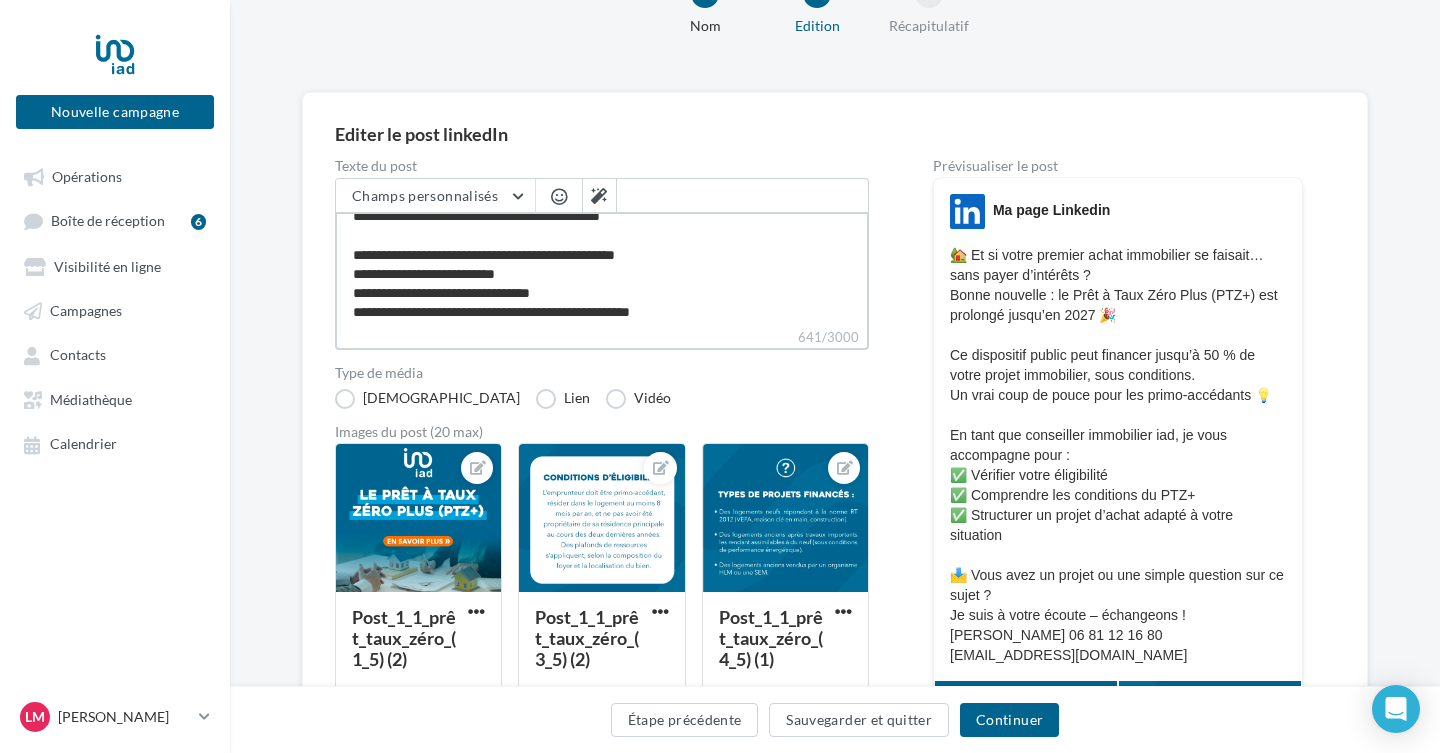 type on "**********" 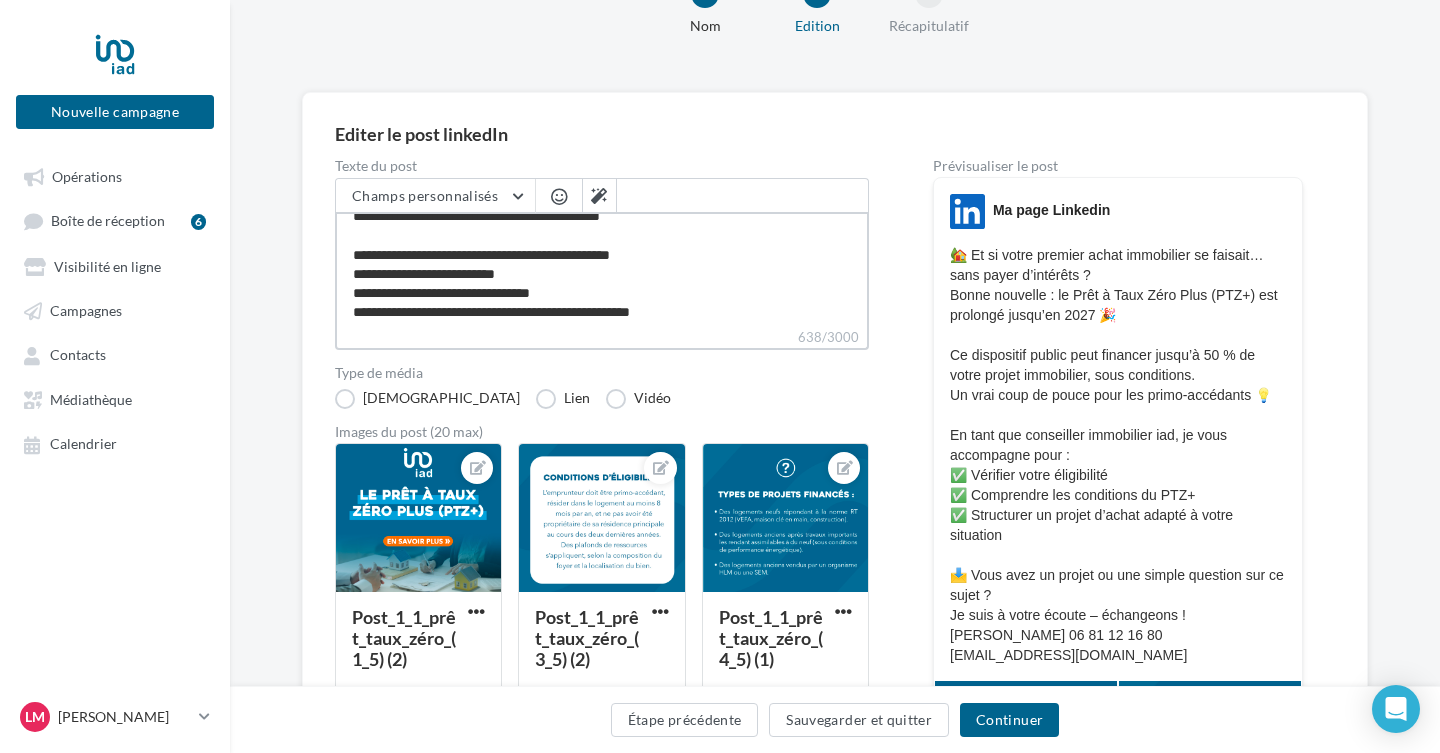 type on "**********" 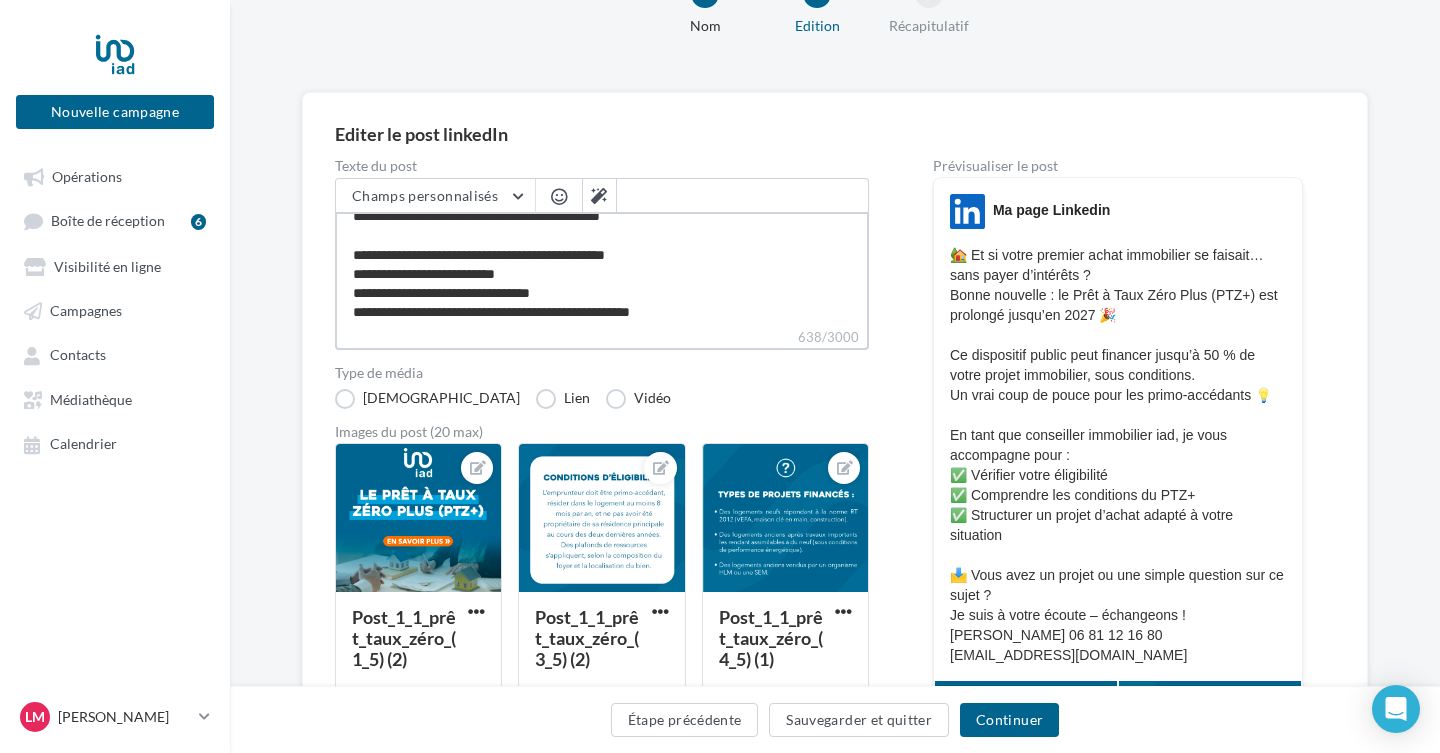 type on "**********" 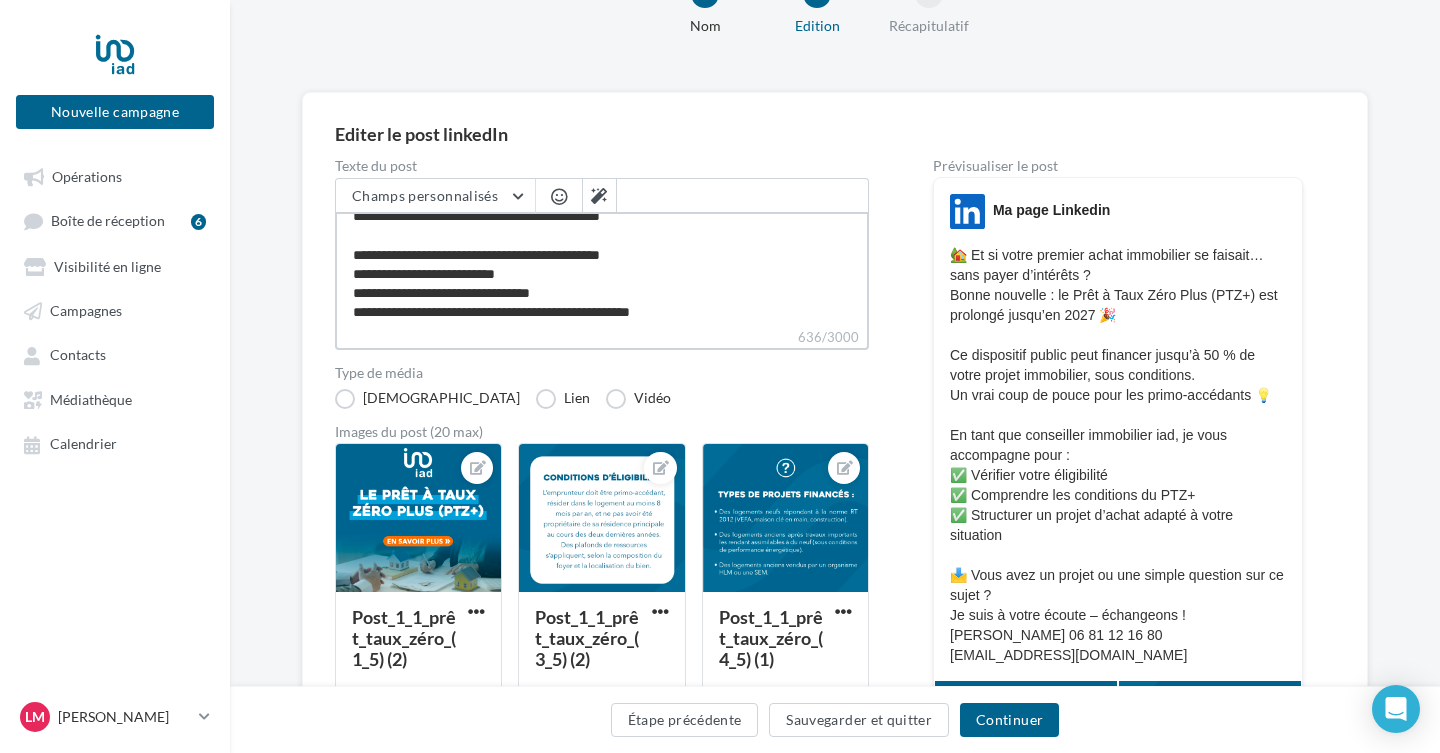 type on "**********" 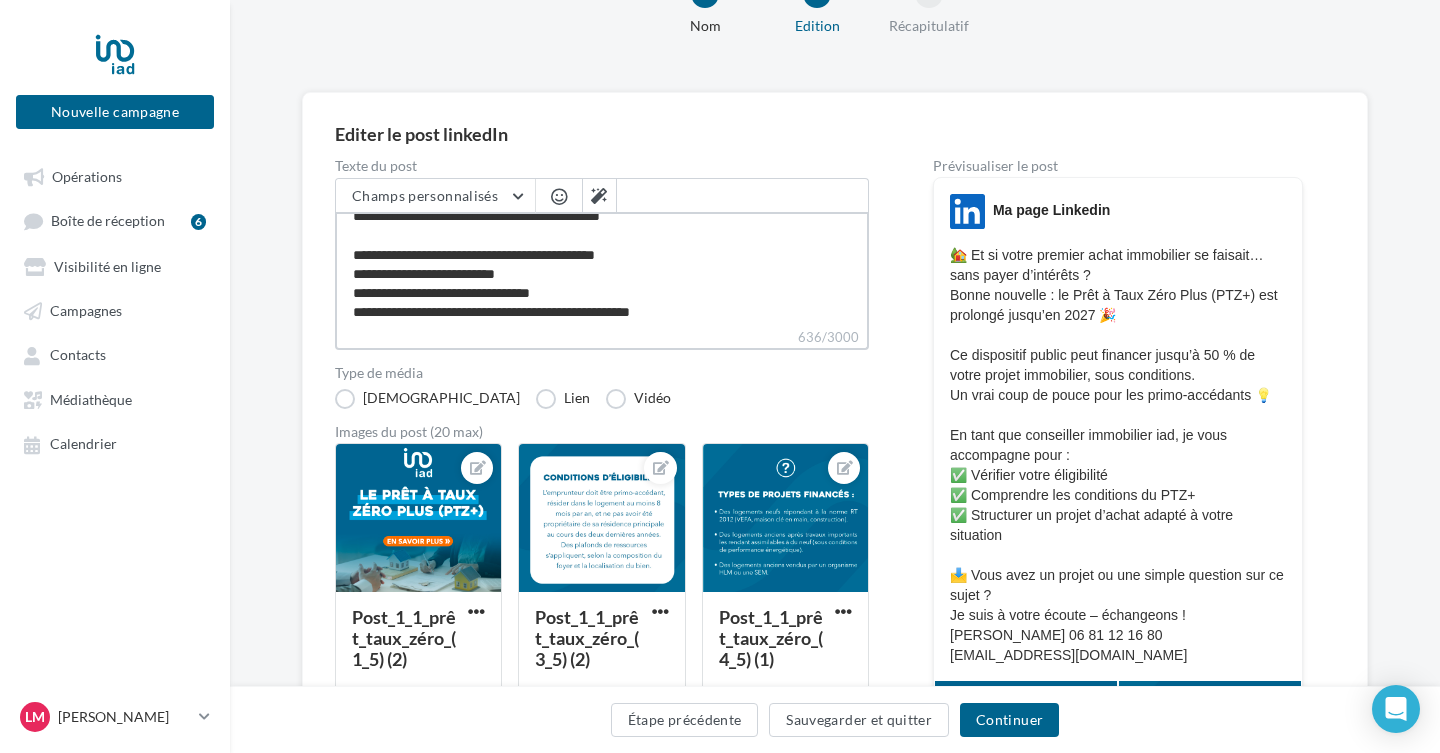 type on "**********" 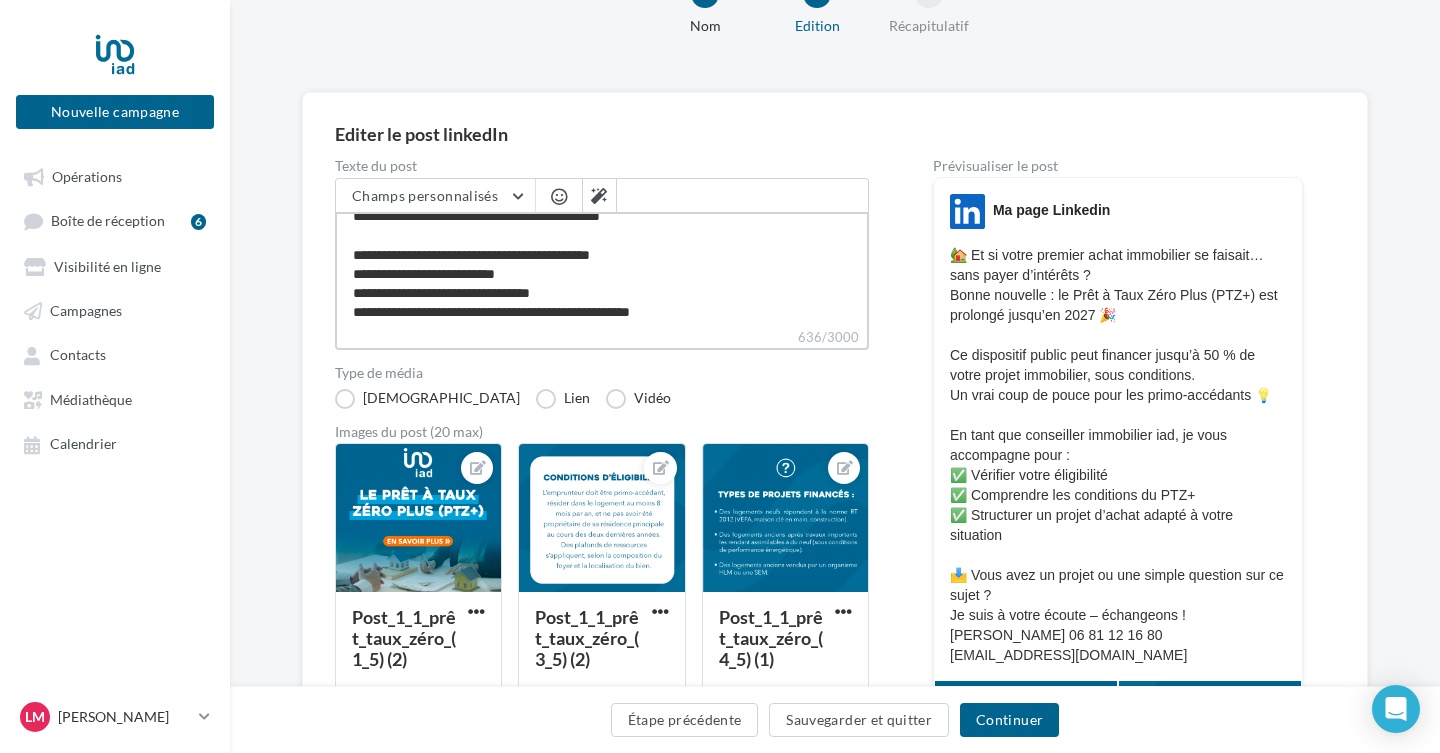 type on "**********" 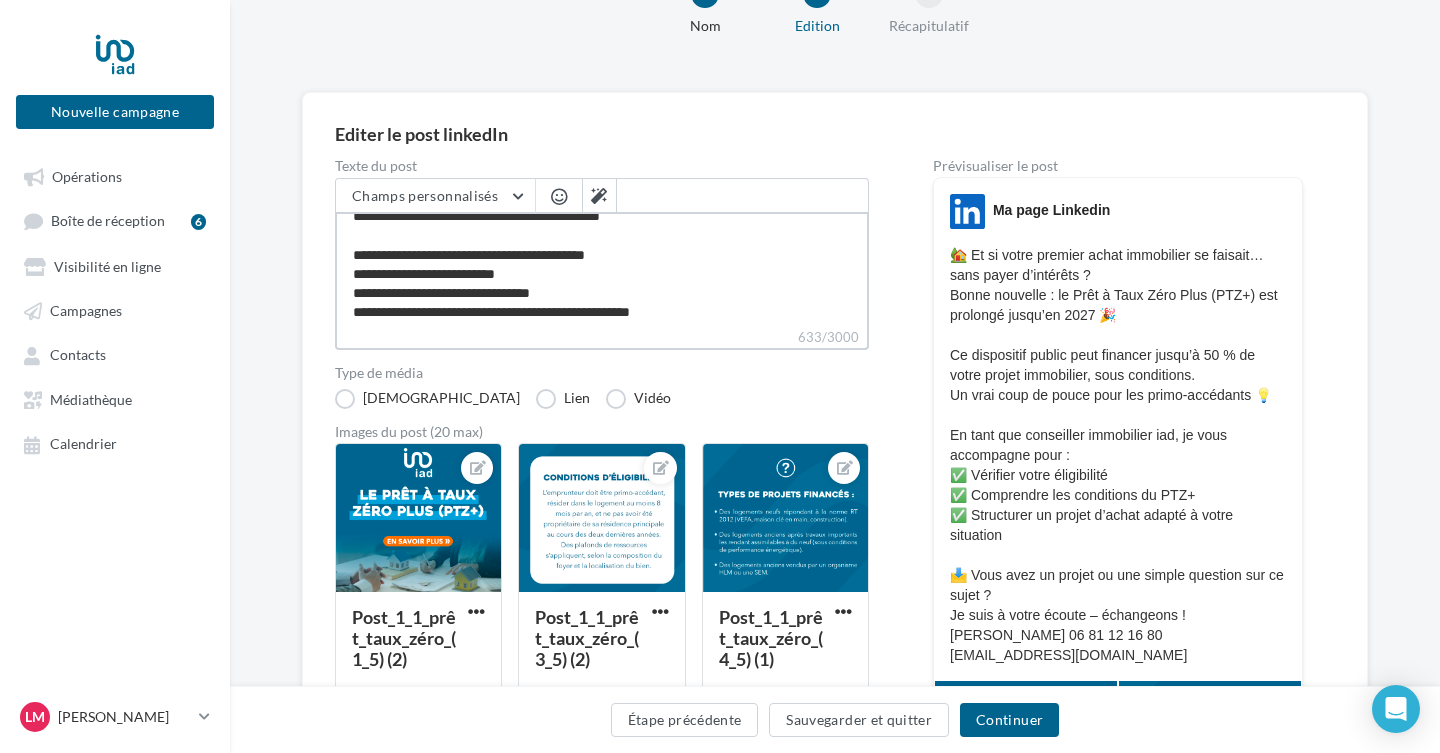 type on "**********" 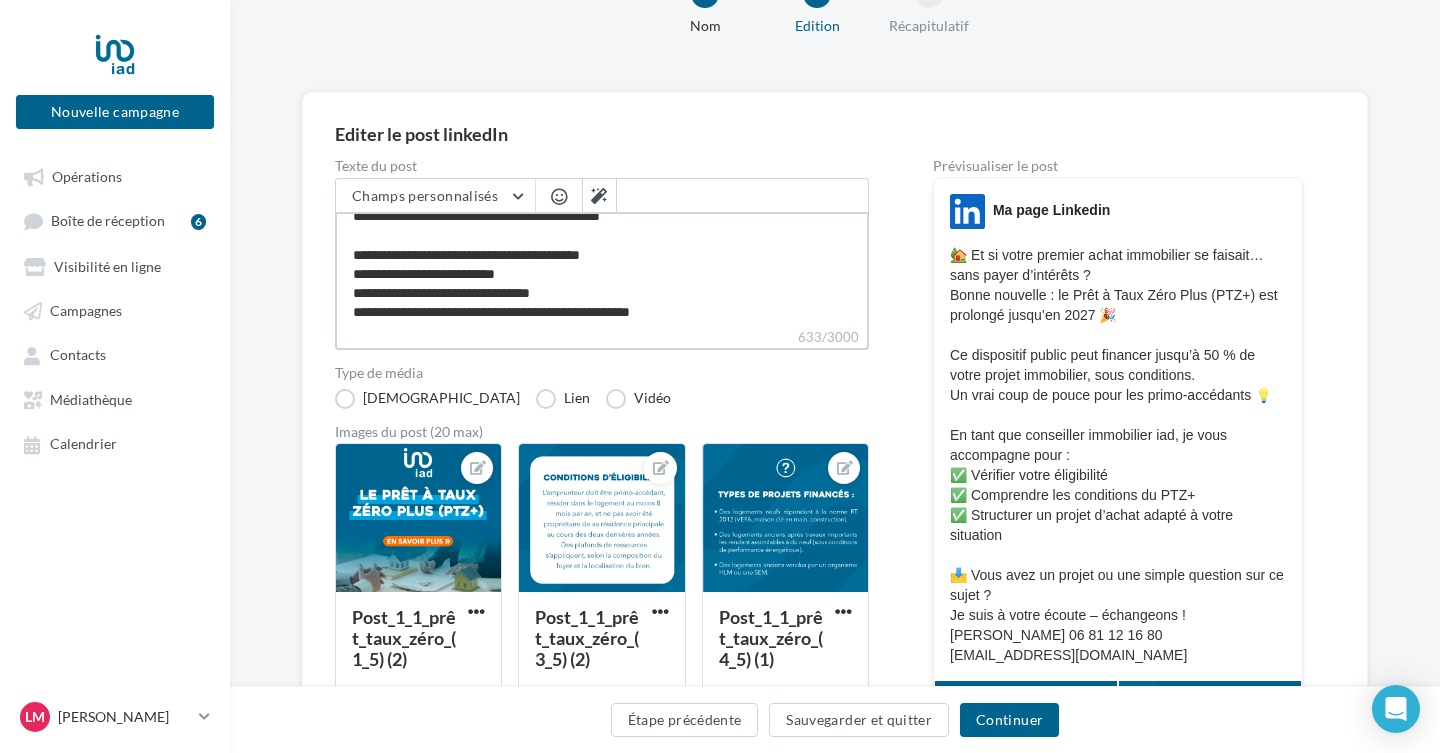 type on "**********" 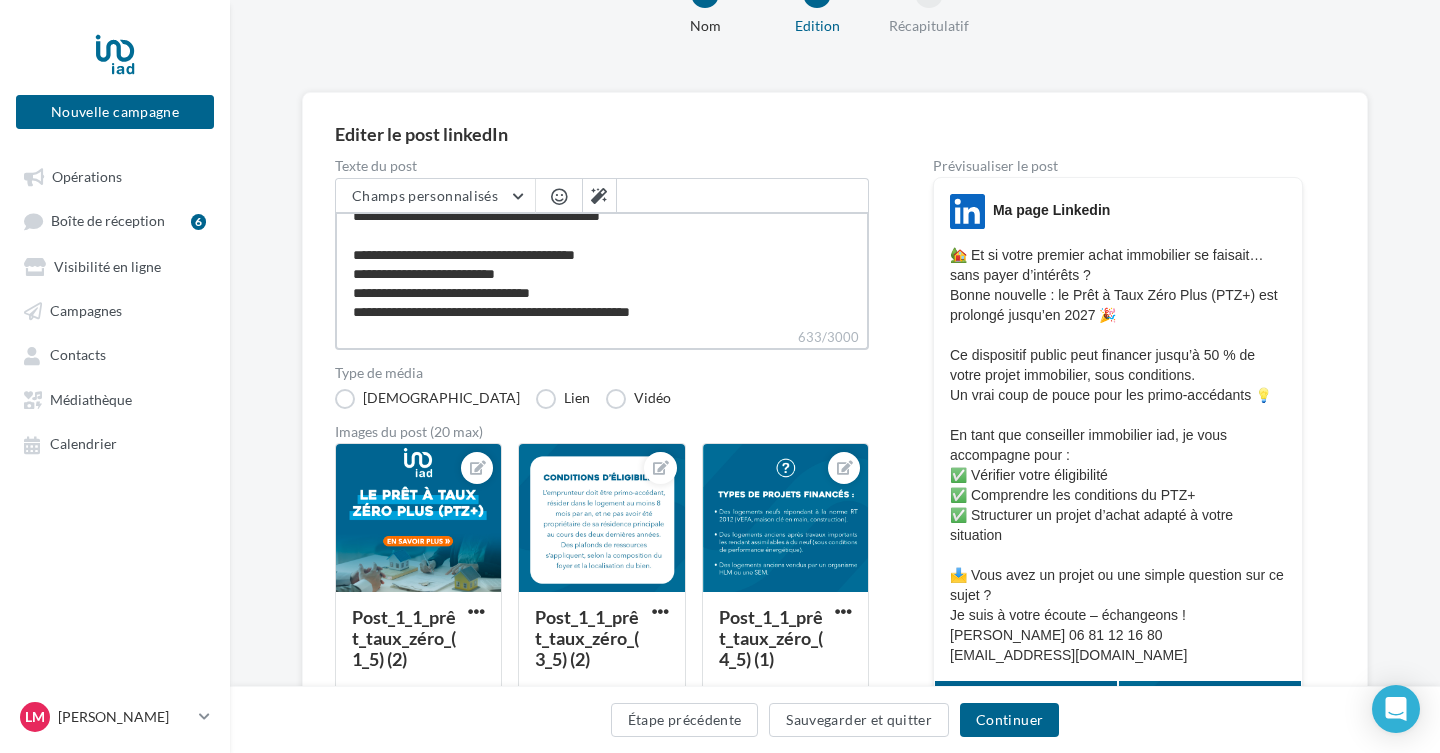 type on "**********" 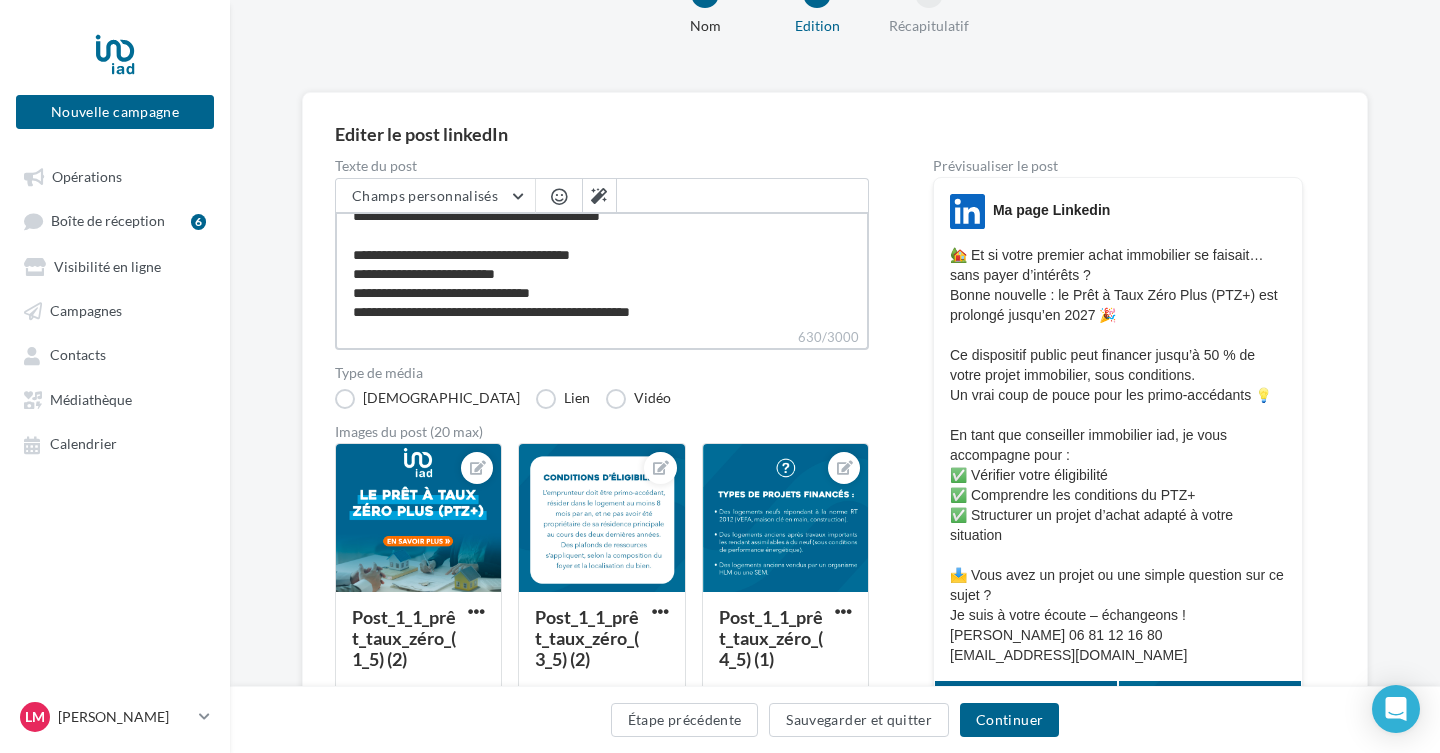 type on "**********" 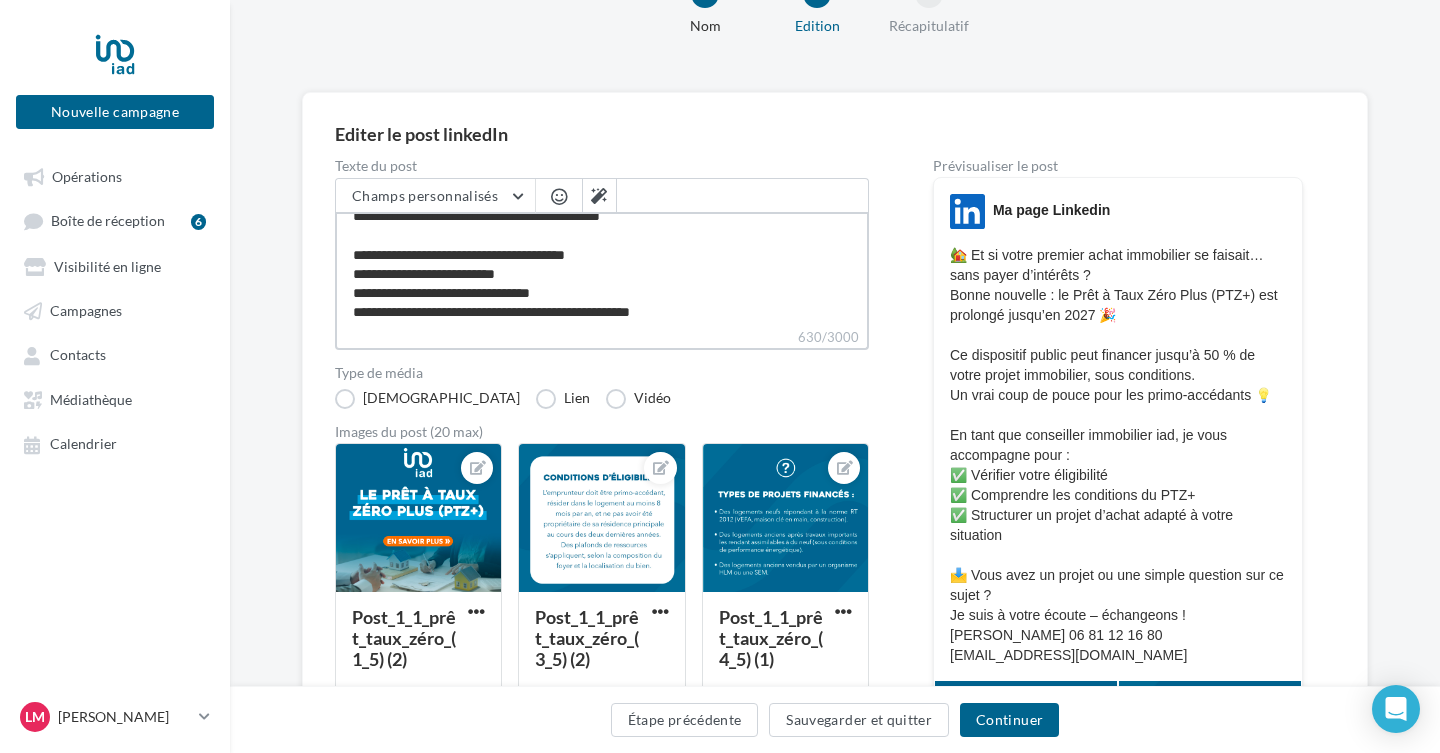 type on "**********" 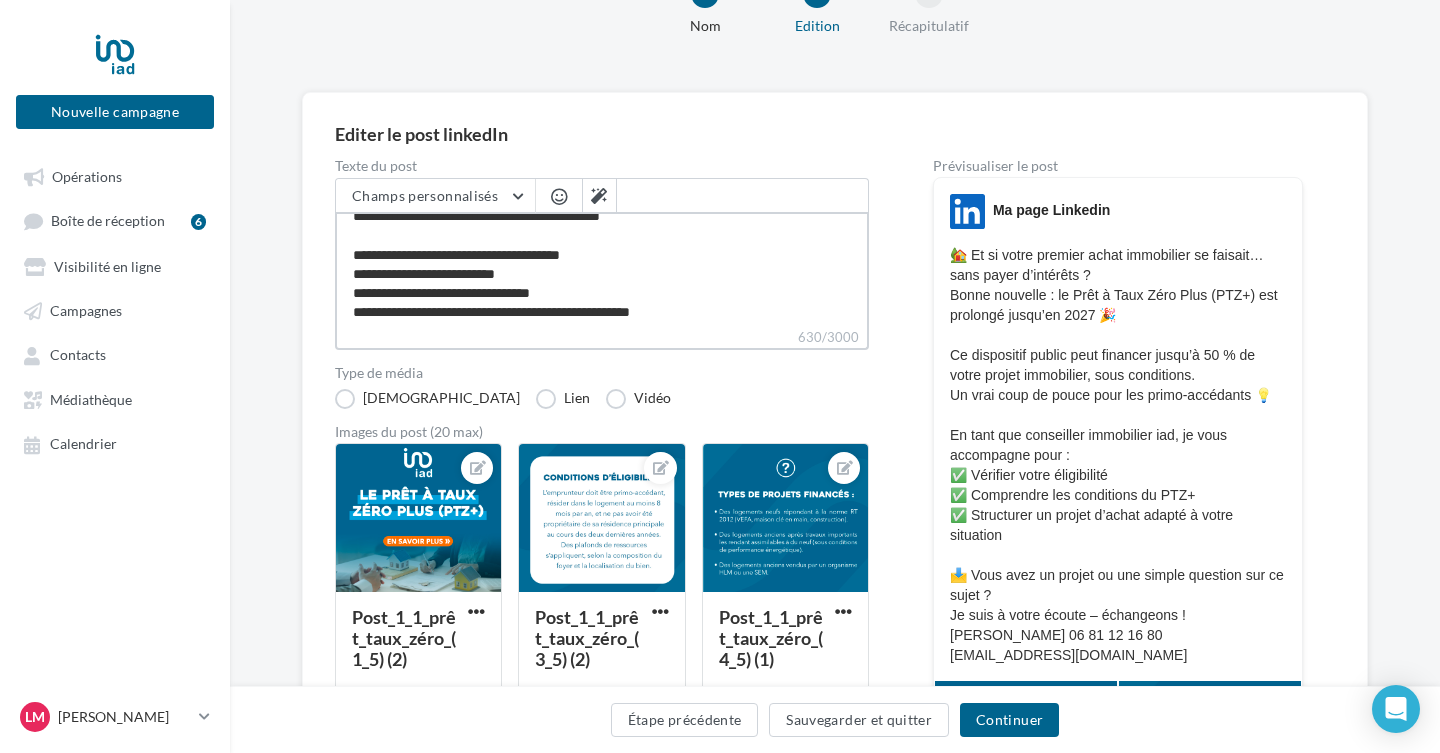 type on "**********" 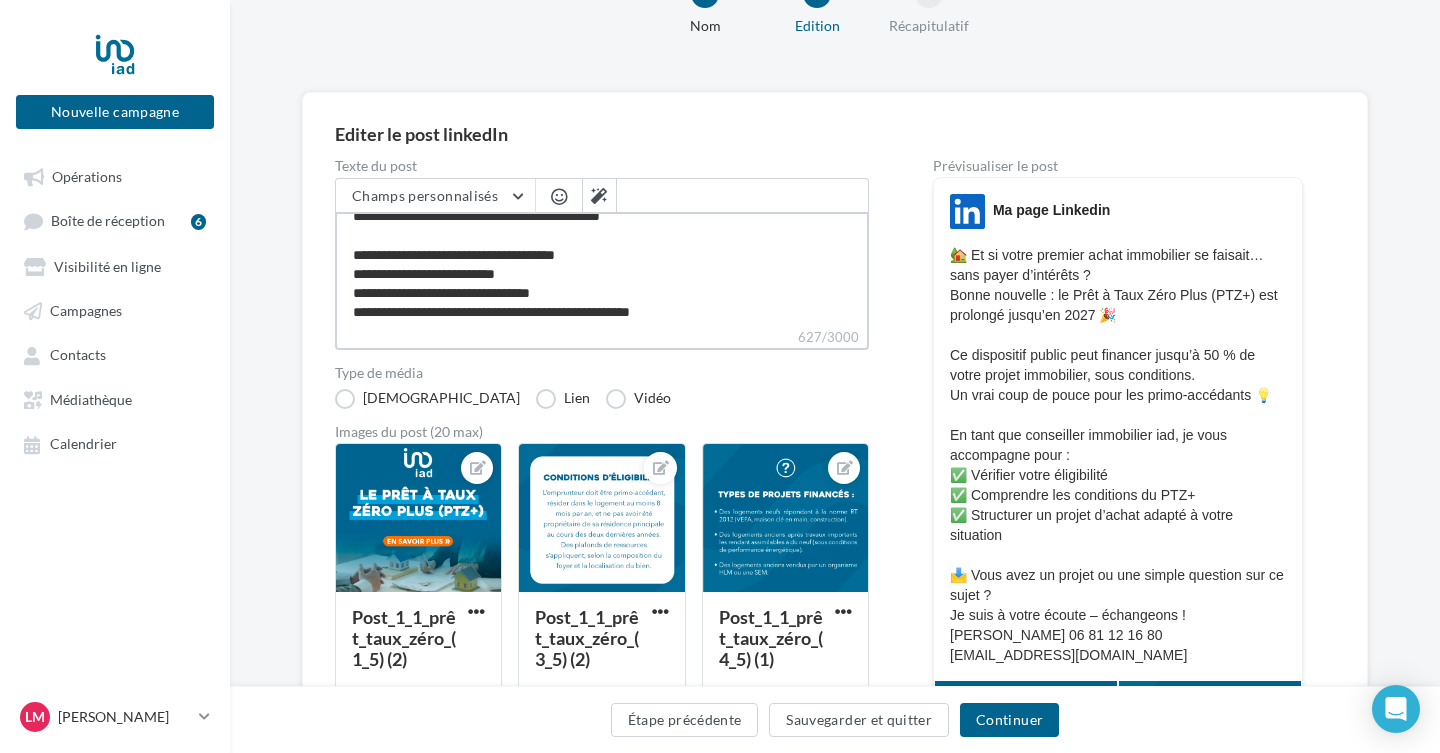 type on "**********" 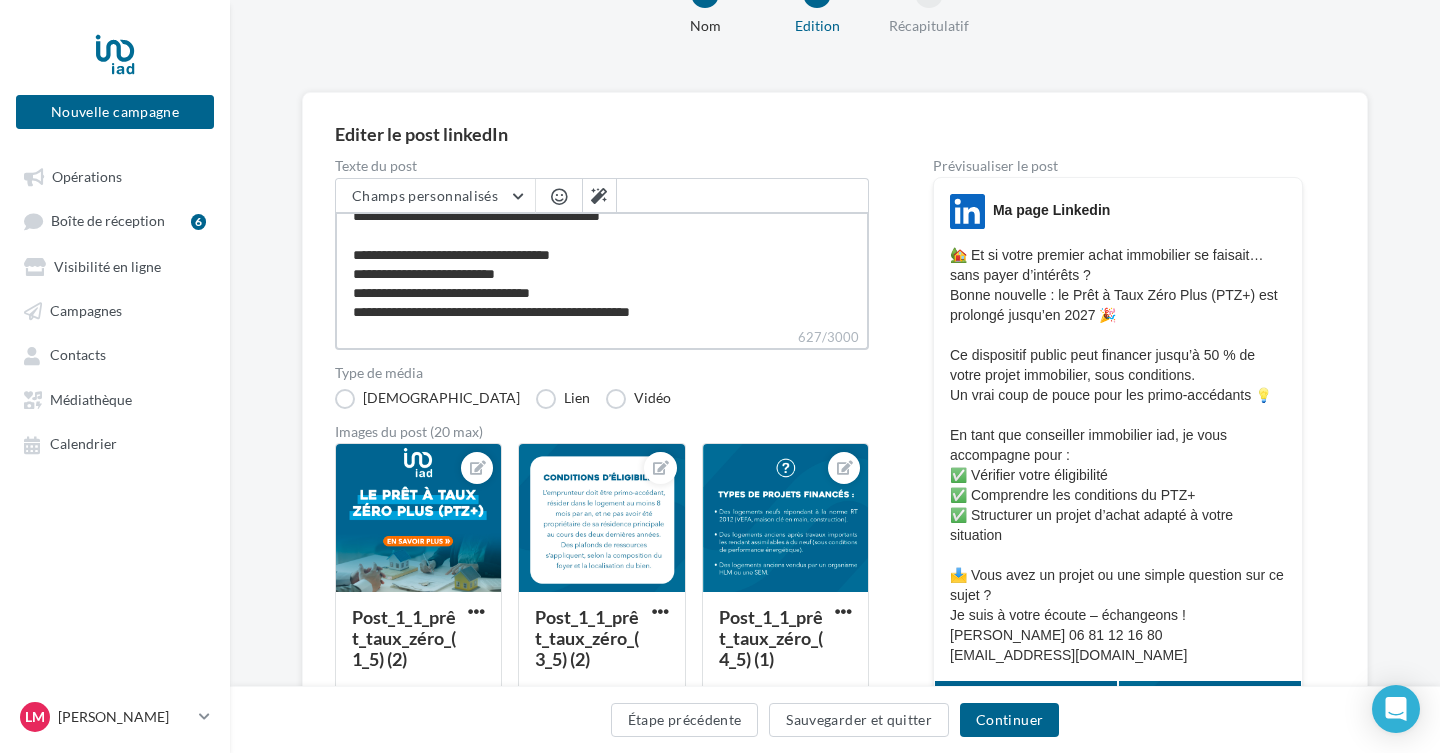 type on "**********" 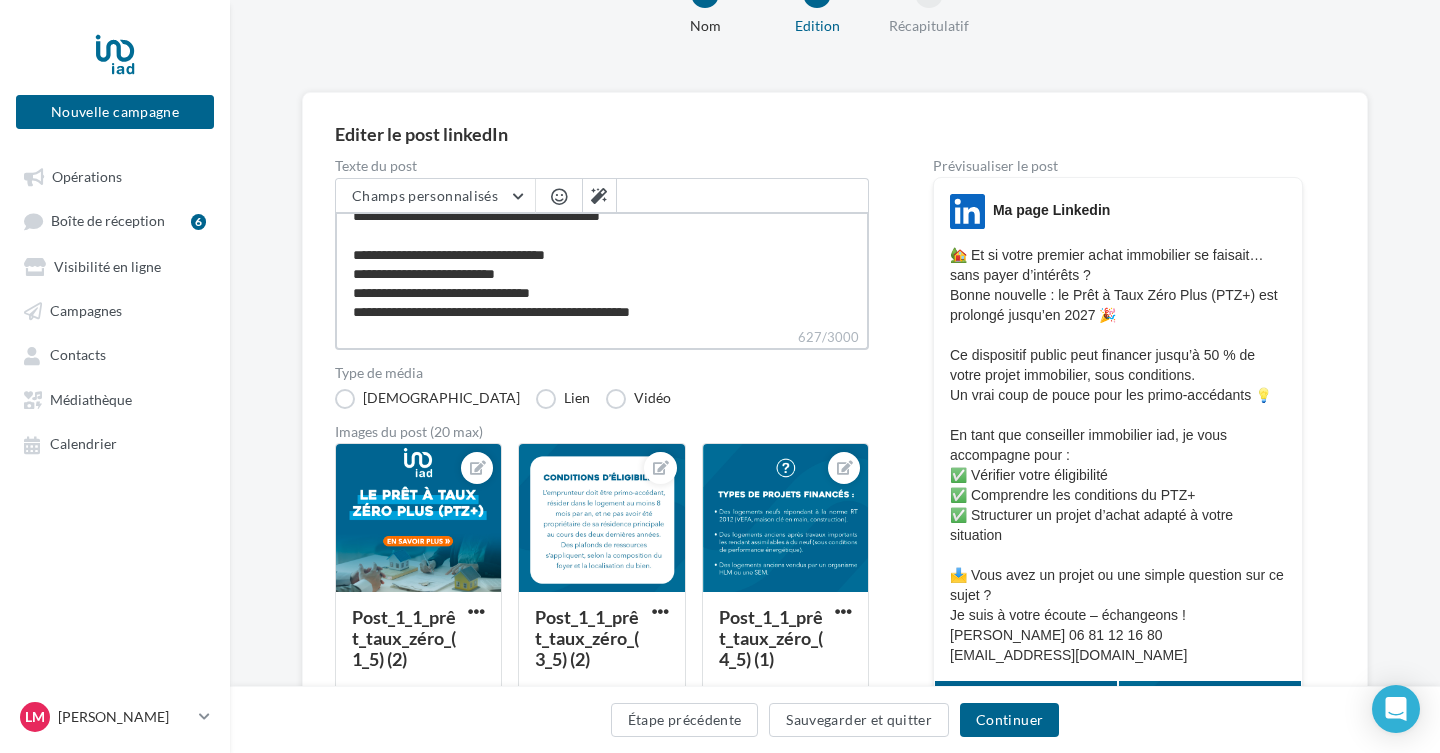 type on "**********" 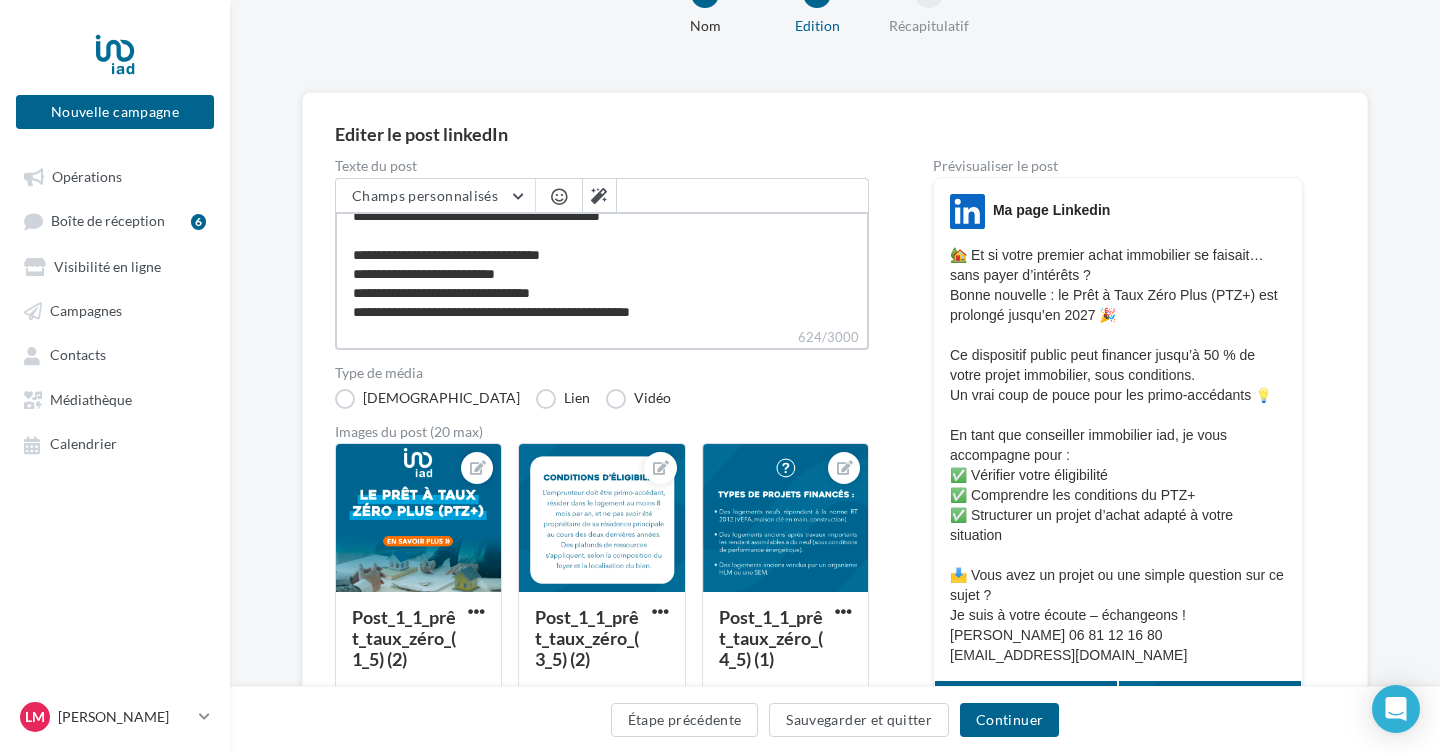 type on "**********" 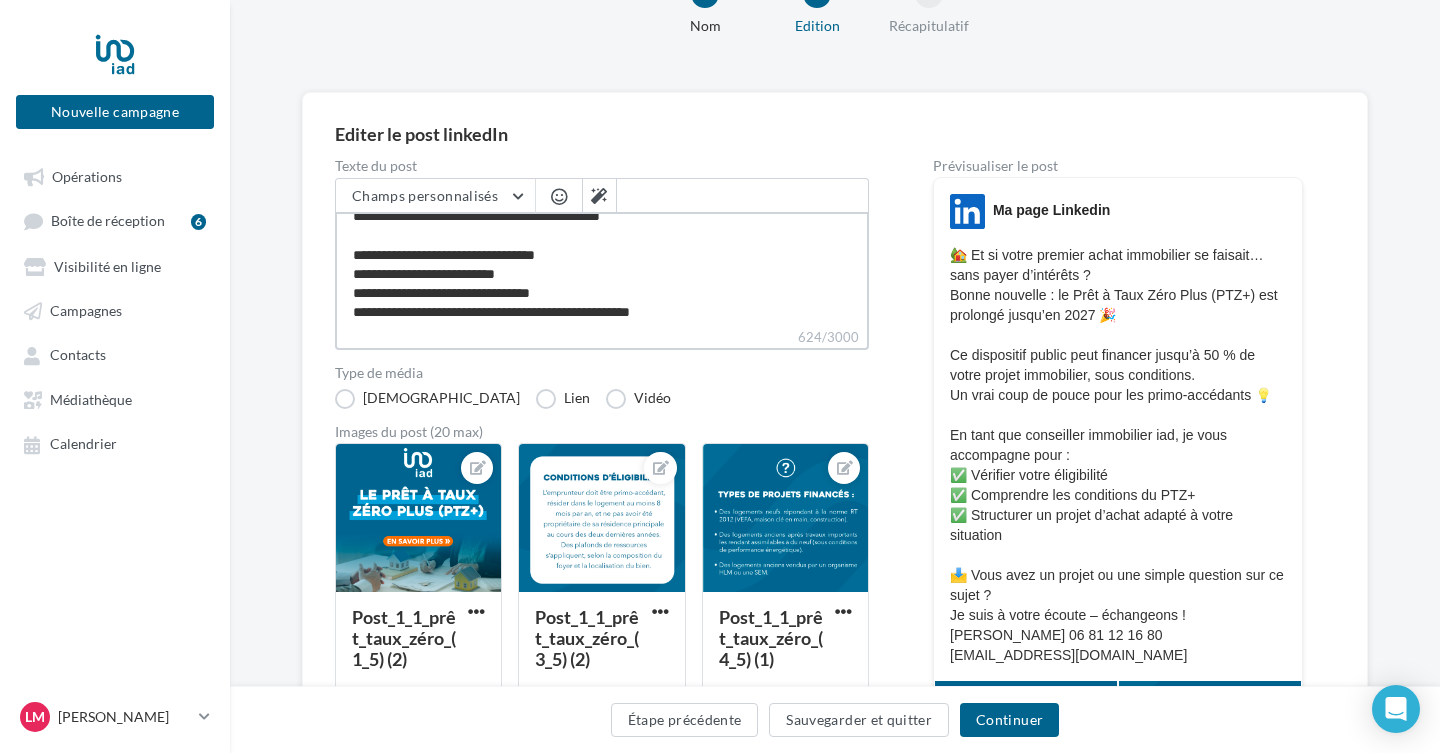 type on "**********" 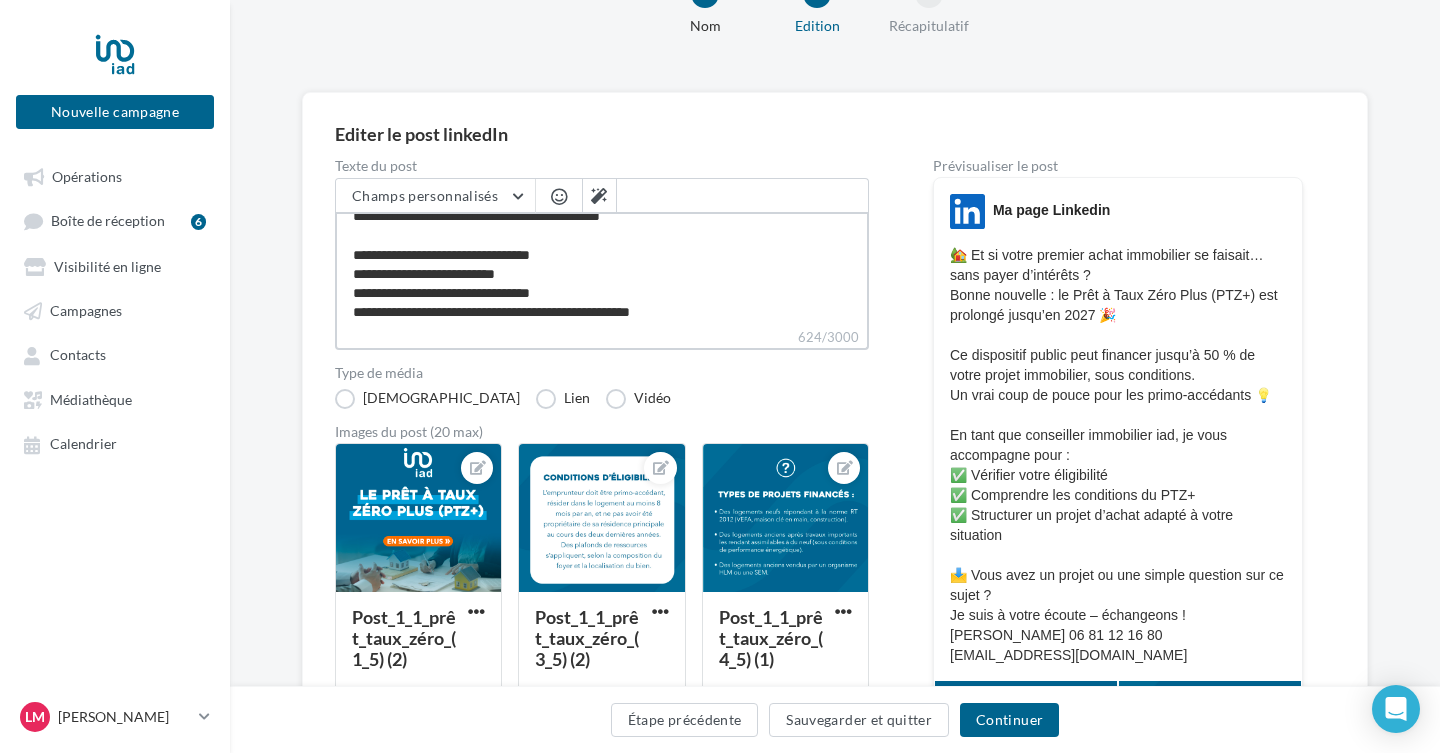type on "**********" 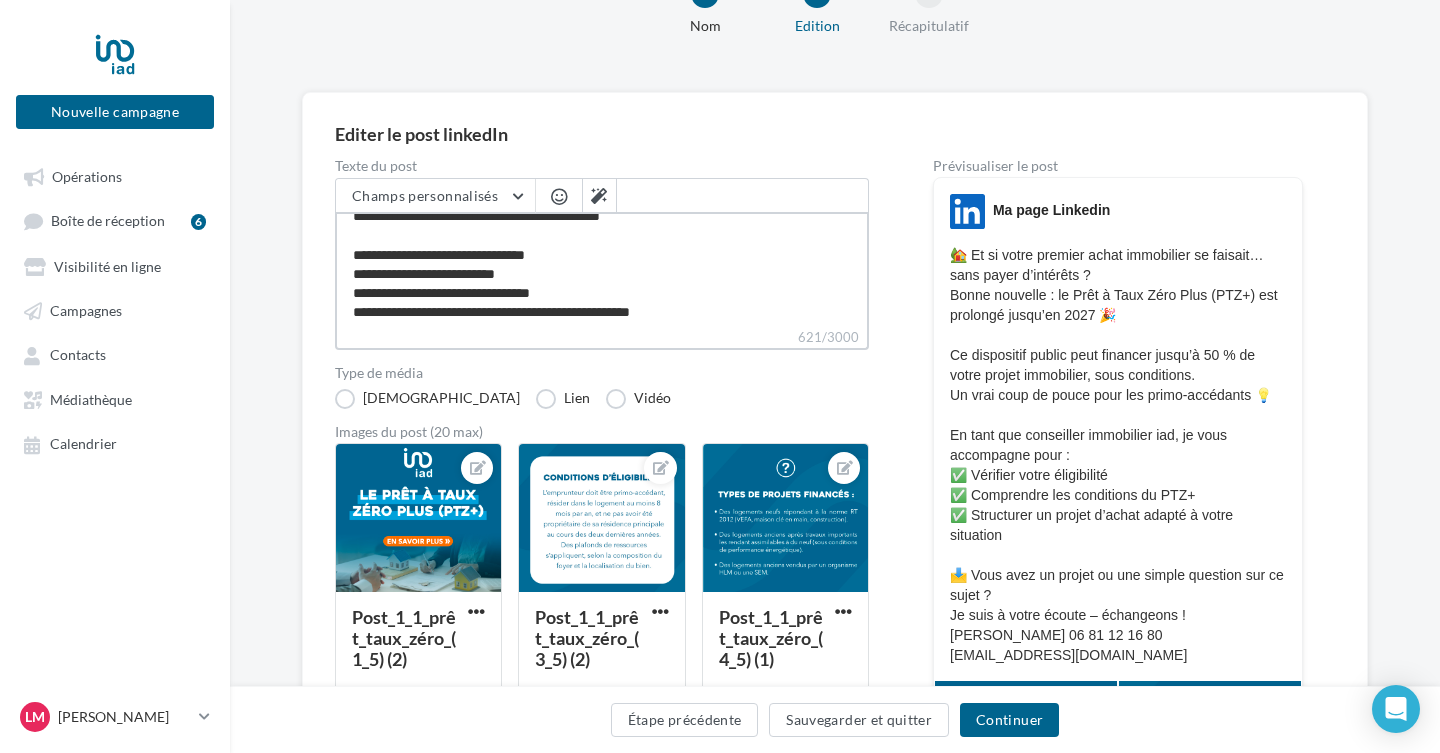 type on "**********" 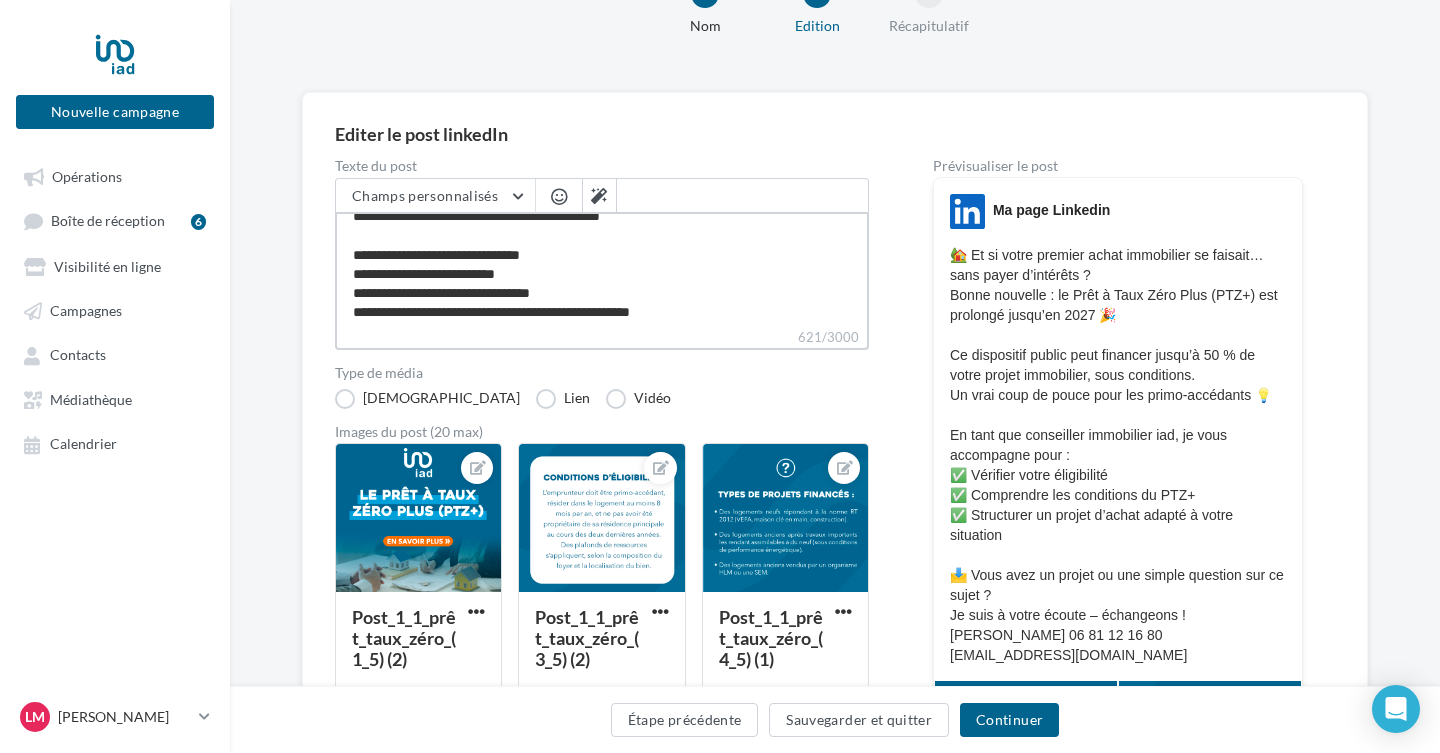 type on "**********" 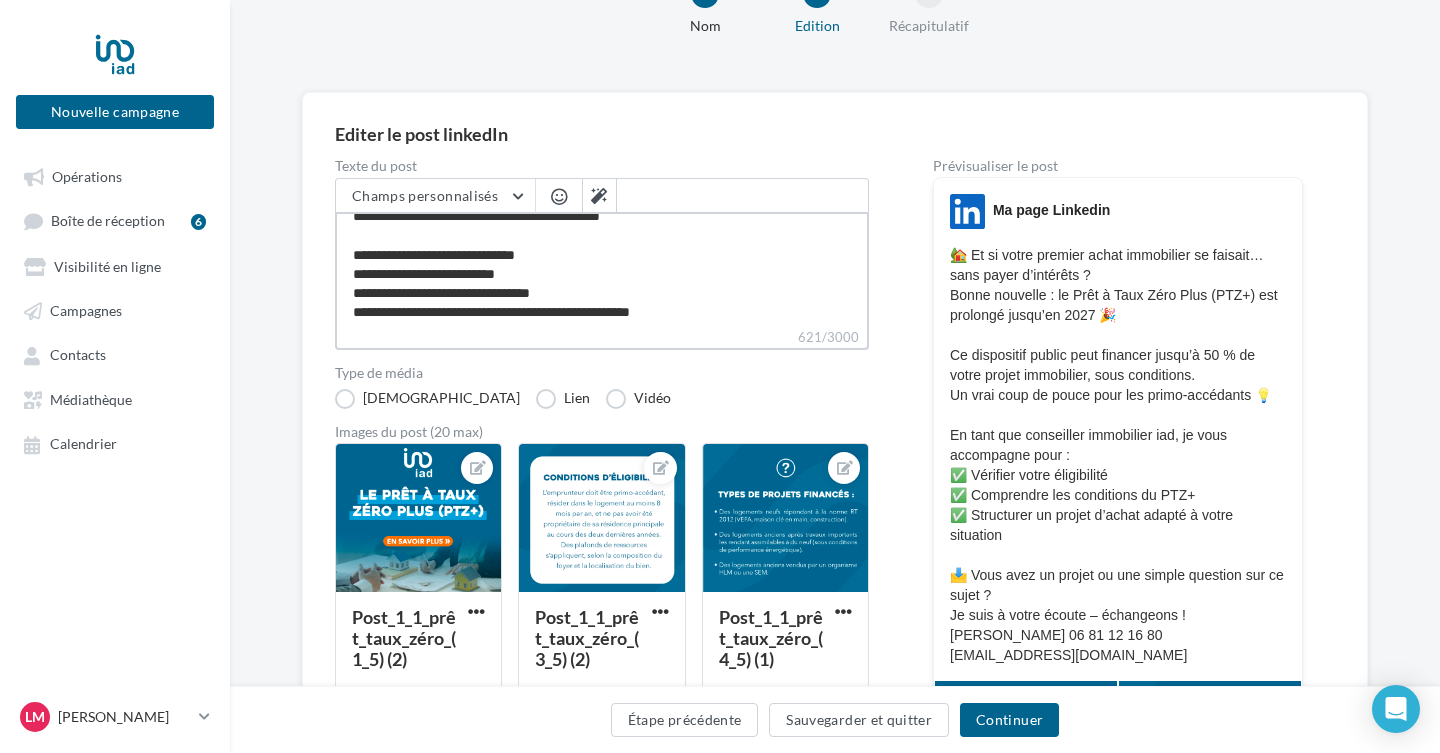 type on "**********" 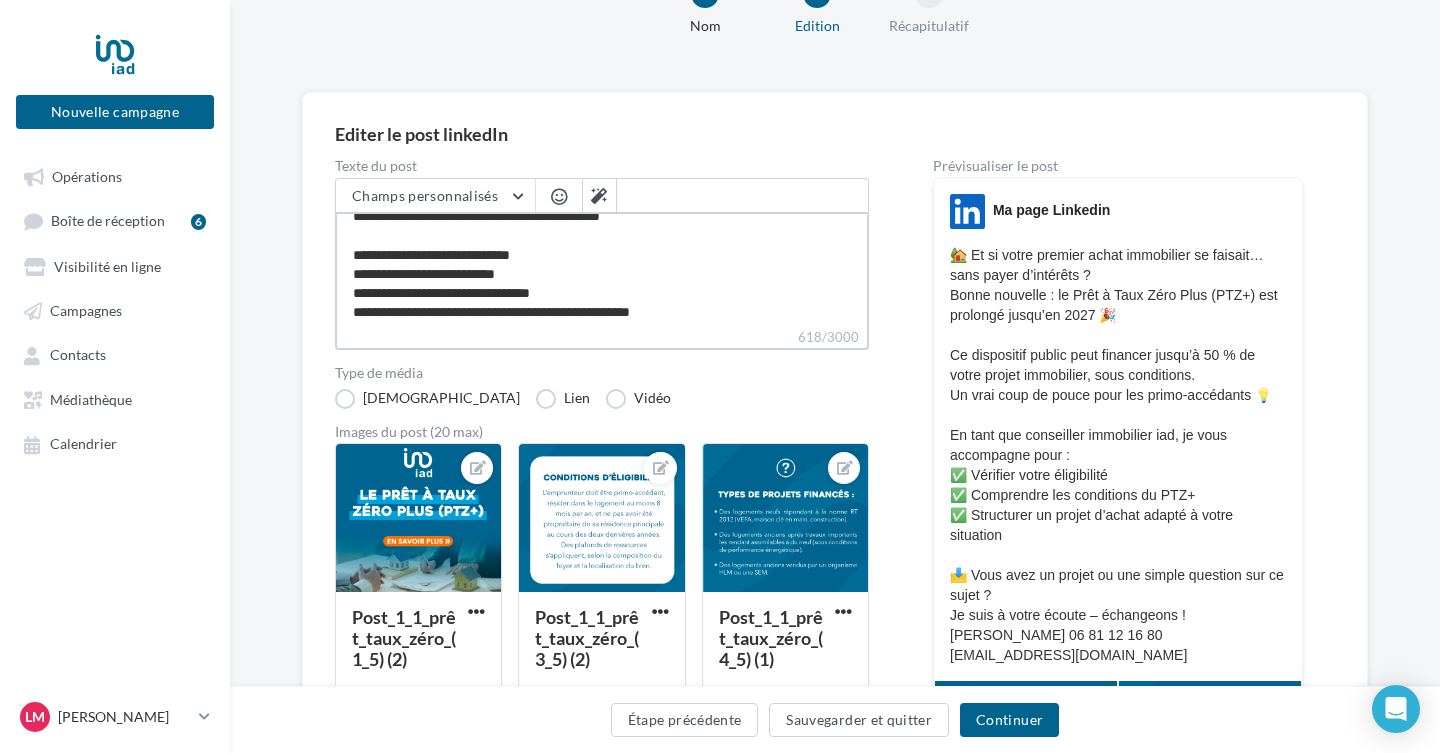 type on "**********" 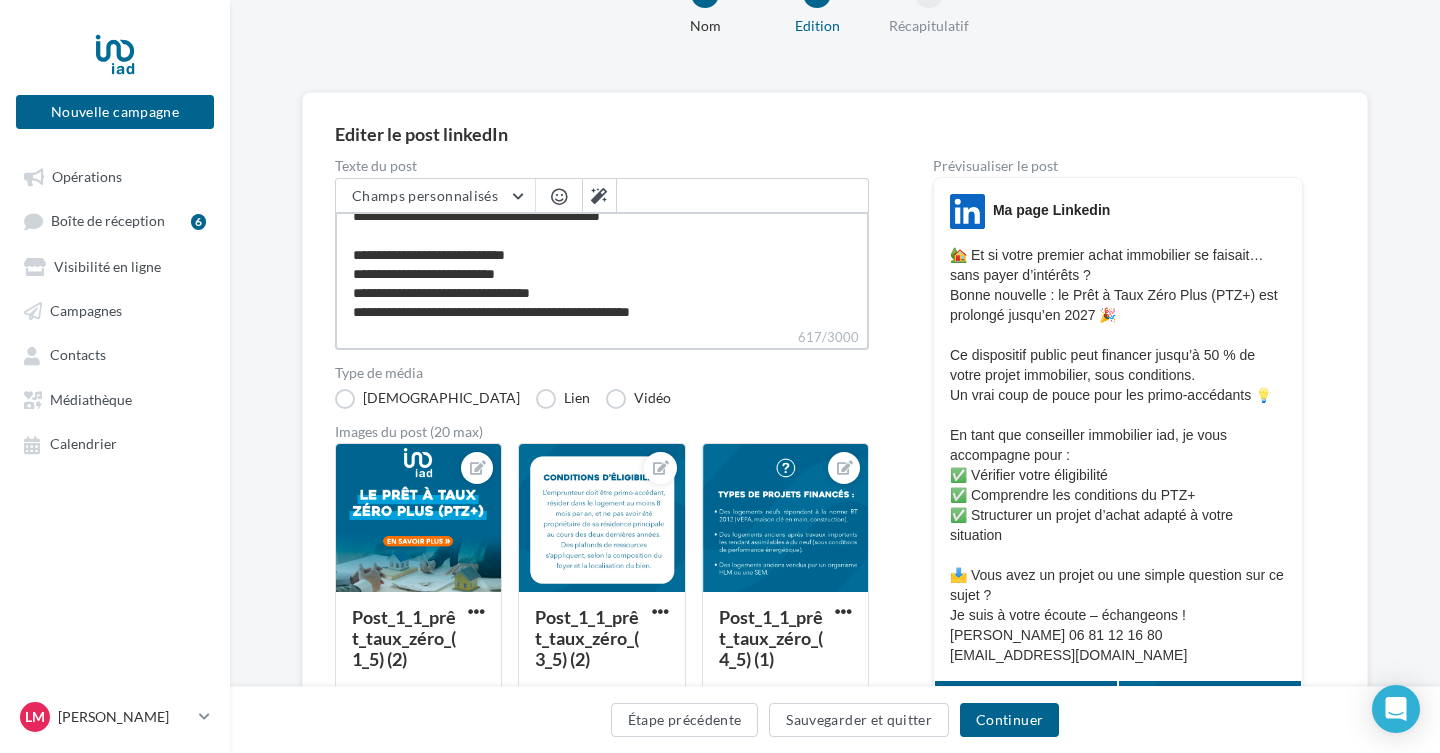 type on "**********" 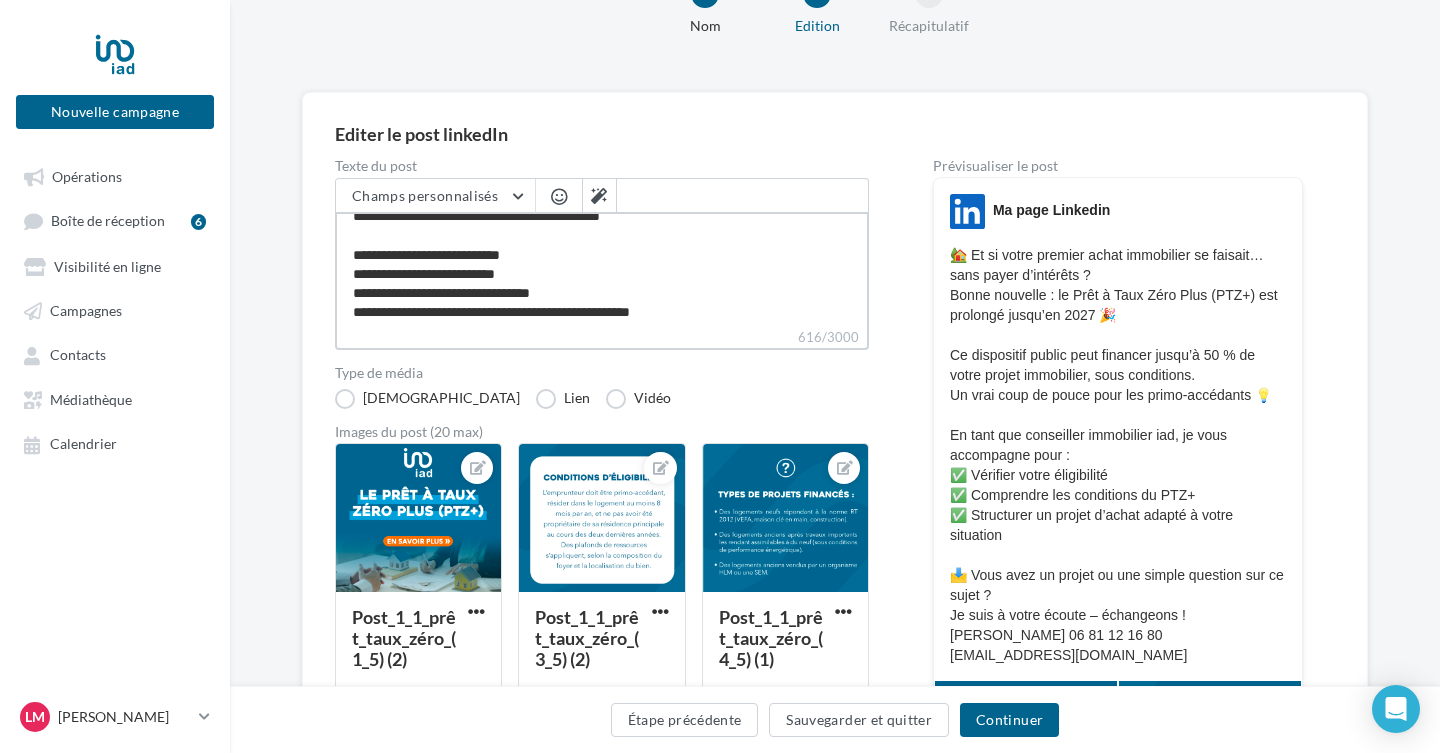 type on "**********" 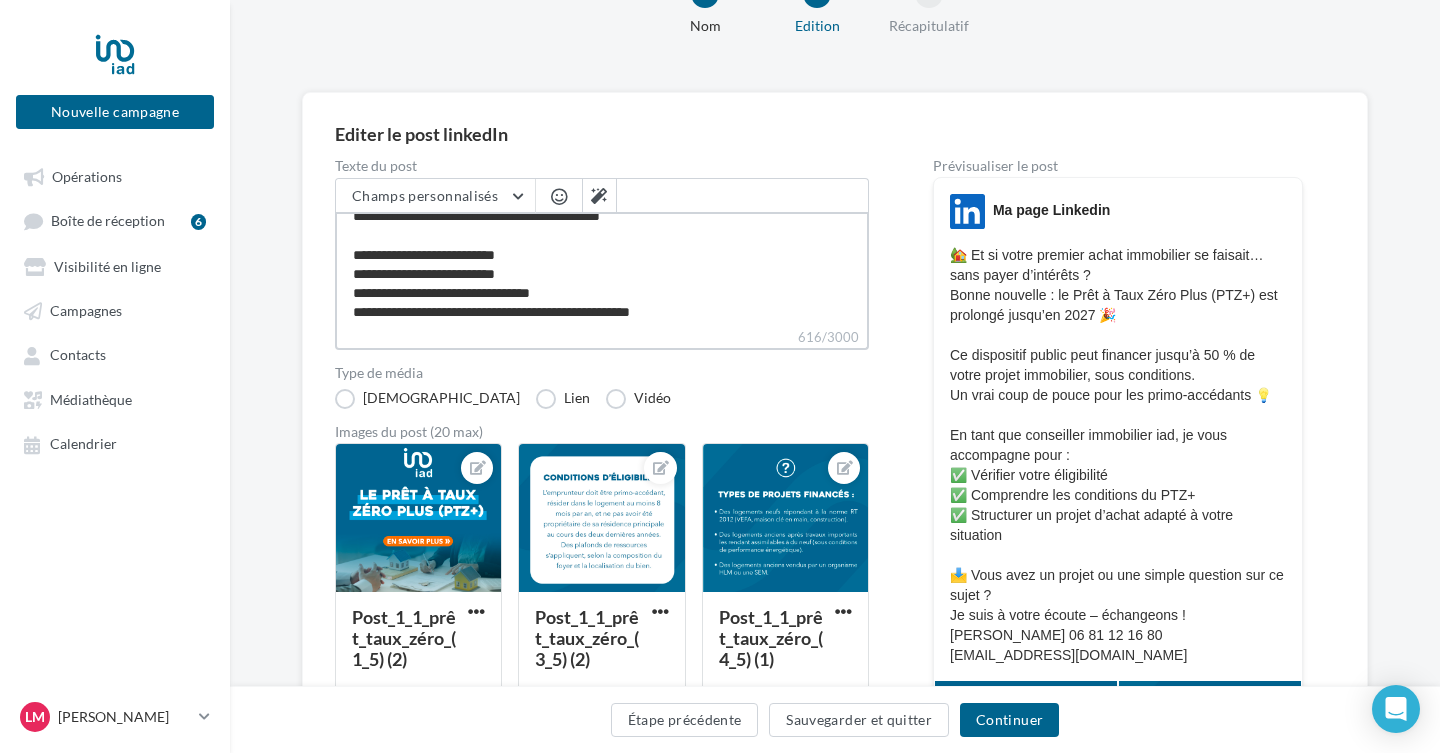 type on "**********" 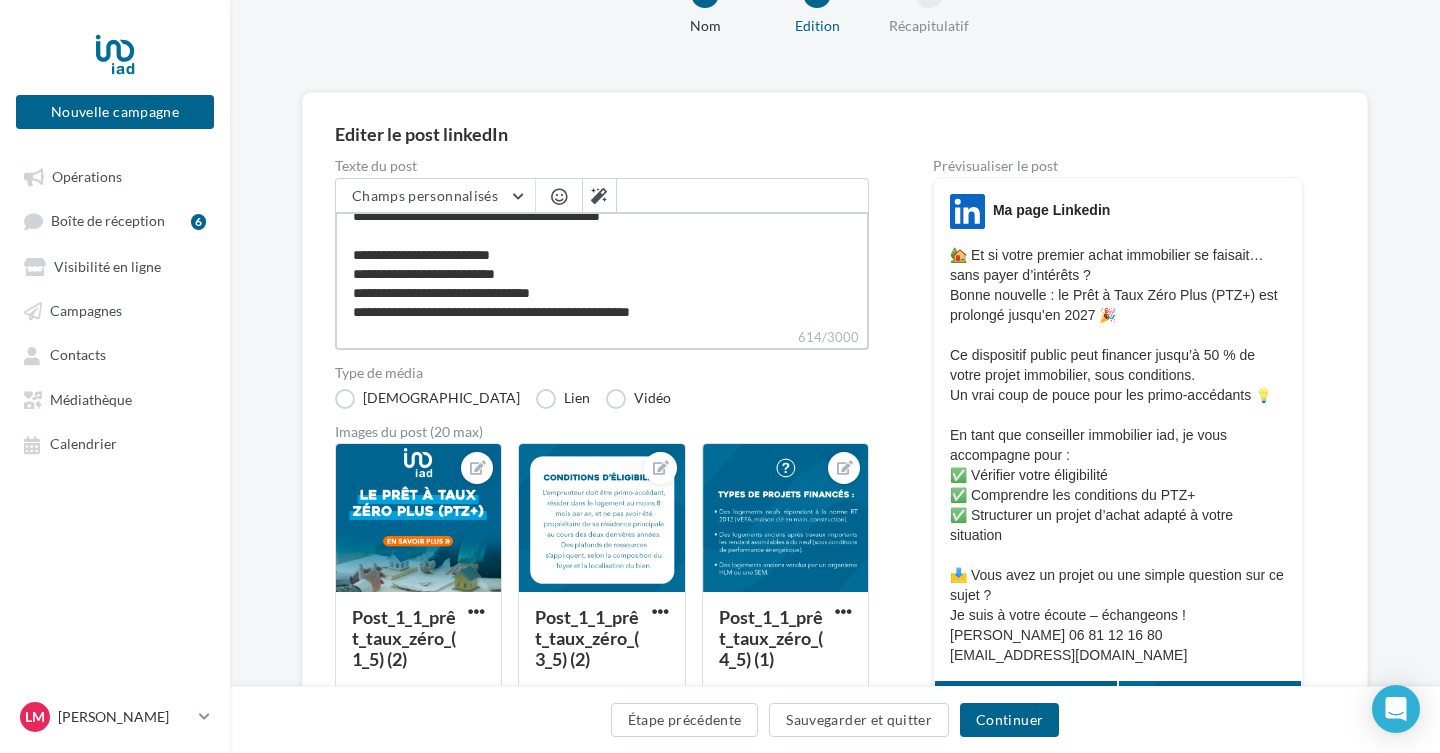 type on "**********" 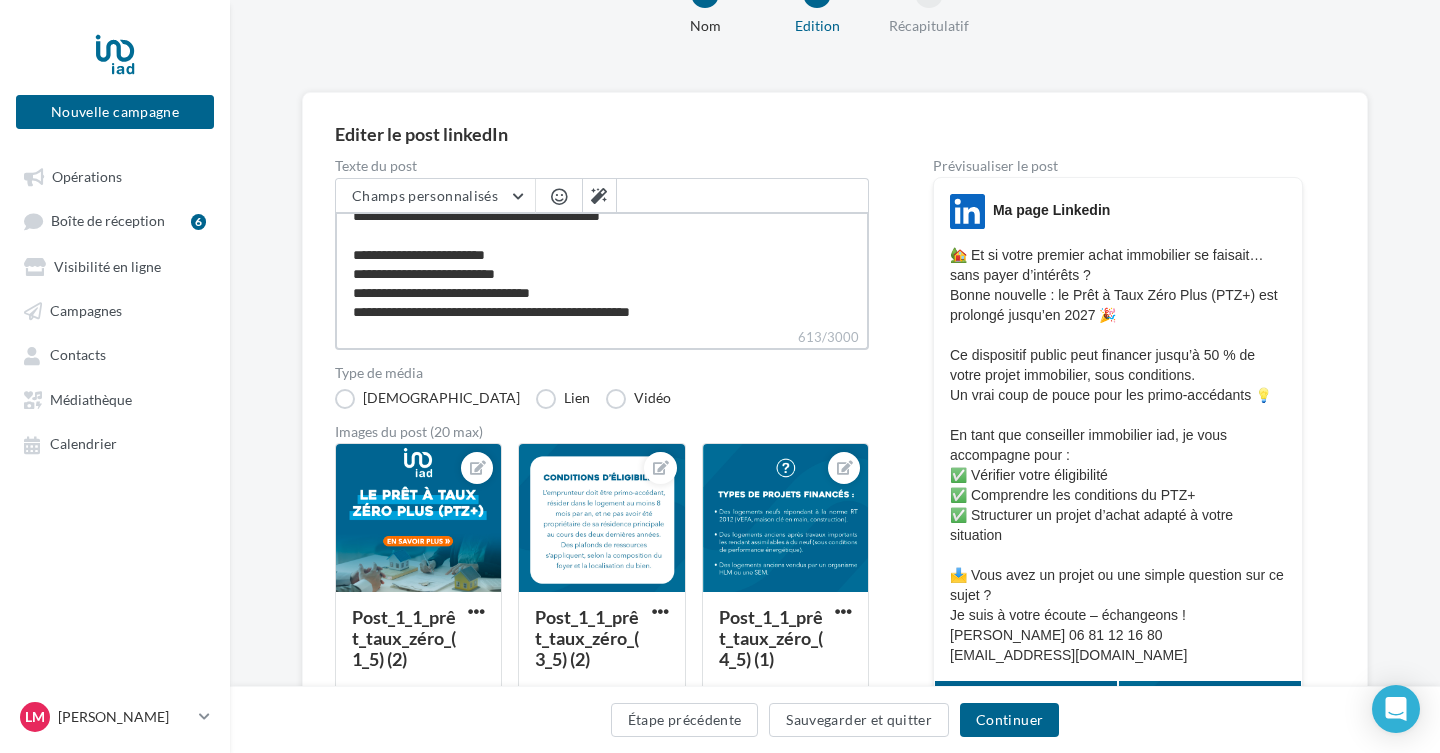 type on "**********" 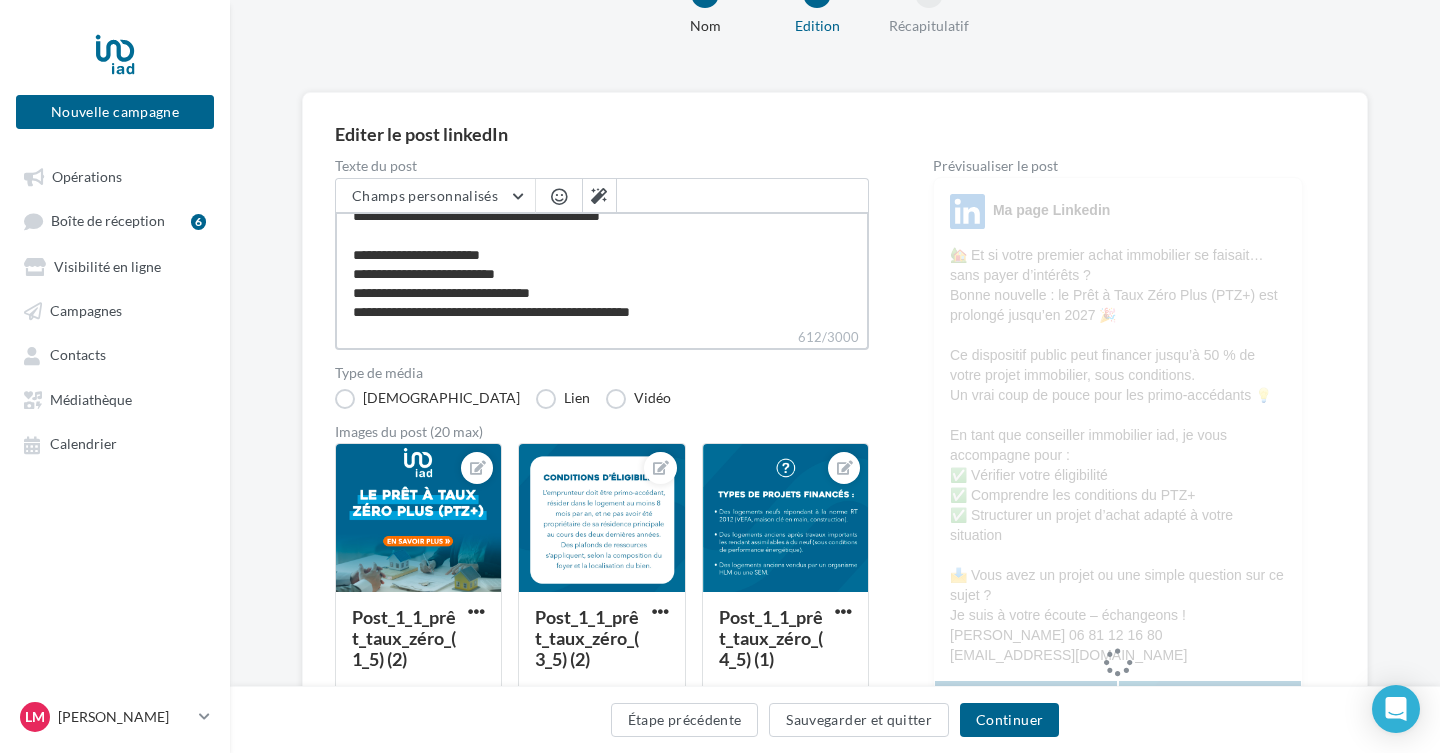 click on "**********" at bounding box center (602, 269) 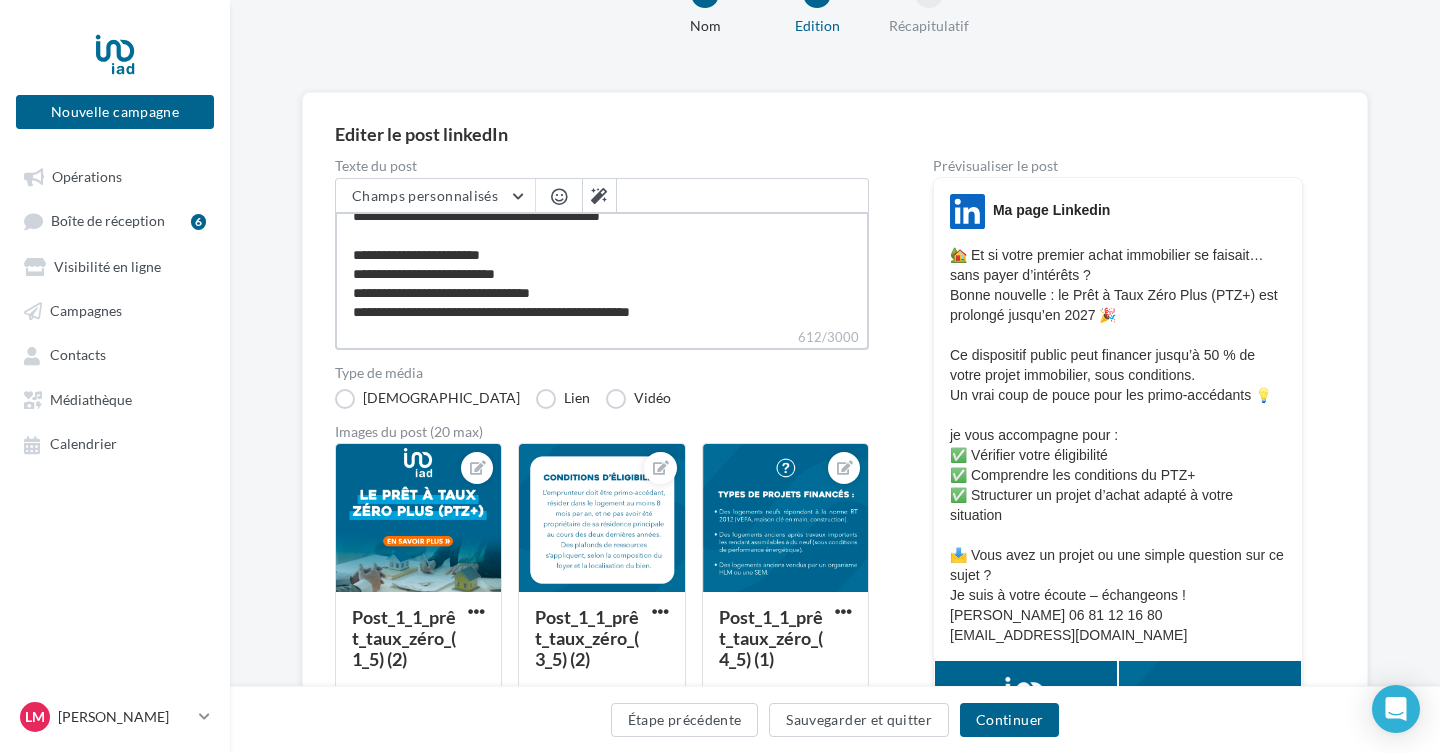 click on "**********" at bounding box center [602, 269] 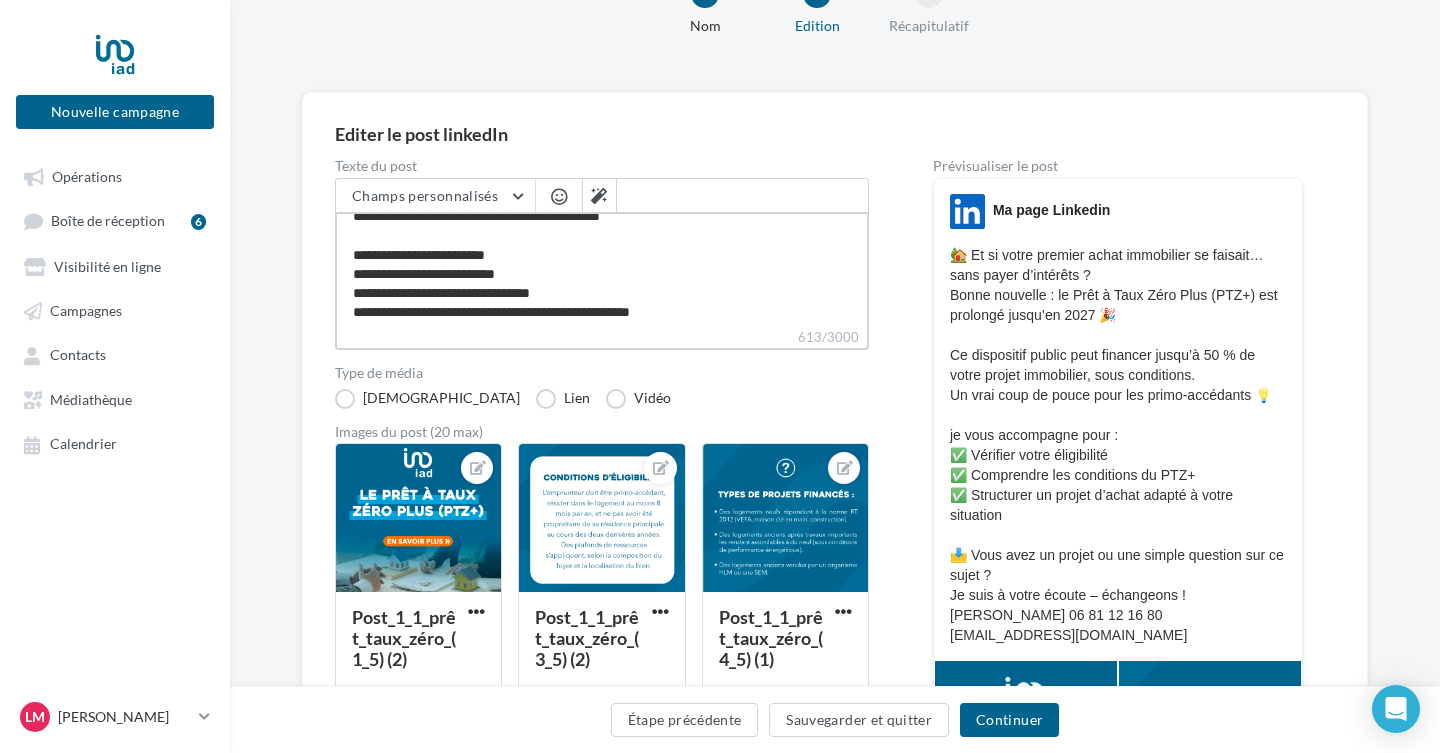 type on "**********" 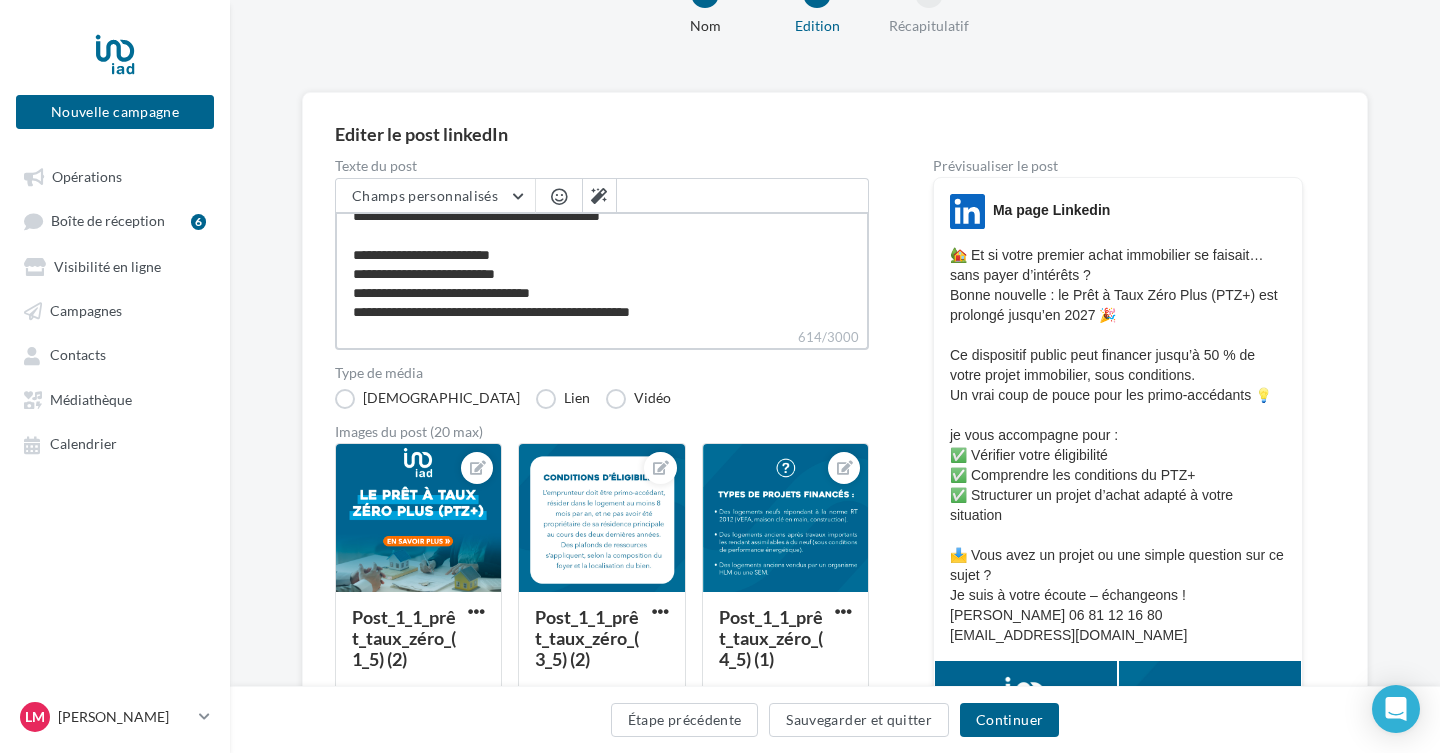 type on "**********" 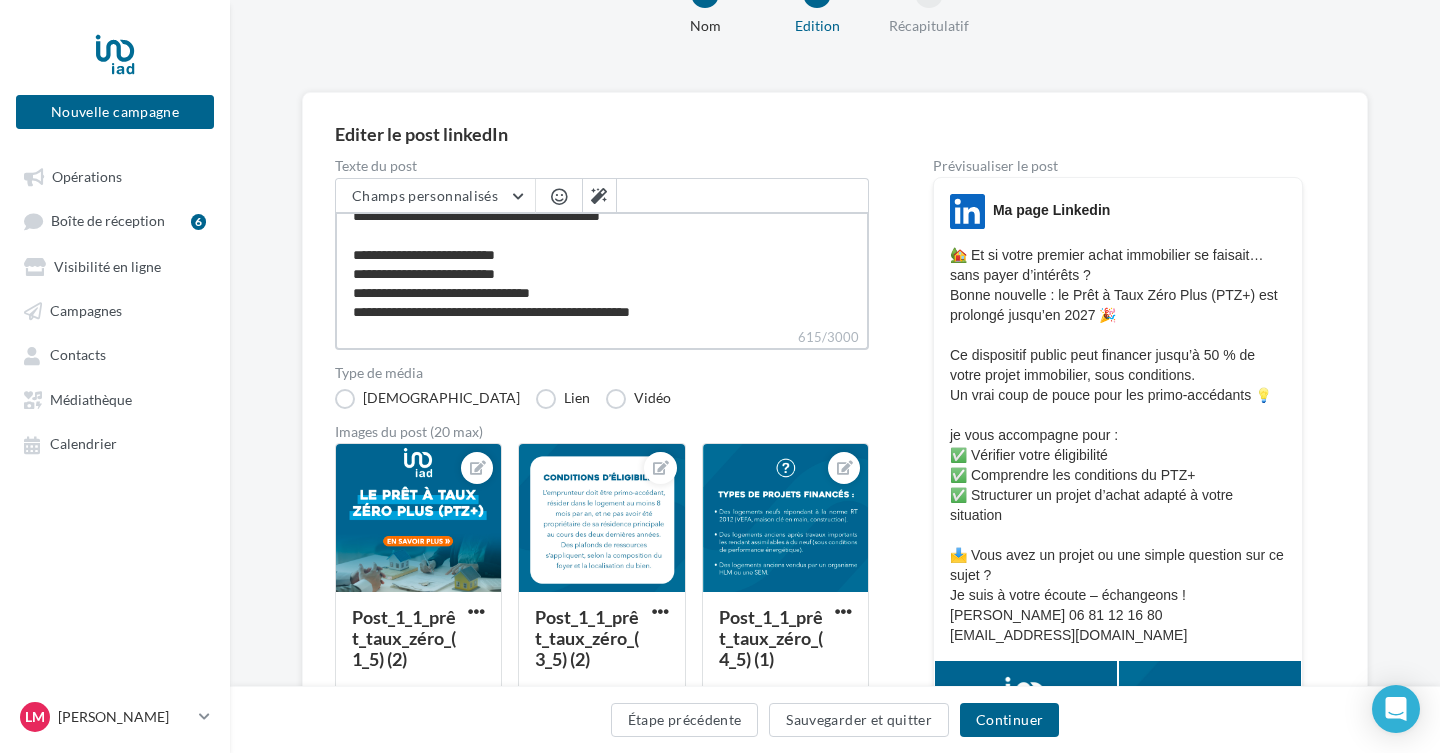 type on "**********" 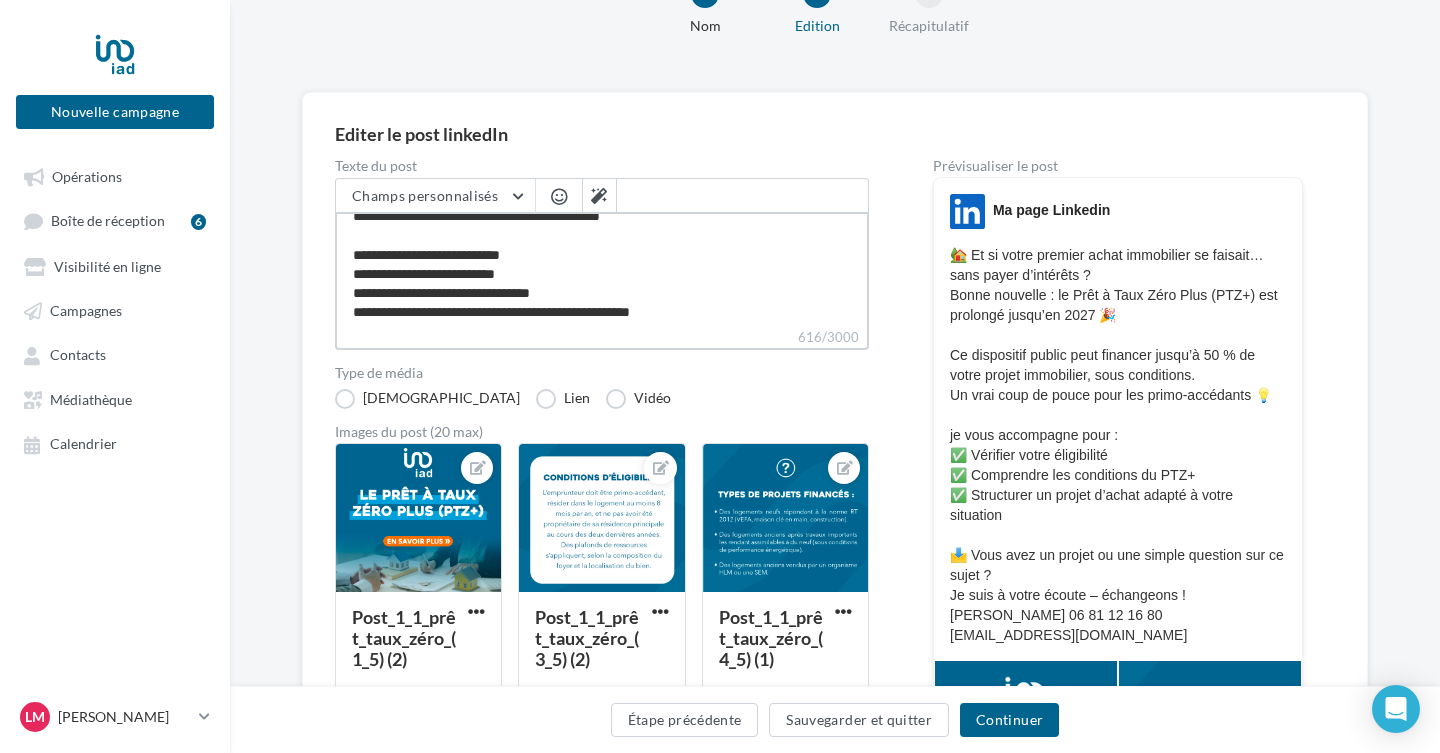 type on "**********" 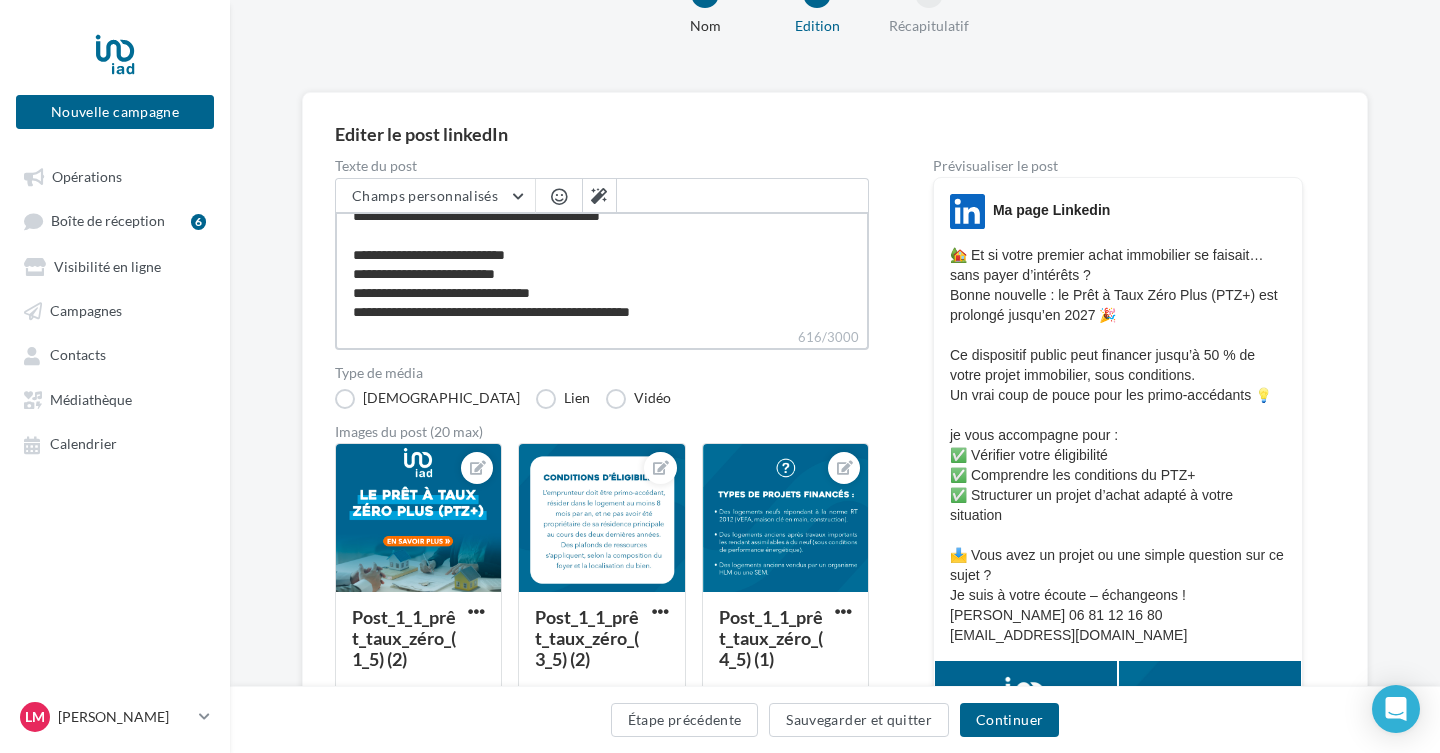 type on "**********" 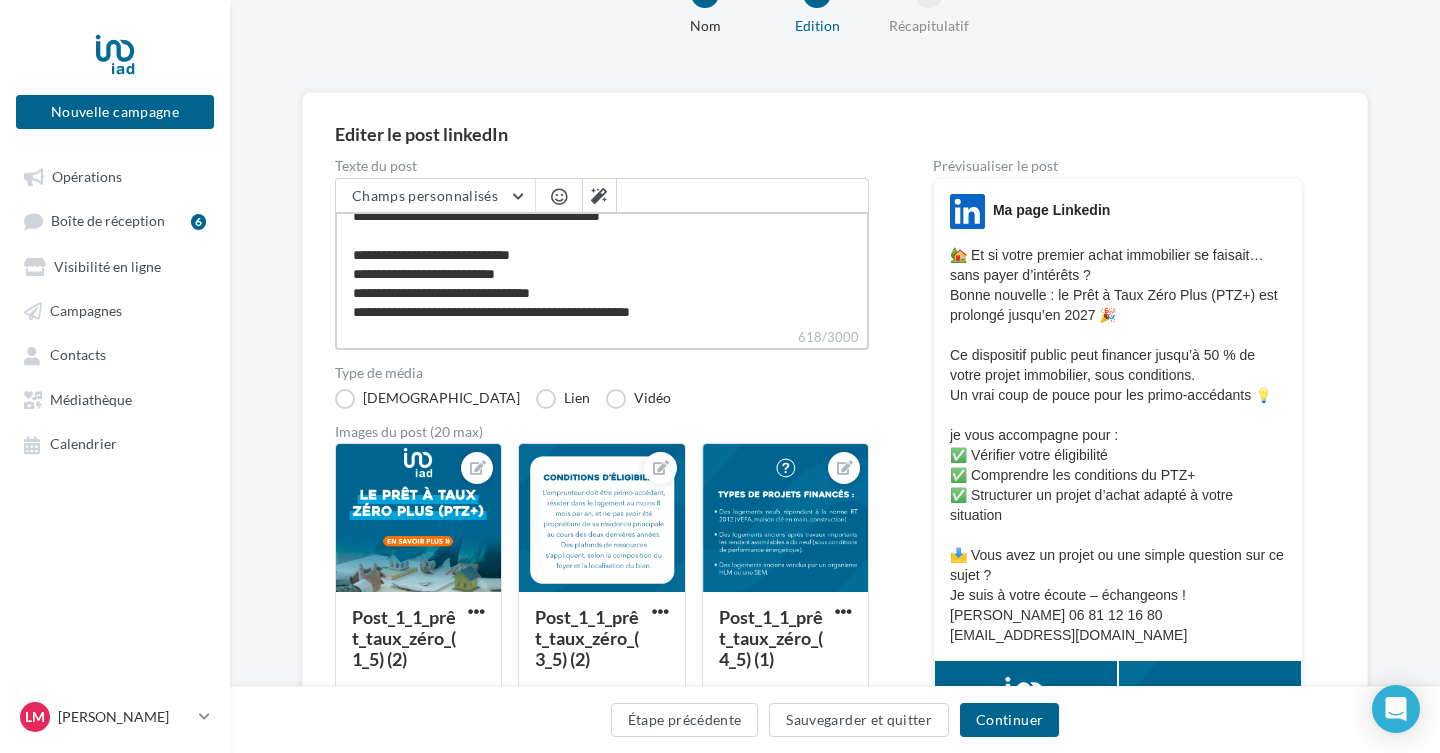 type on "**********" 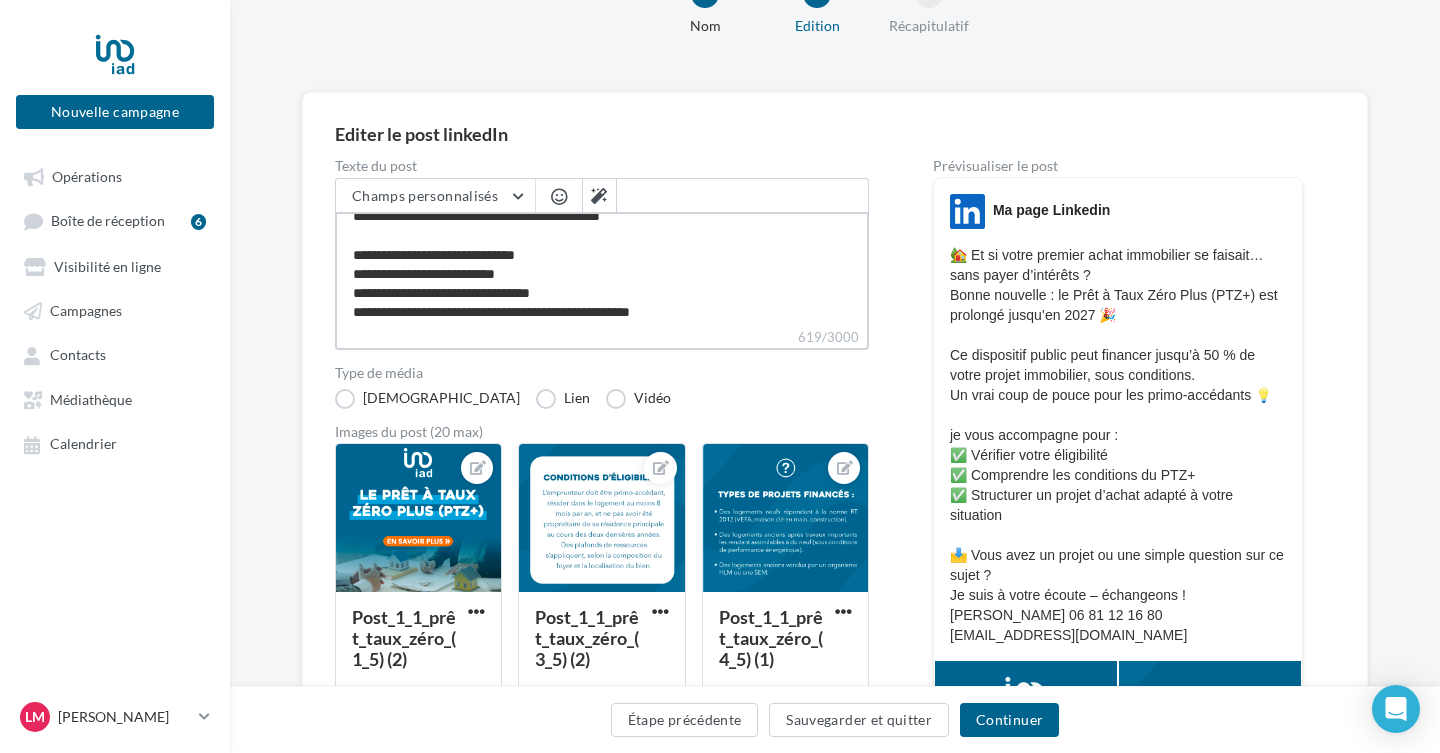 type on "**********" 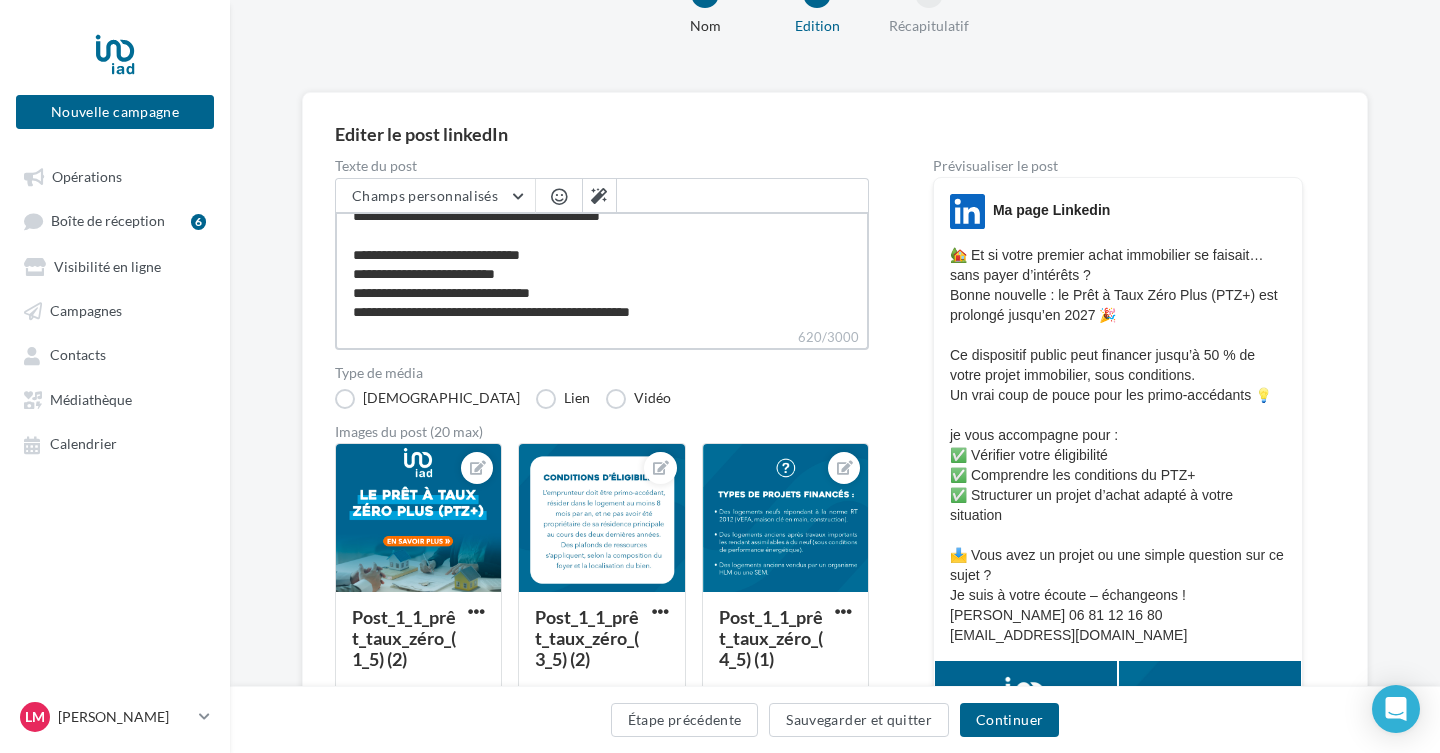 type on "**********" 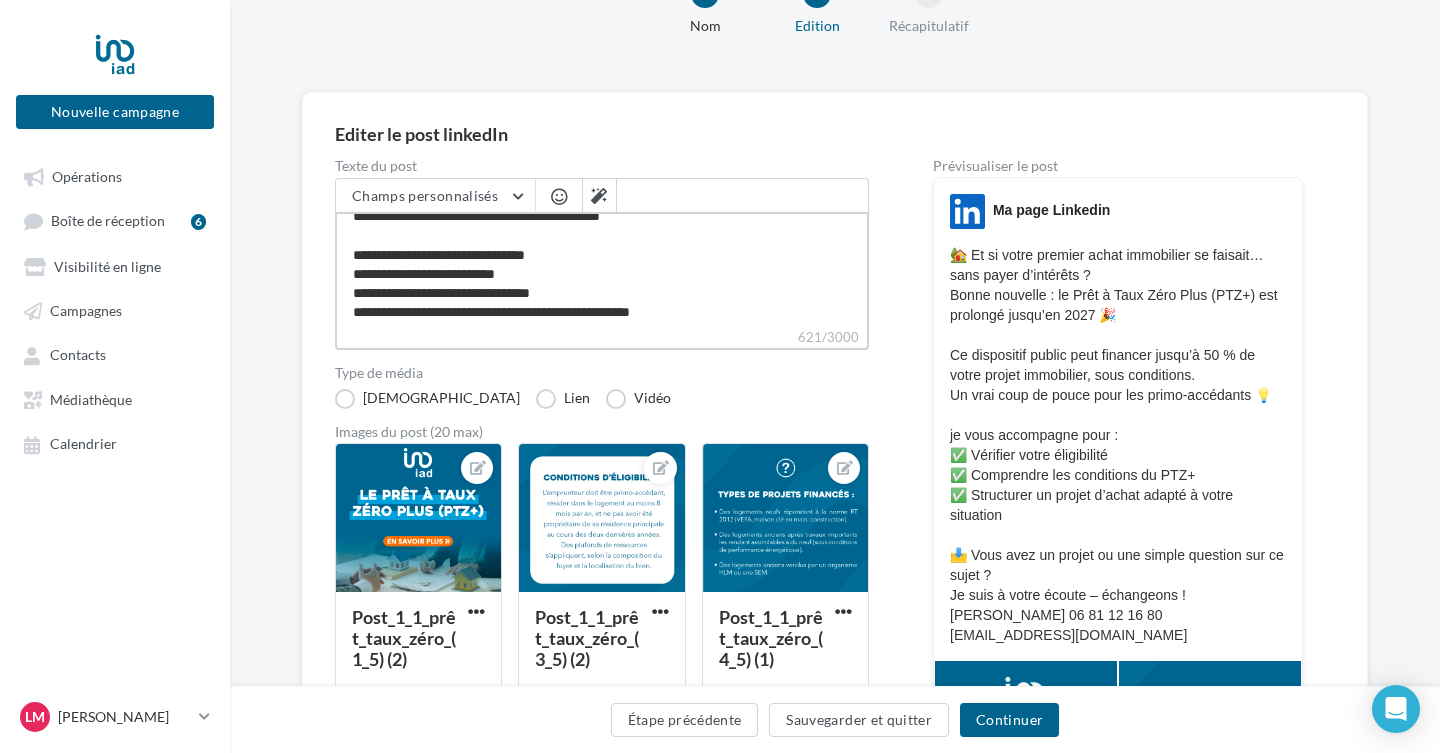 type on "**********" 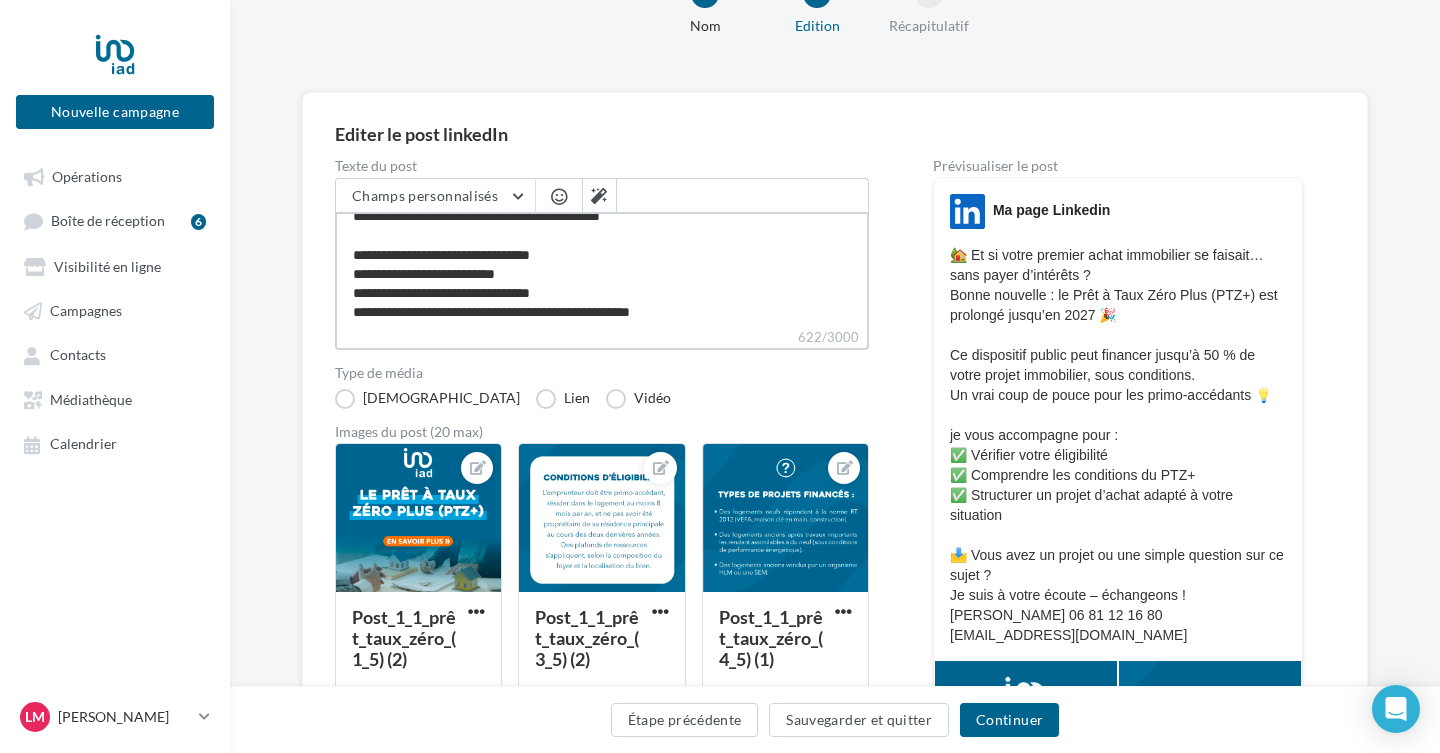 type on "**********" 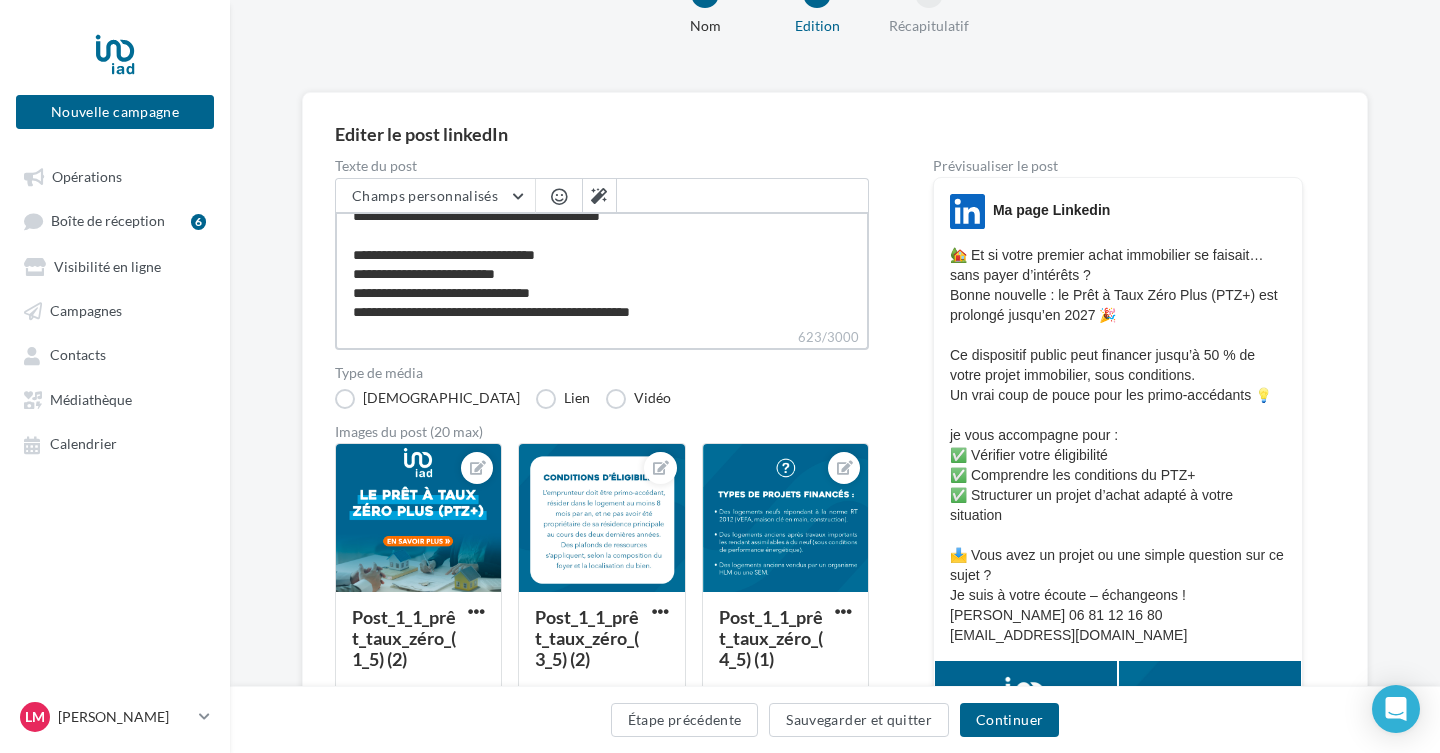 type on "**********" 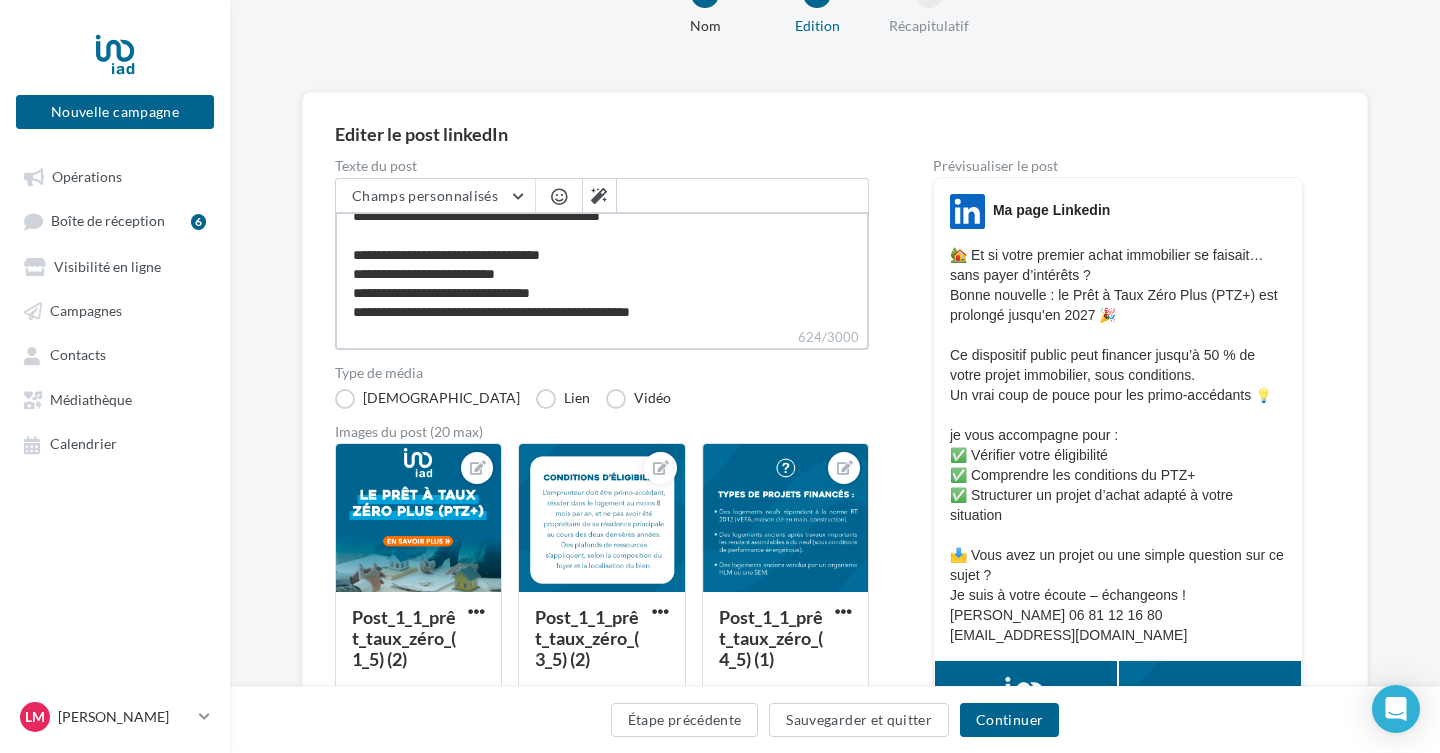 type on "**********" 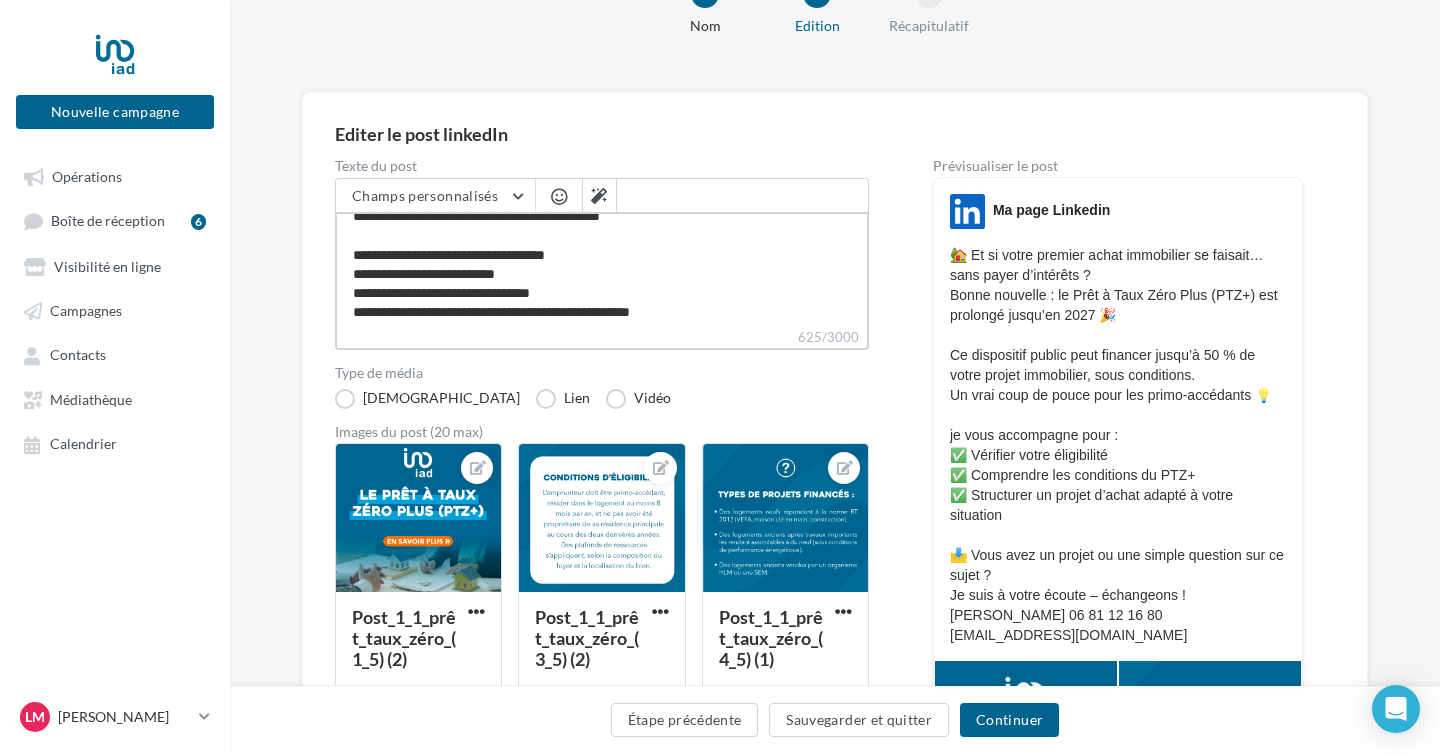 type on "**********" 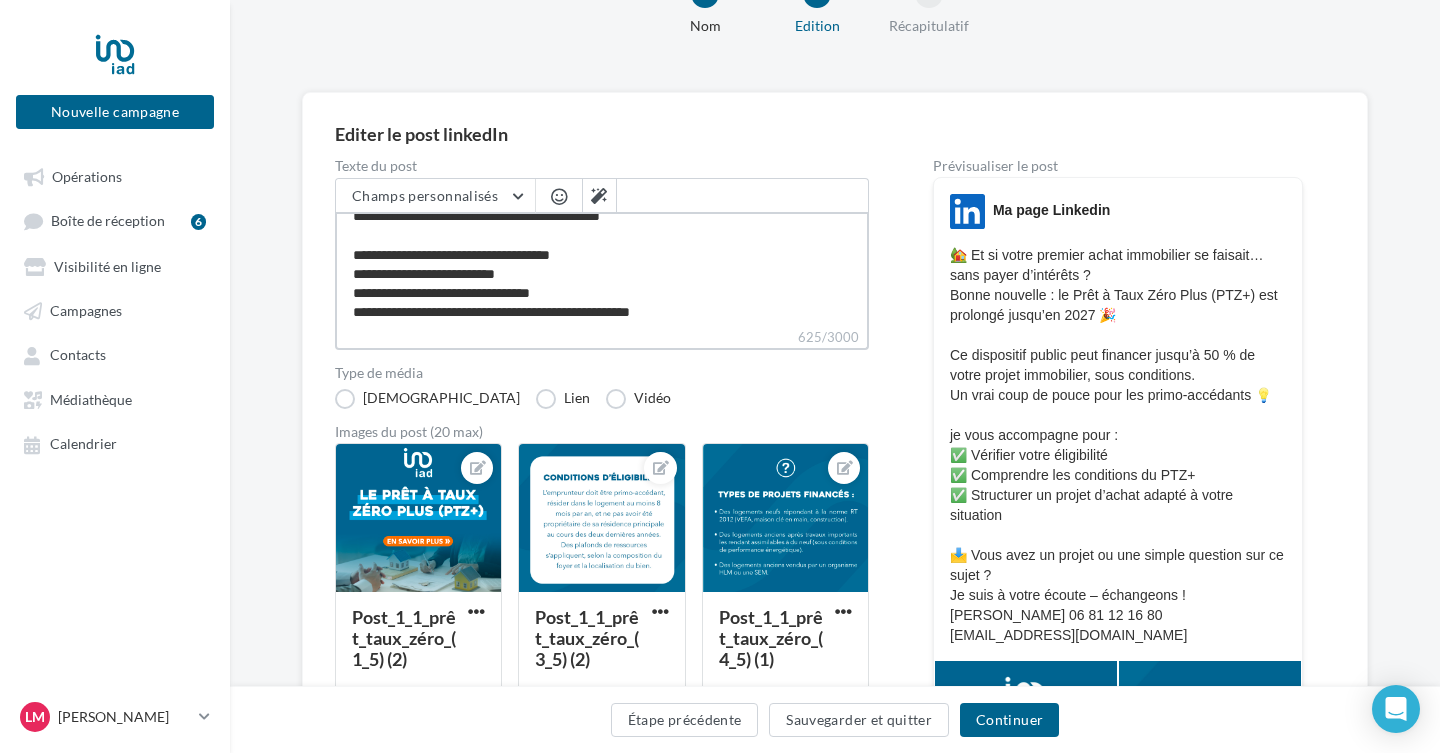 type on "**********" 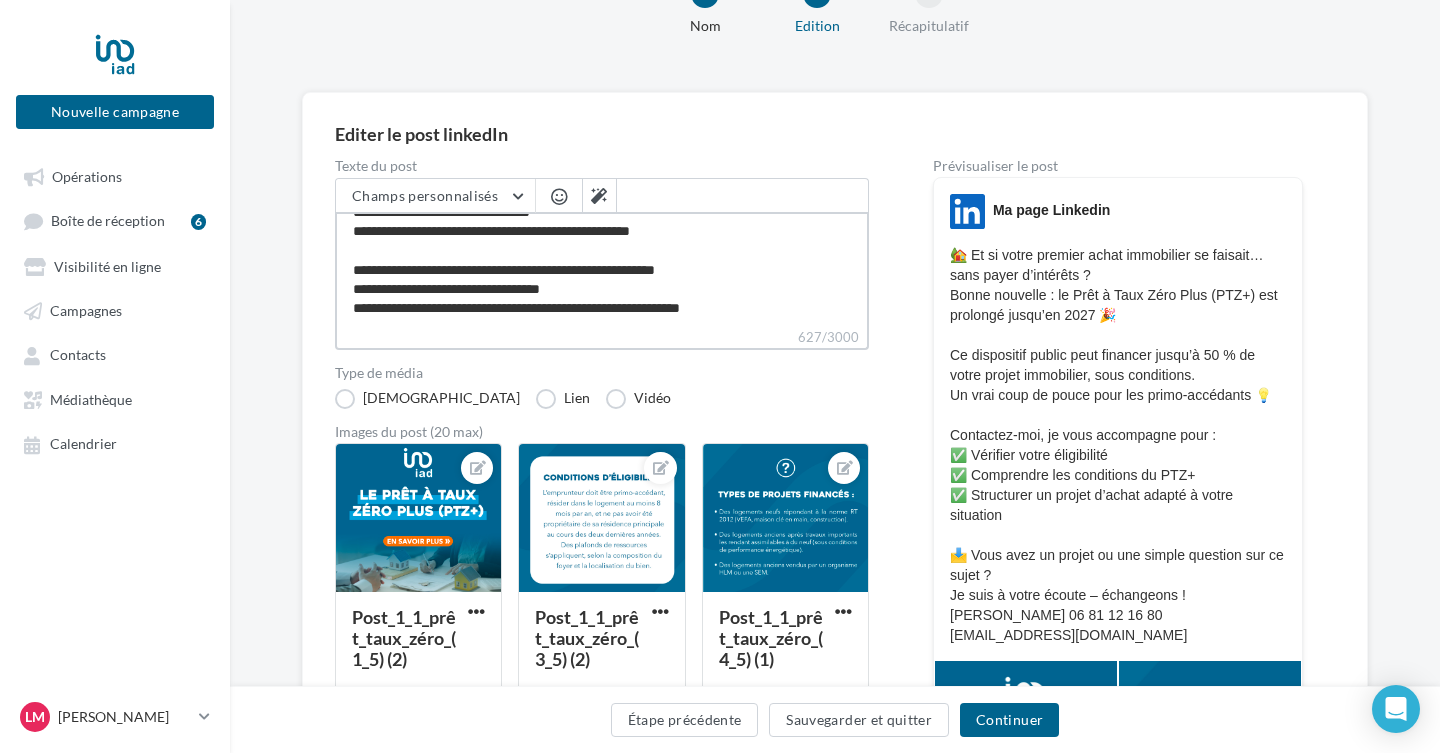 scroll, scrollTop: 177, scrollLeft: 0, axis: vertical 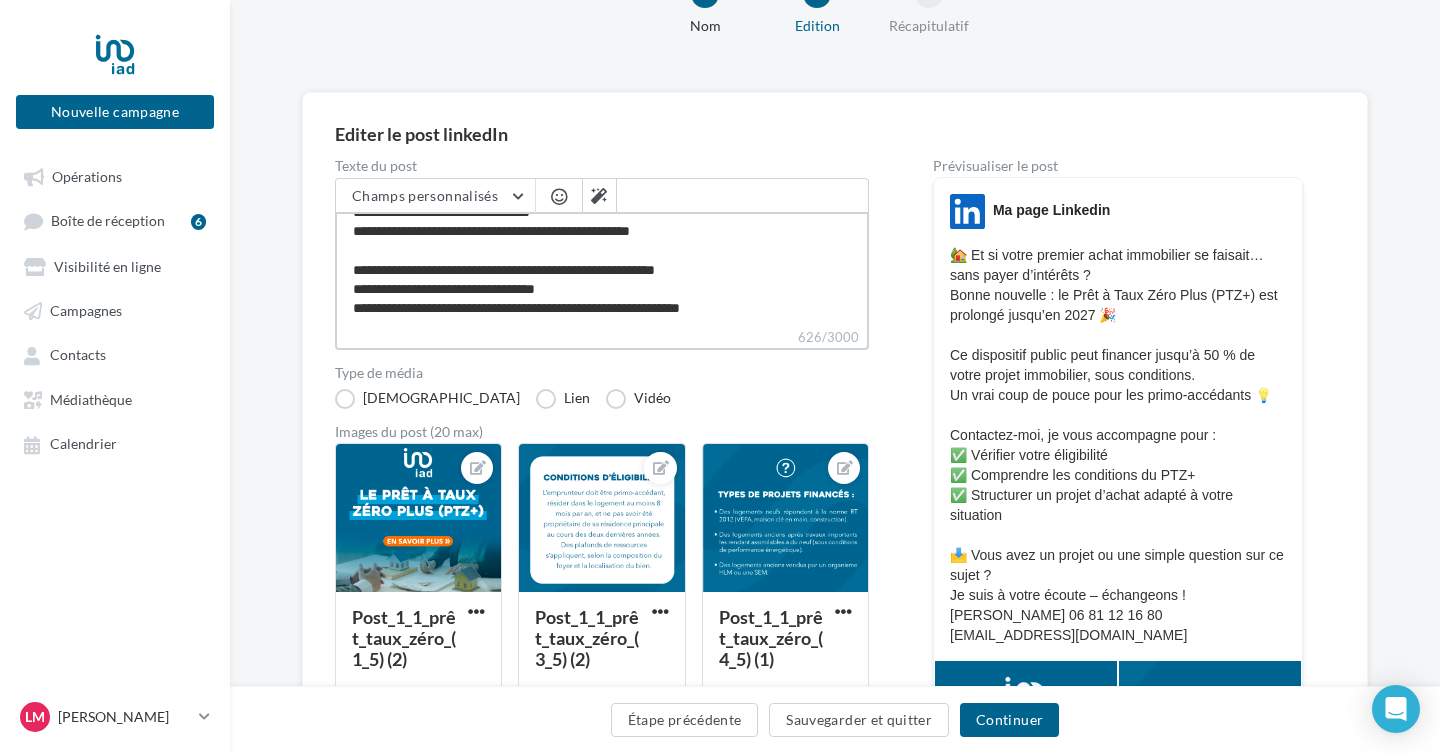type on "**********" 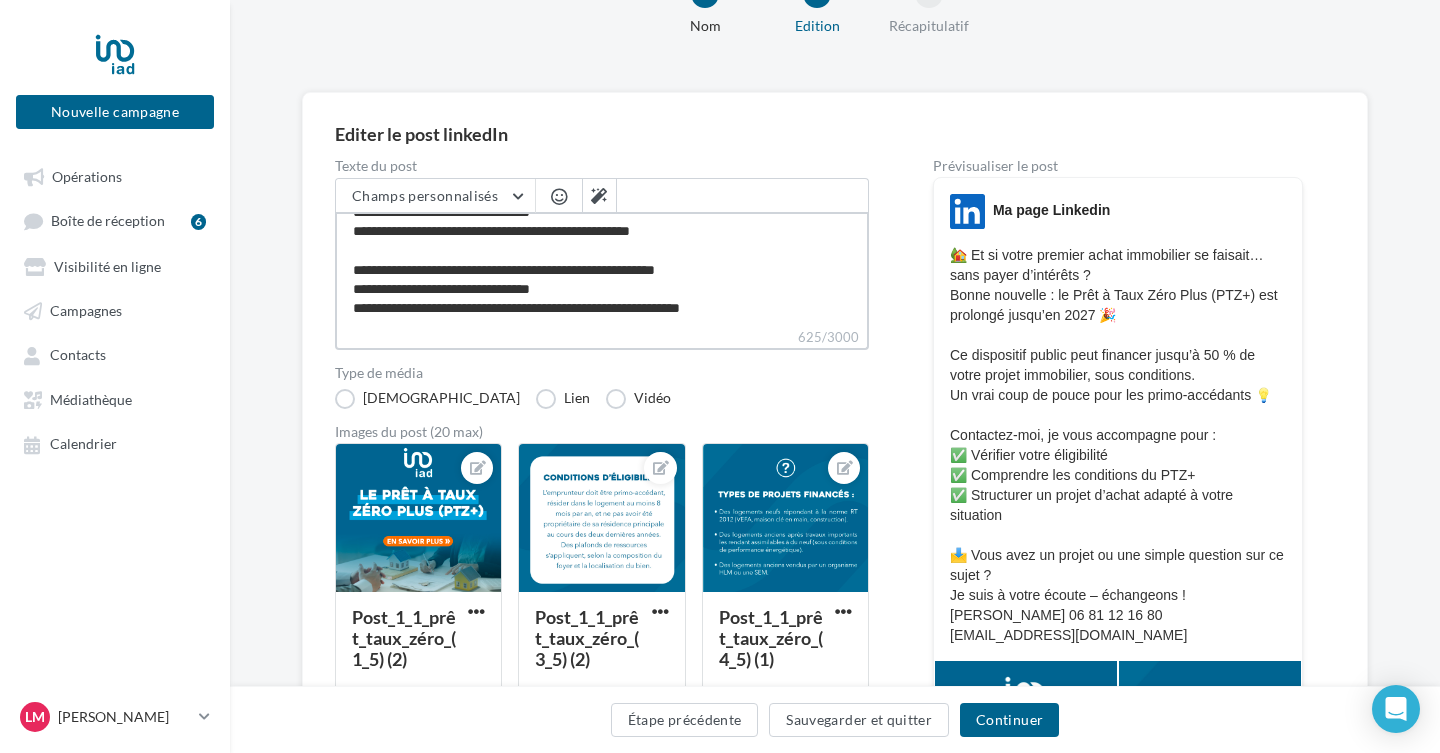 type on "**********" 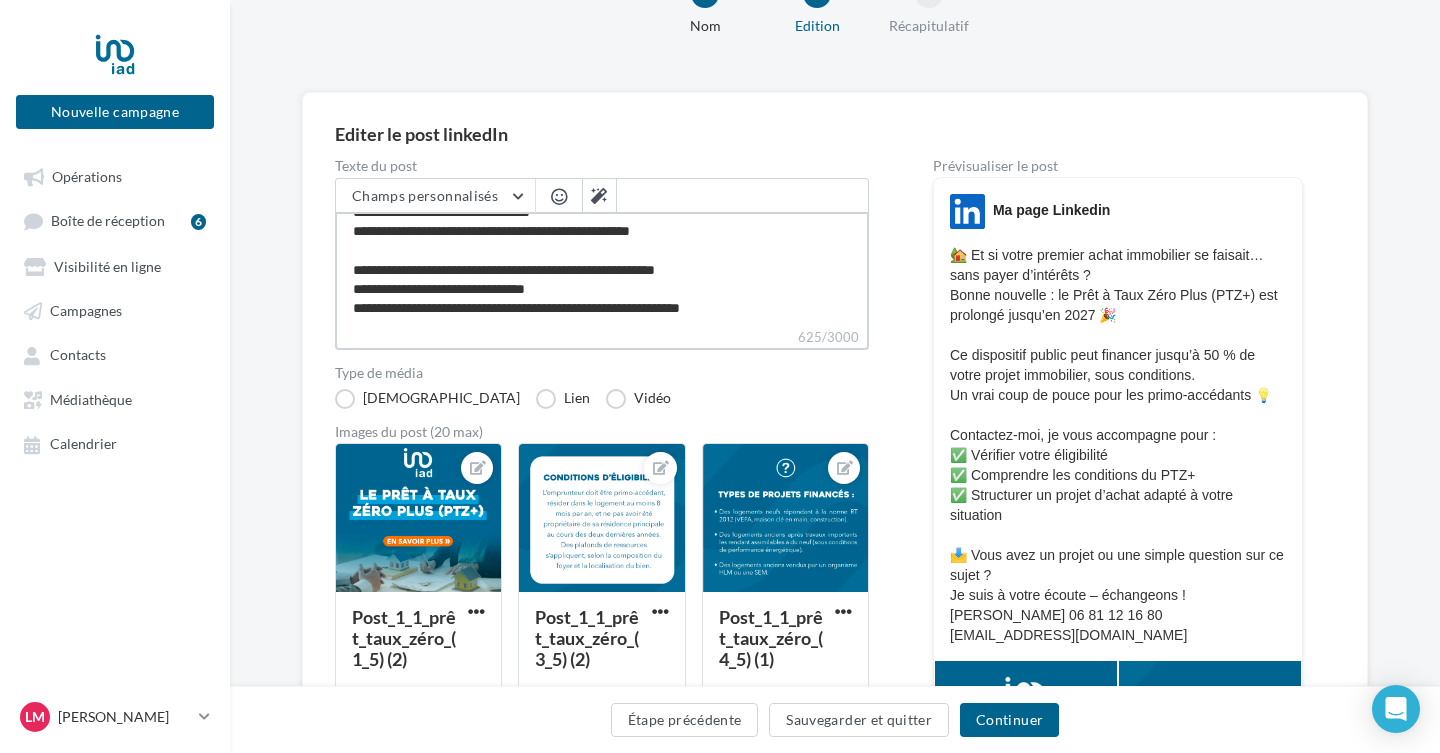 type on "**********" 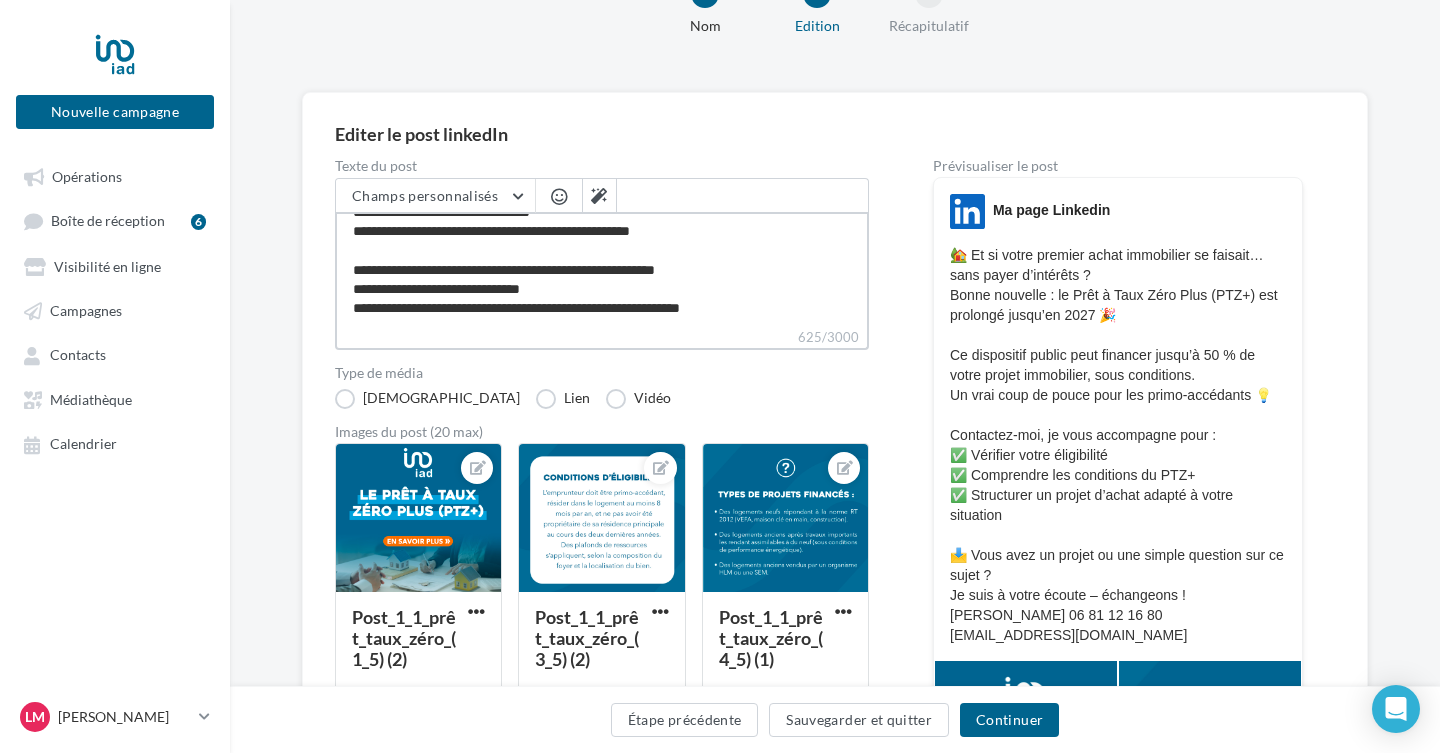 type on "**********" 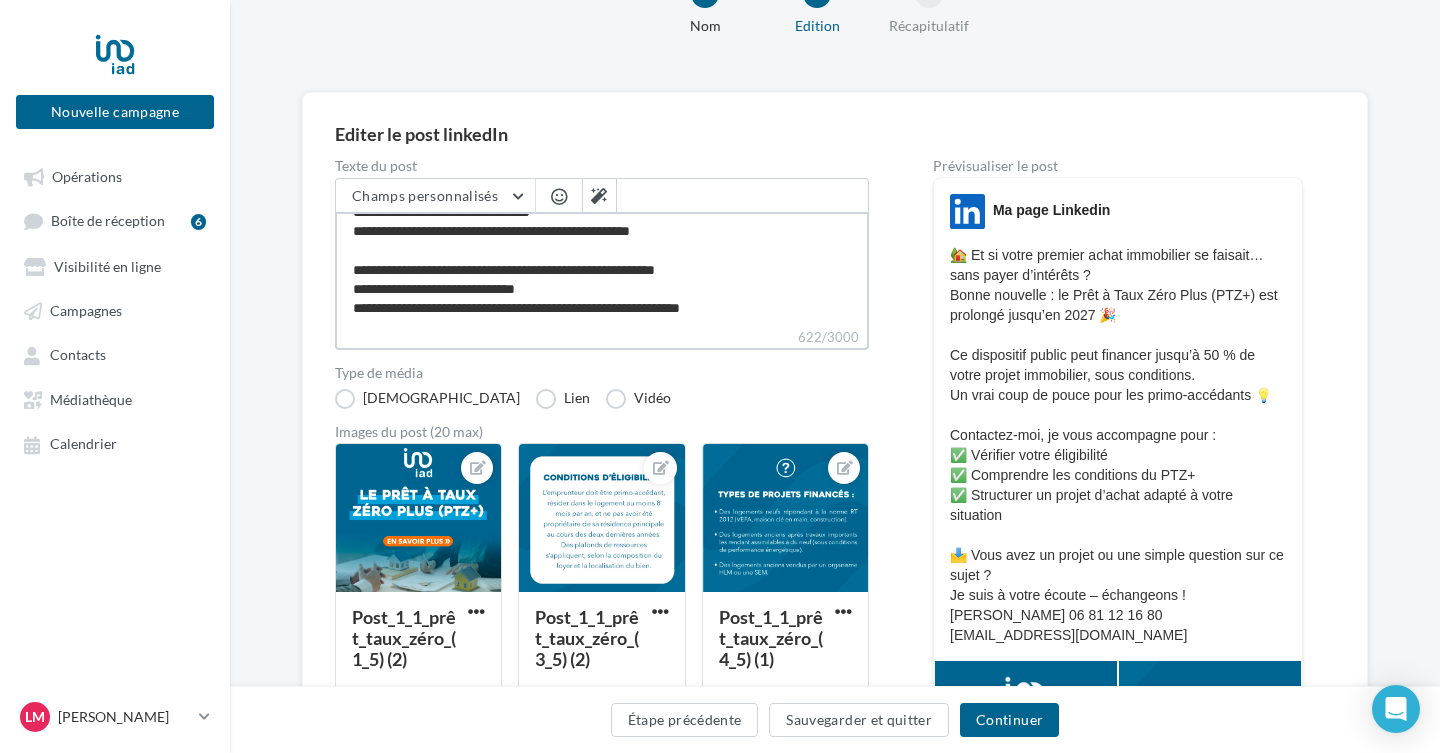 type on "**********" 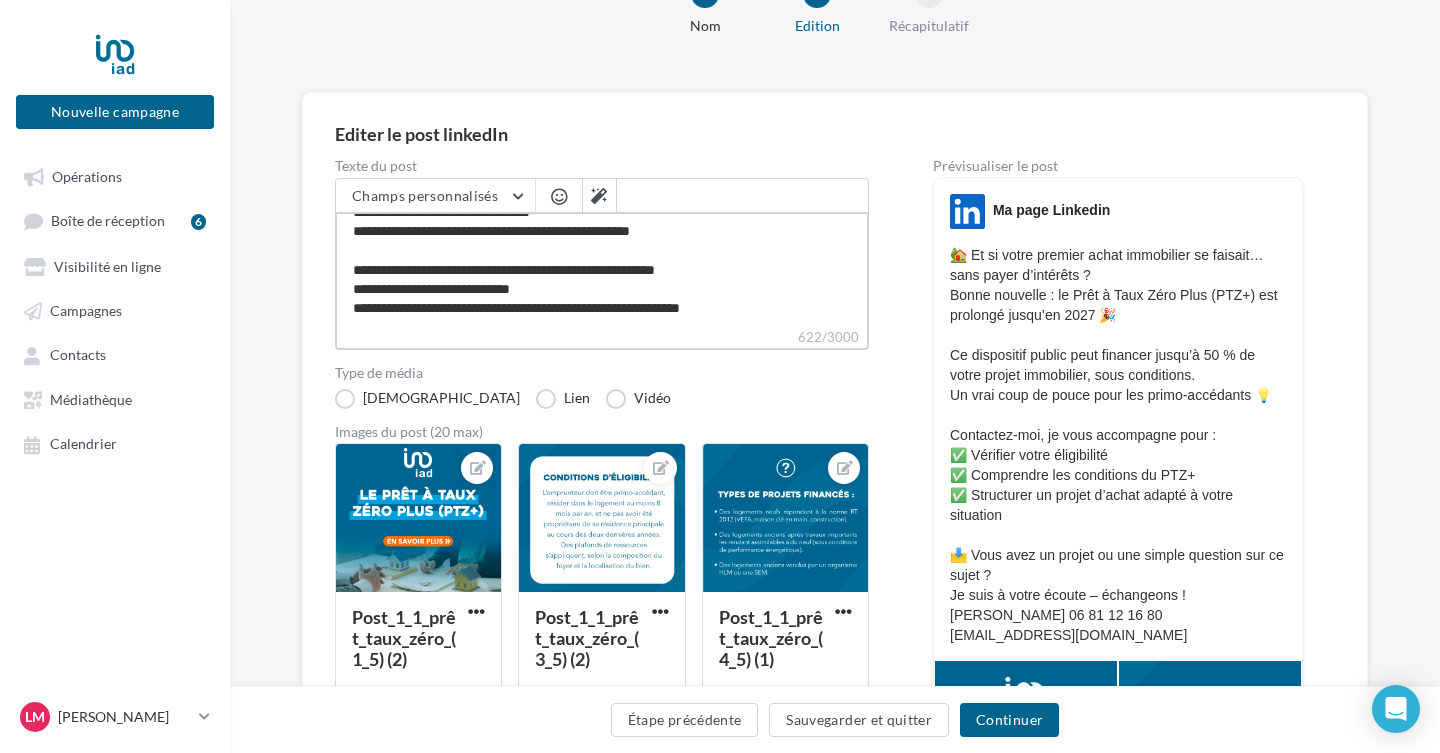 type on "**********" 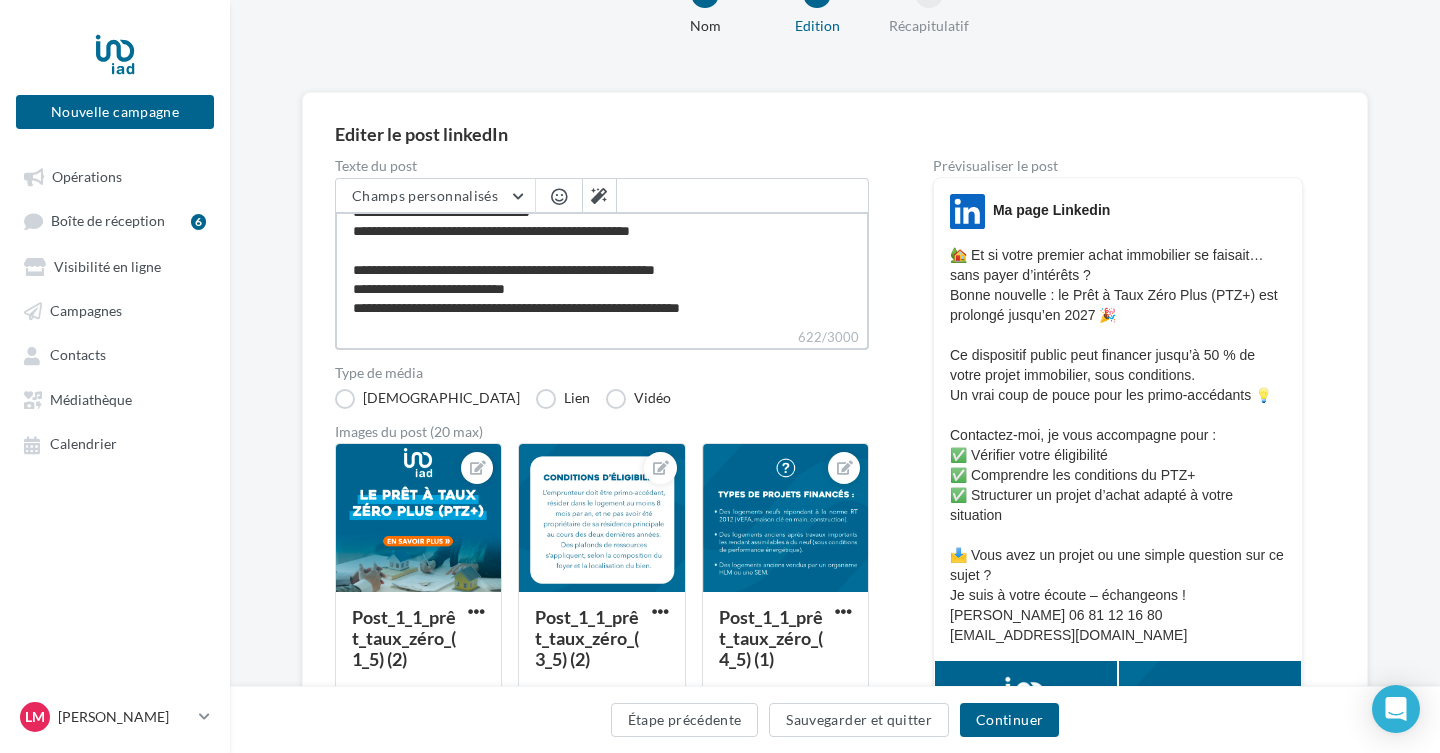 type on "**********" 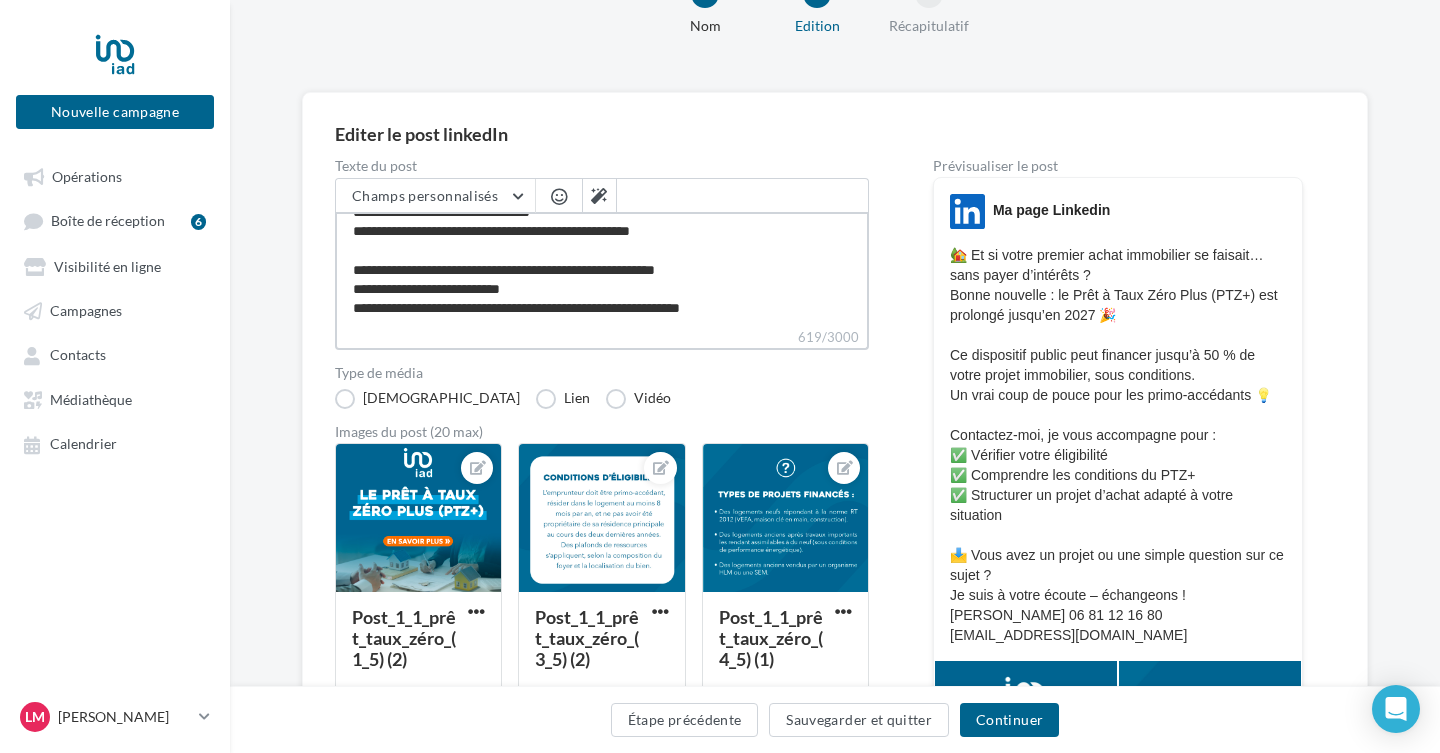 type on "**********" 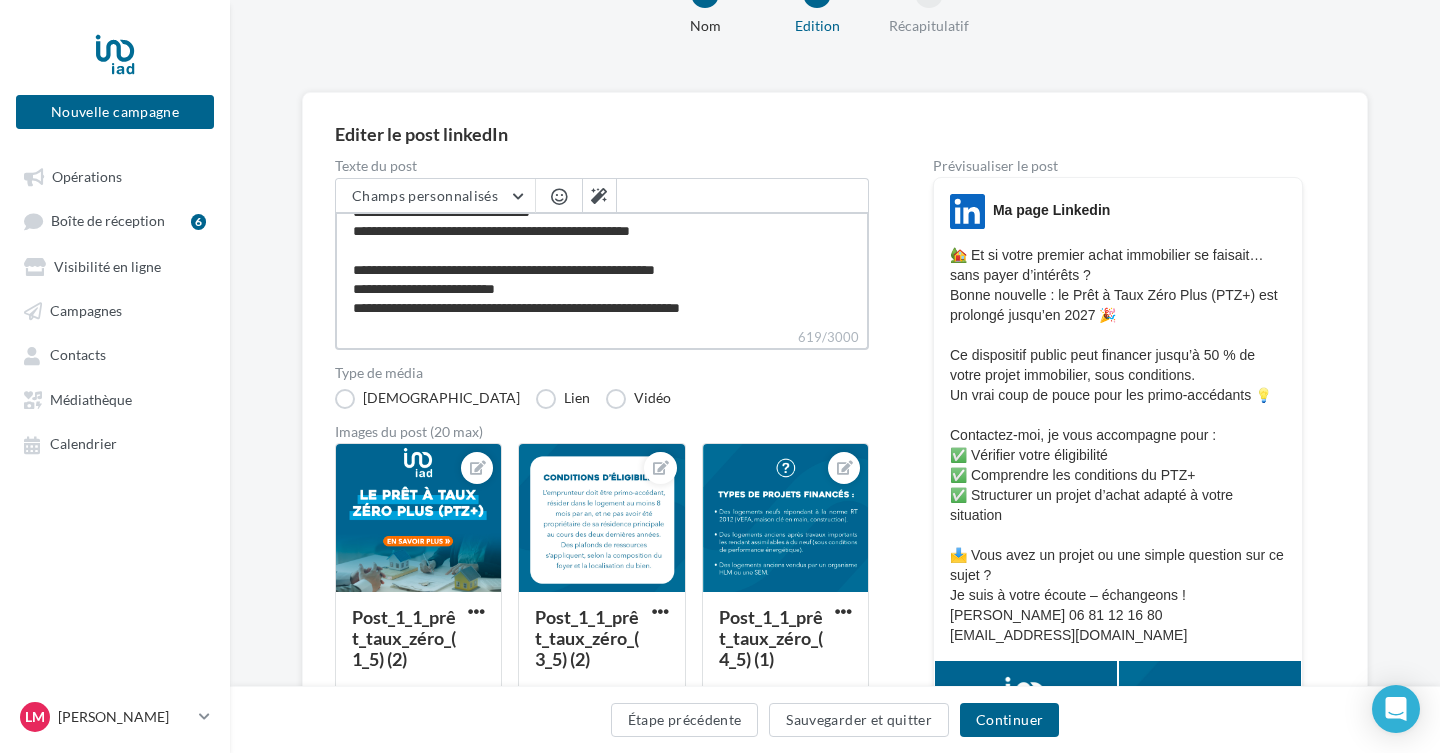 type on "**********" 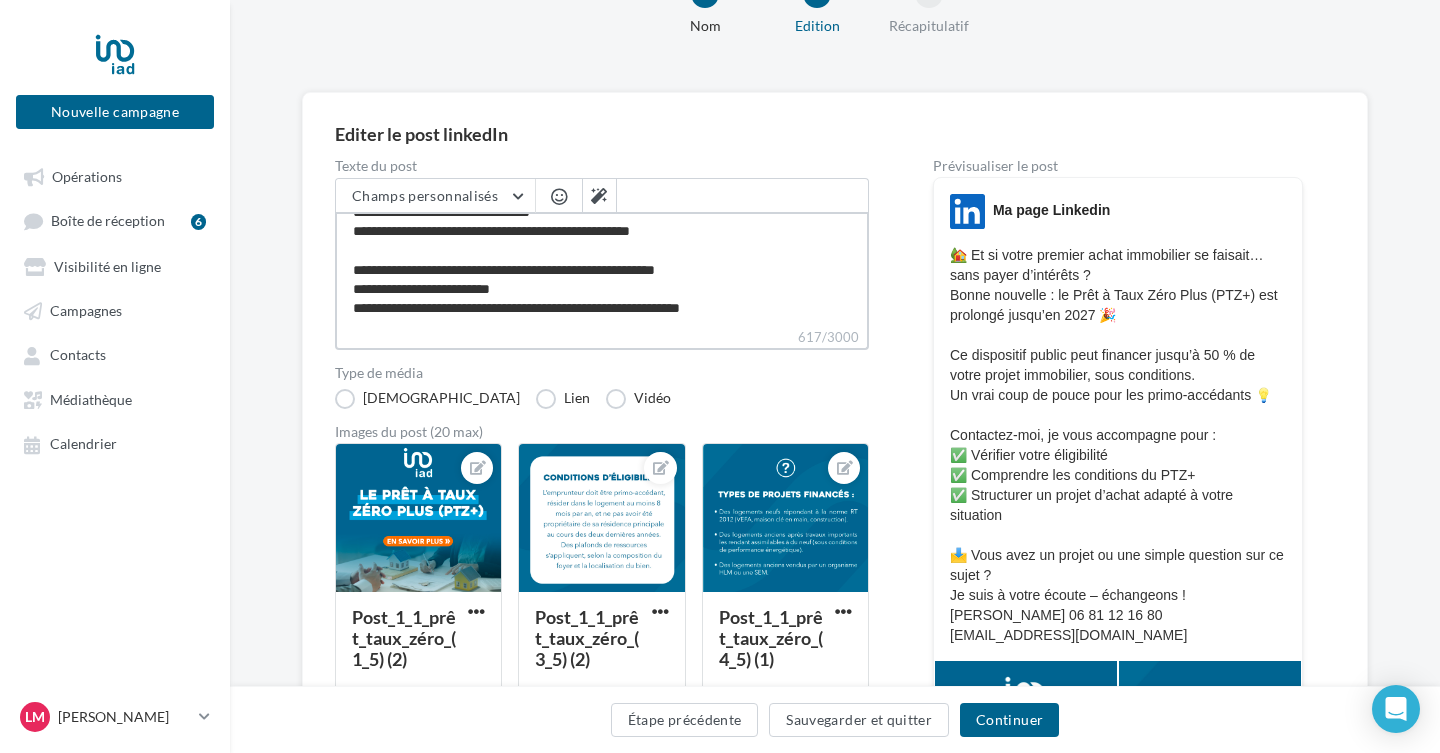 type on "**********" 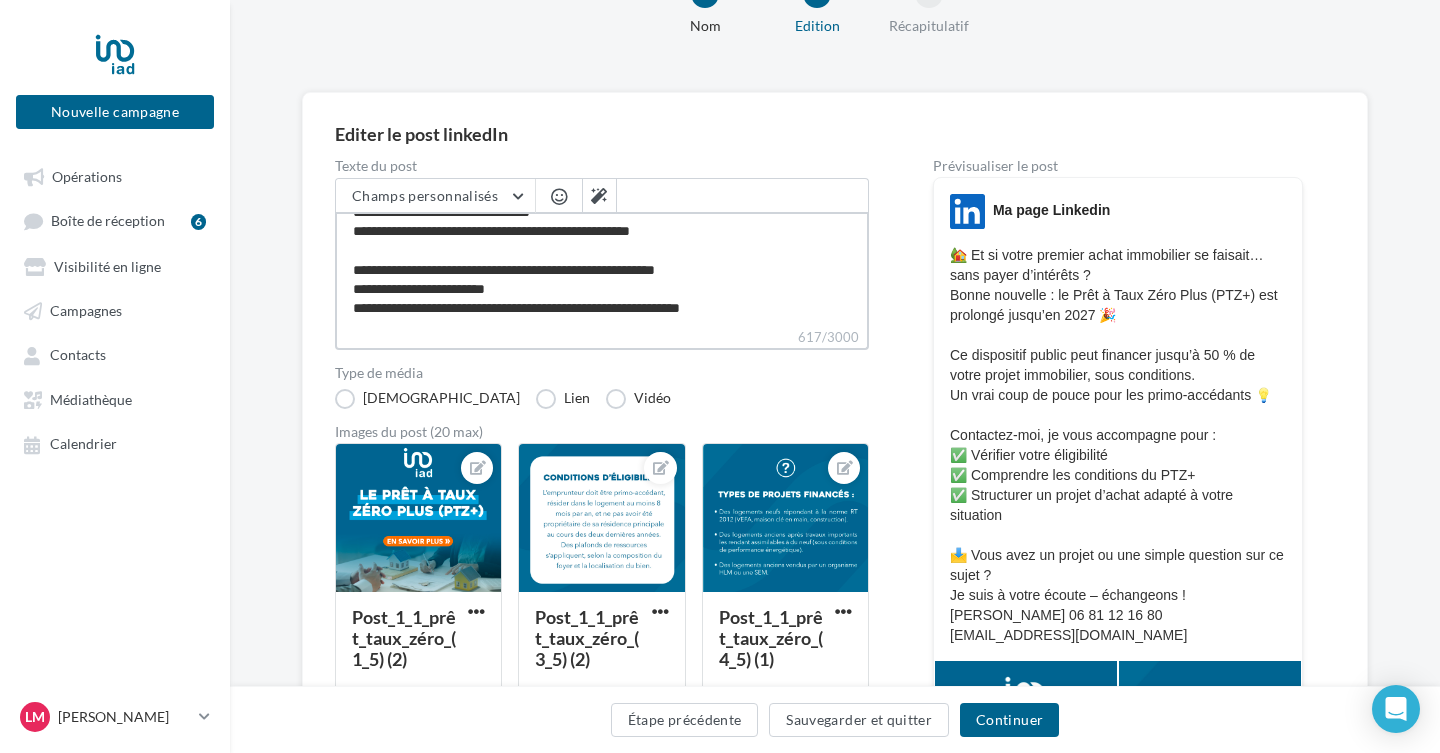 type on "**********" 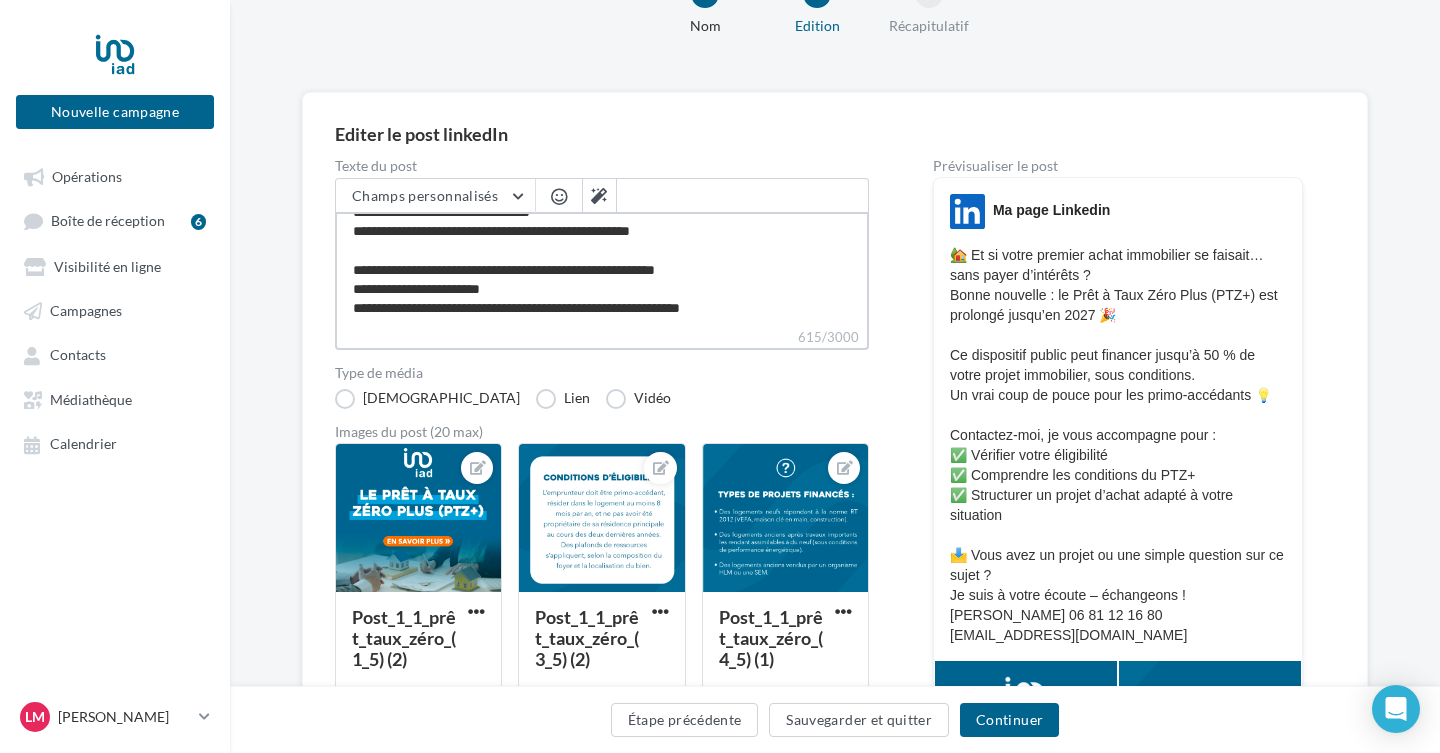 type on "**********" 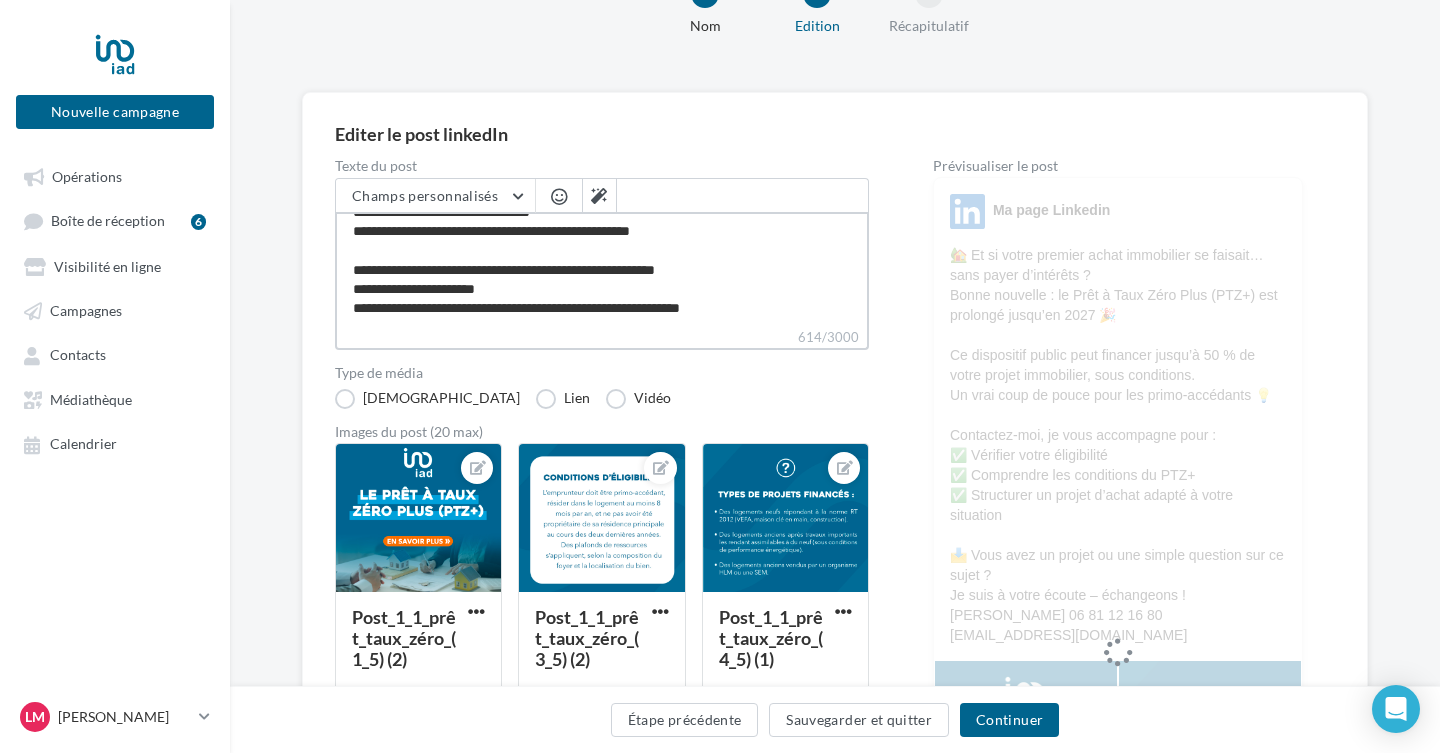click on "**********" at bounding box center (602, 269) 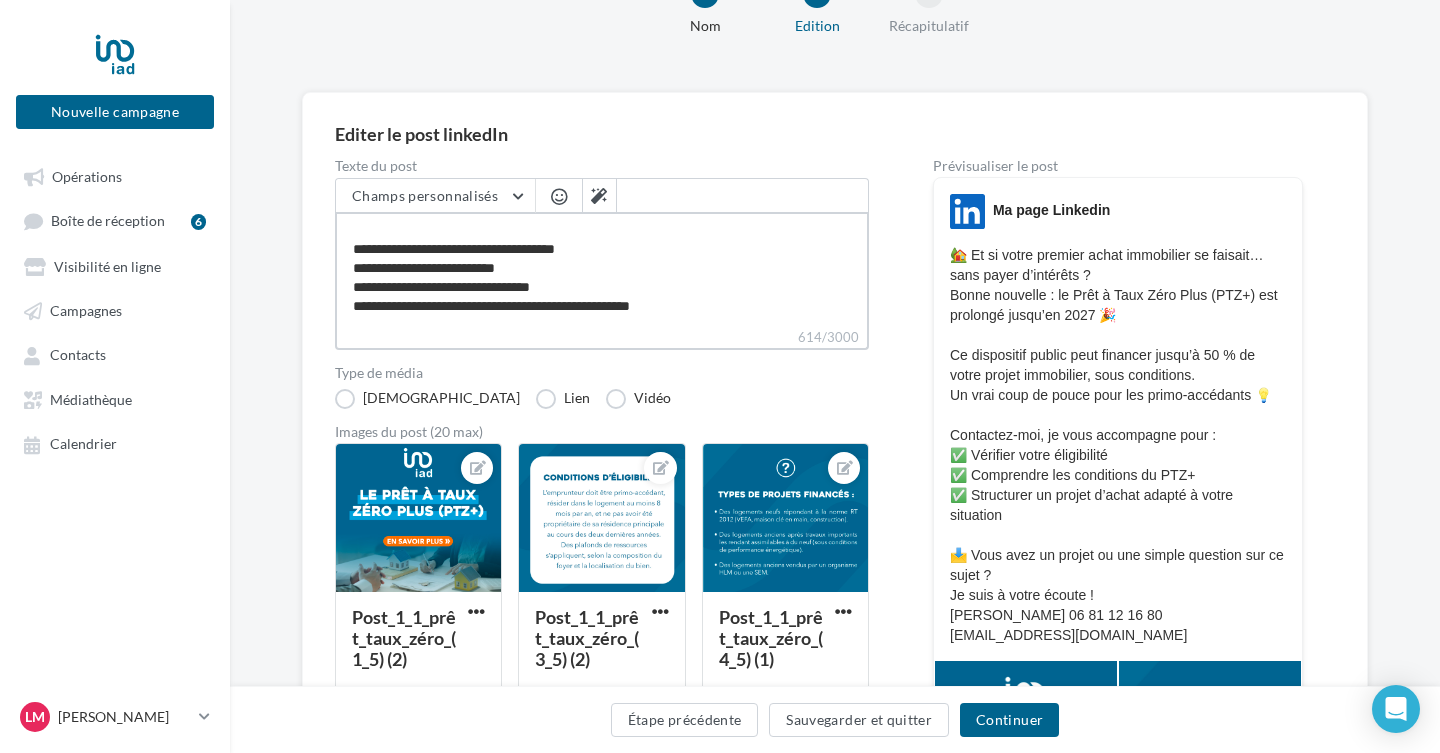 scroll, scrollTop: 91, scrollLeft: 0, axis: vertical 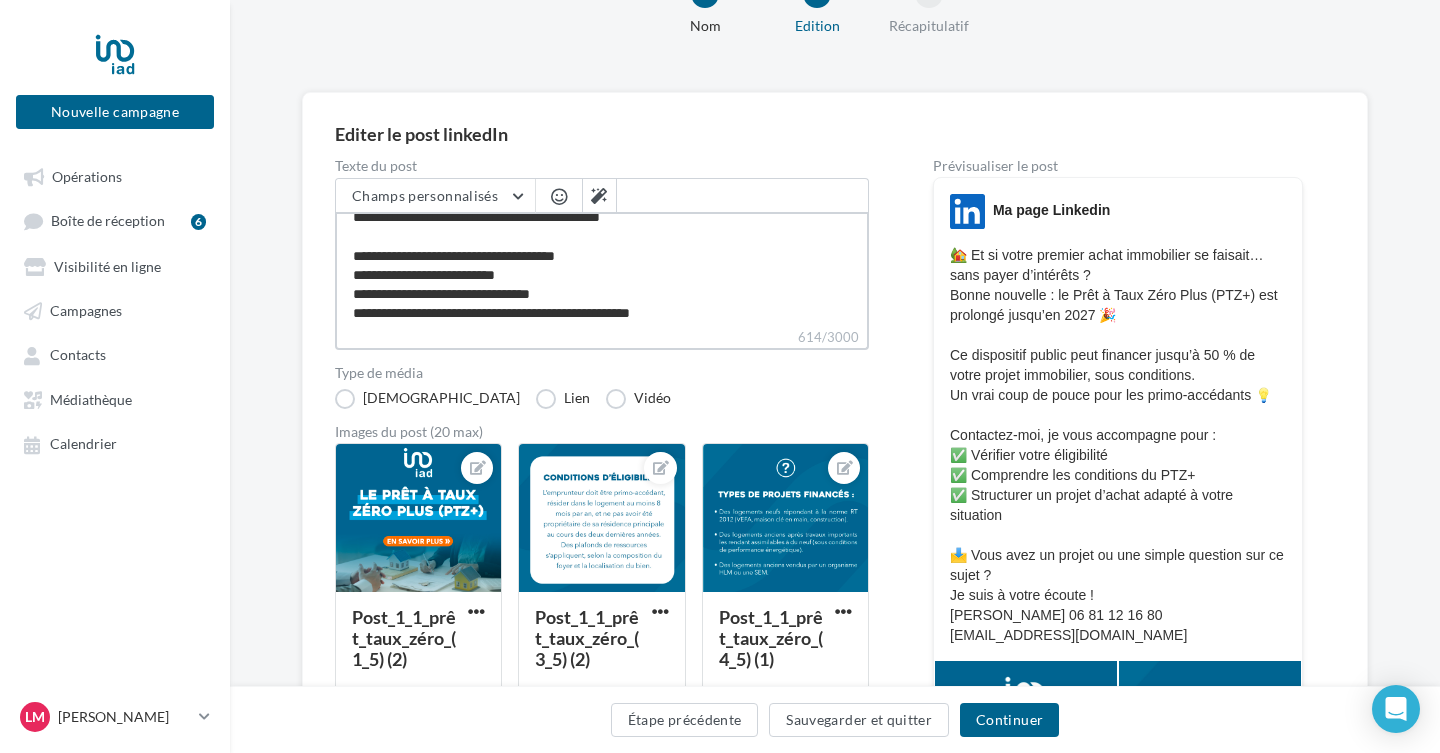 type on "**********" 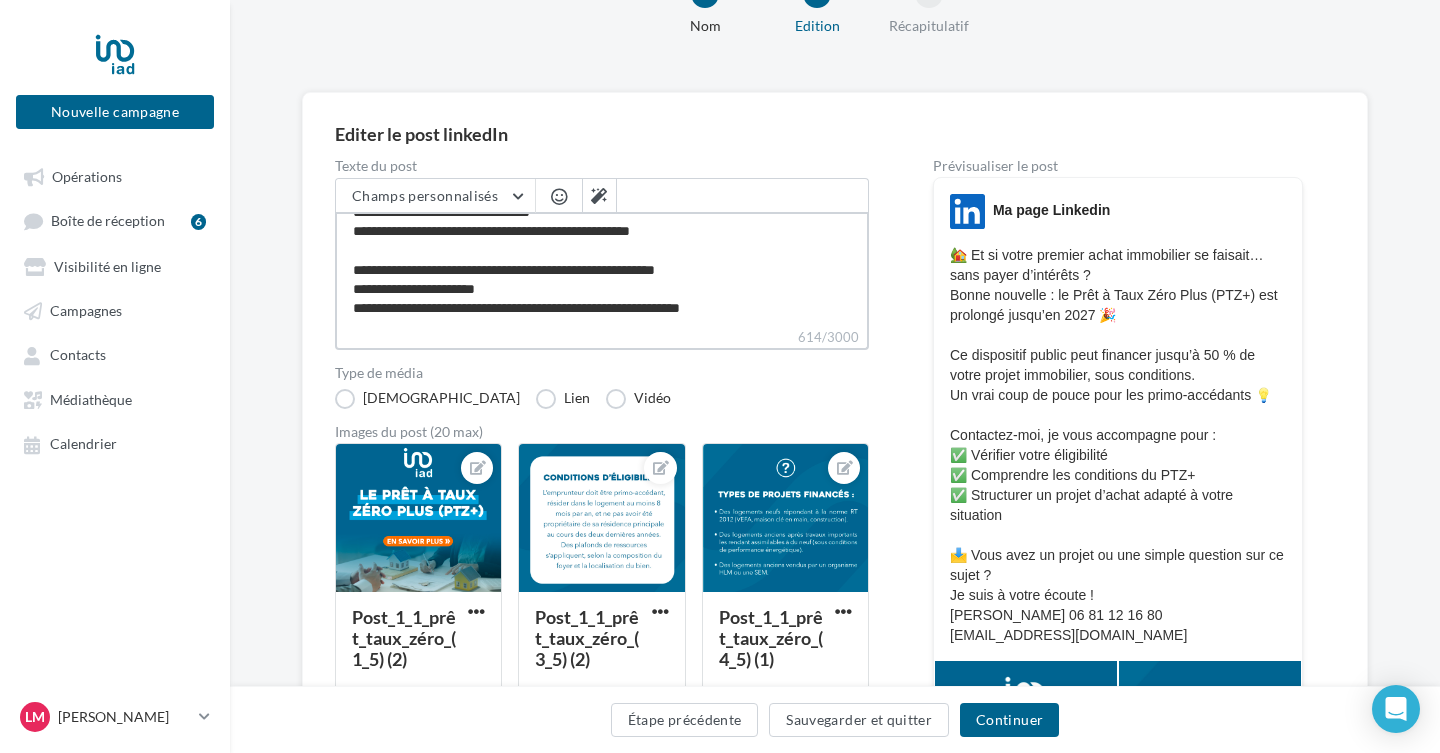 scroll, scrollTop: 192, scrollLeft: 0, axis: vertical 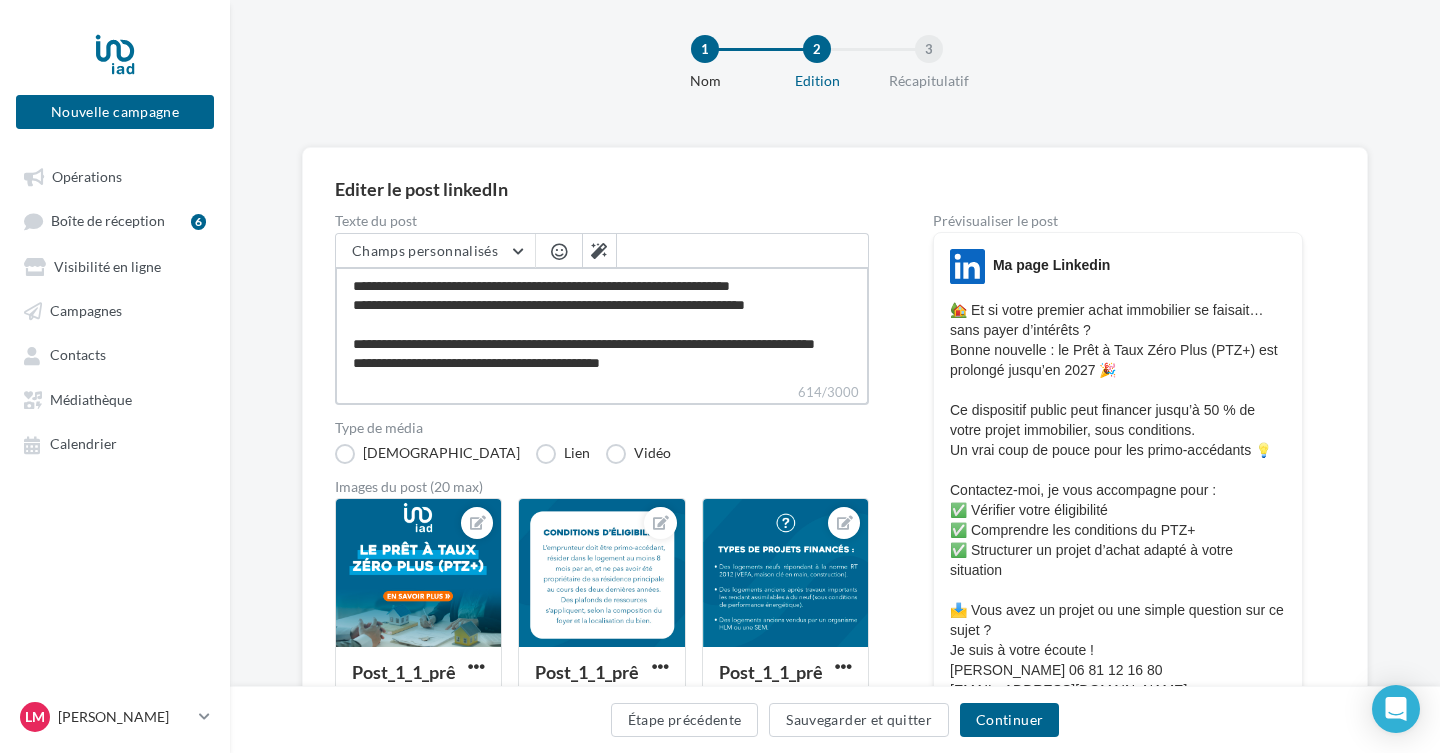 drag, startPoint x: 501, startPoint y: 344, endPoint x: 355, endPoint y: 286, distance: 157.0987 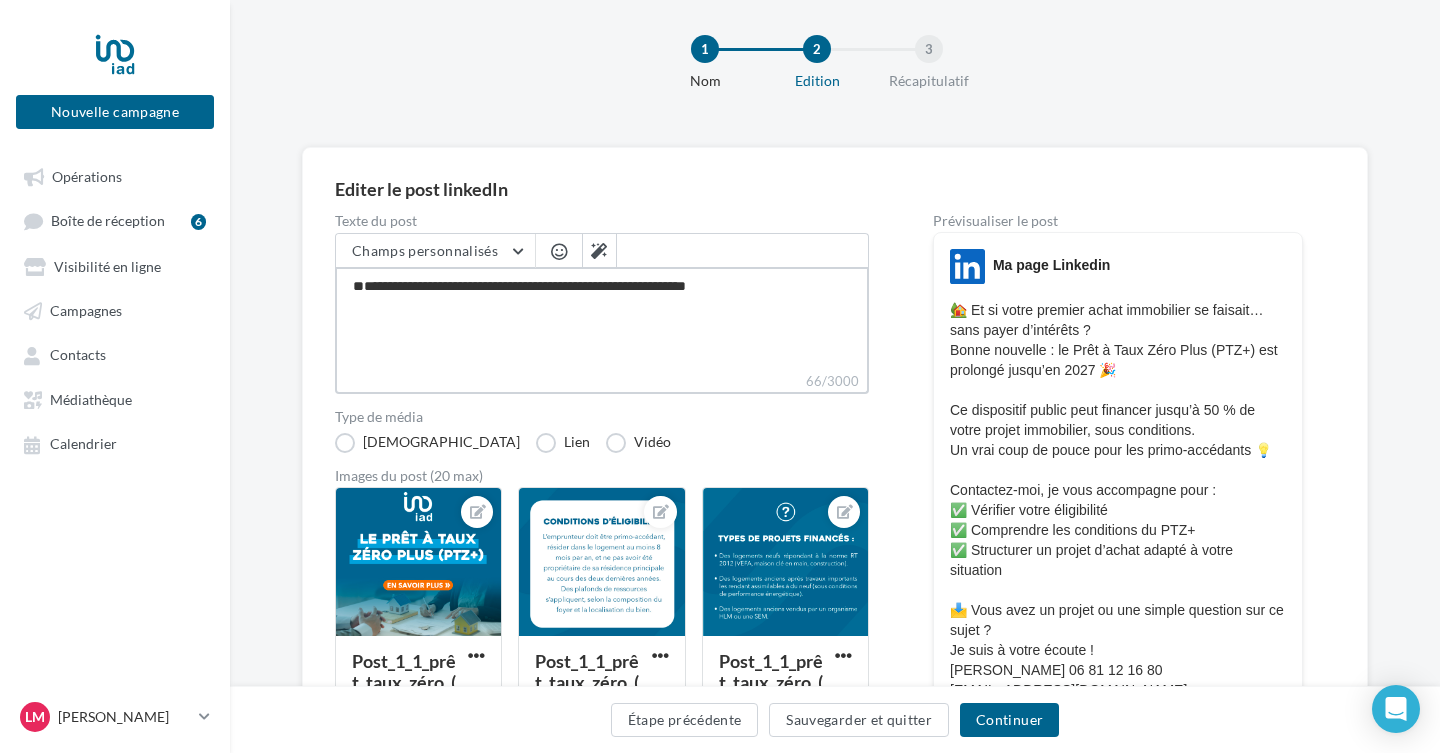 click on "**********" at bounding box center [602, 319] 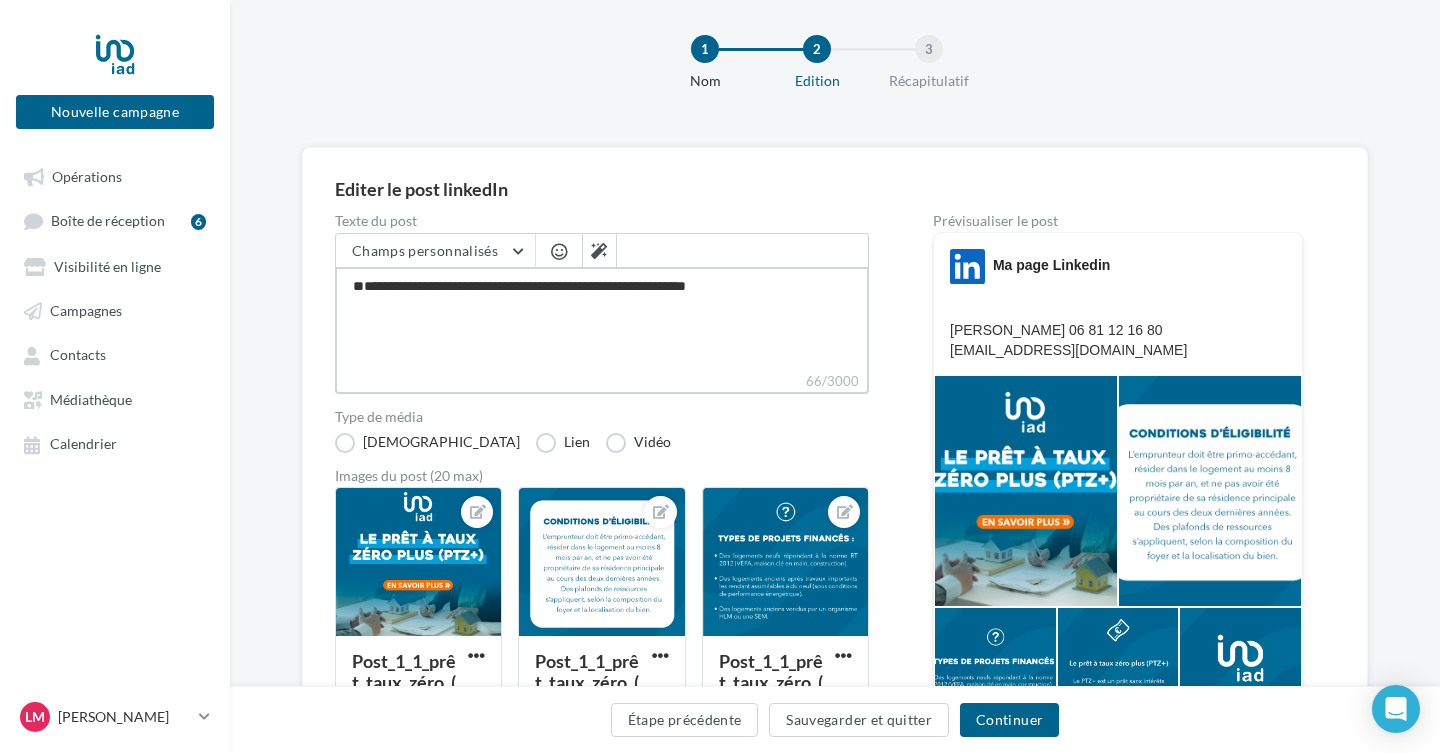 paste on "**********" 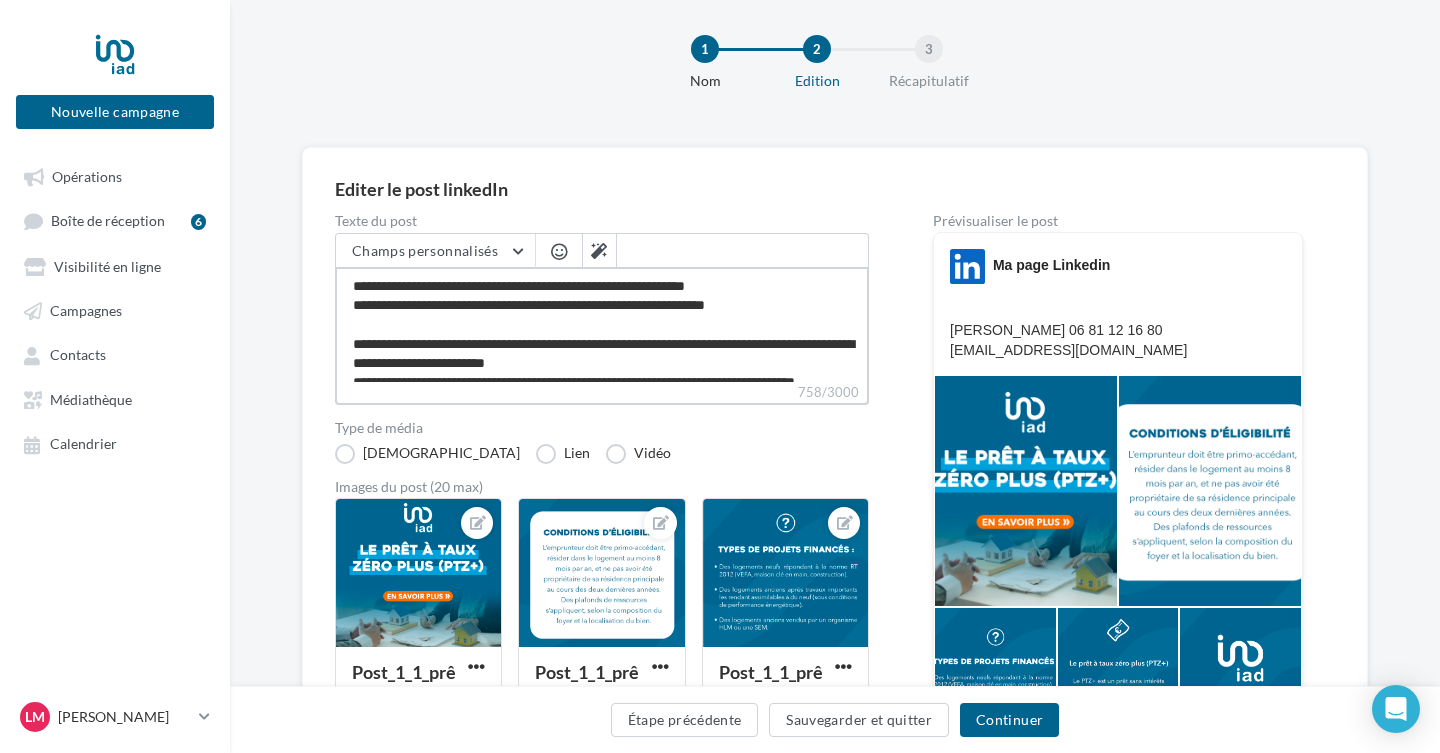 scroll, scrollTop: 202, scrollLeft: 0, axis: vertical 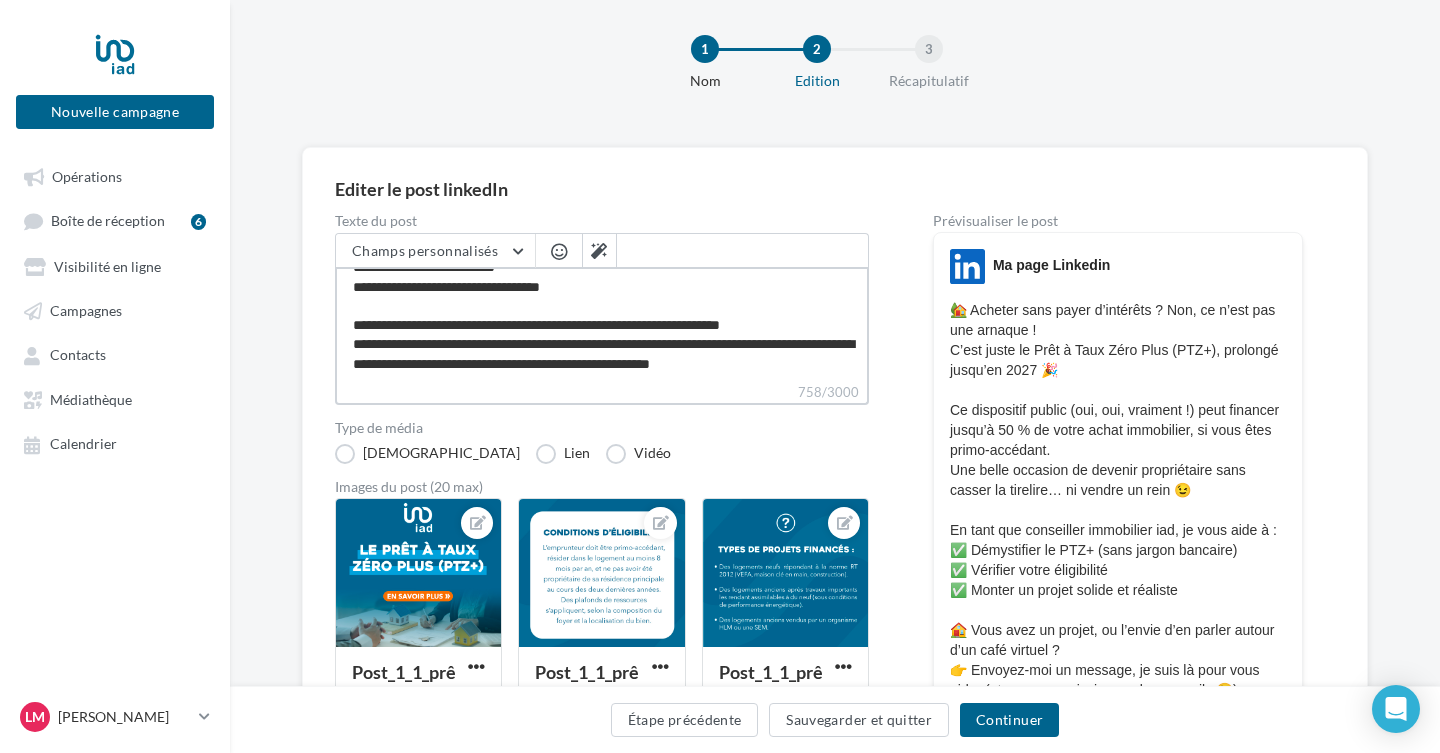 type on "**********" 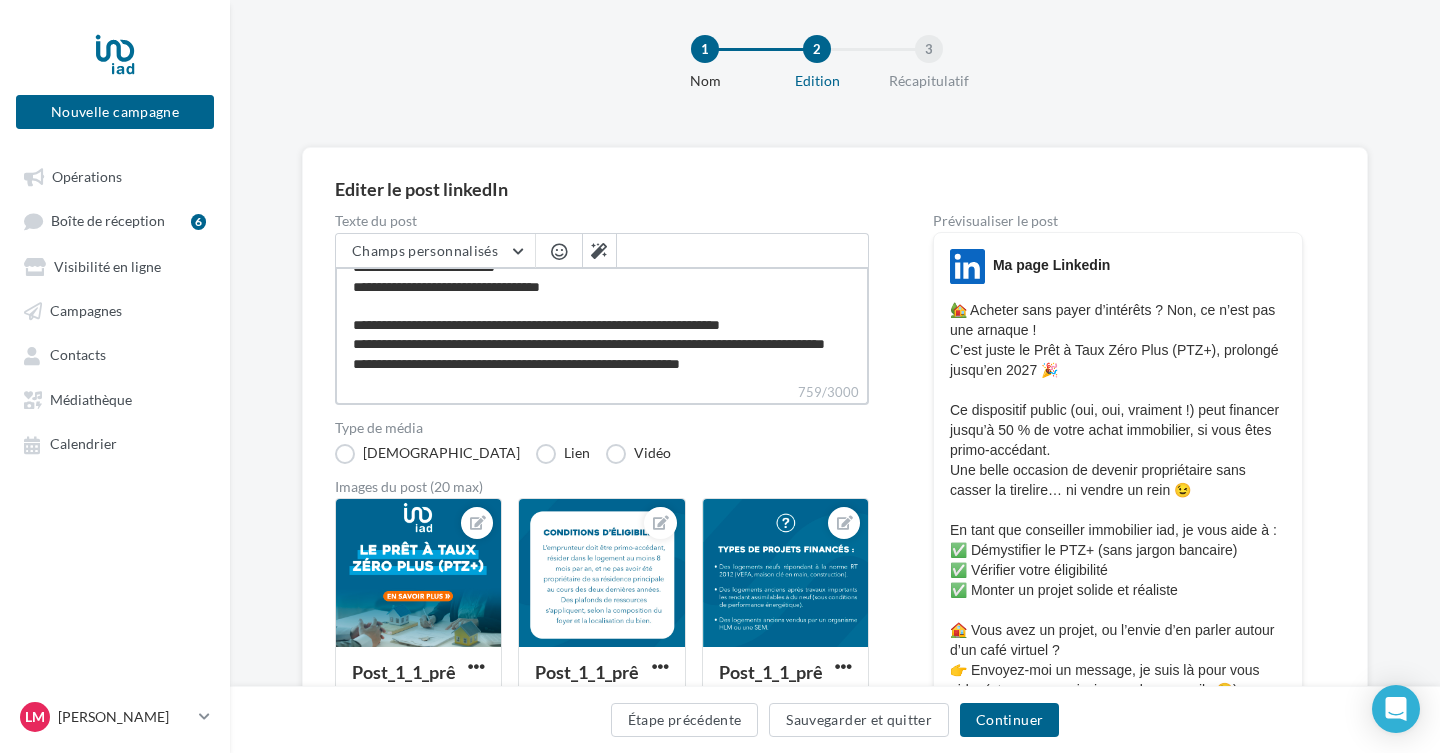 scroll, scrollTop: 230, scrollLeft: 0, axis: vertical 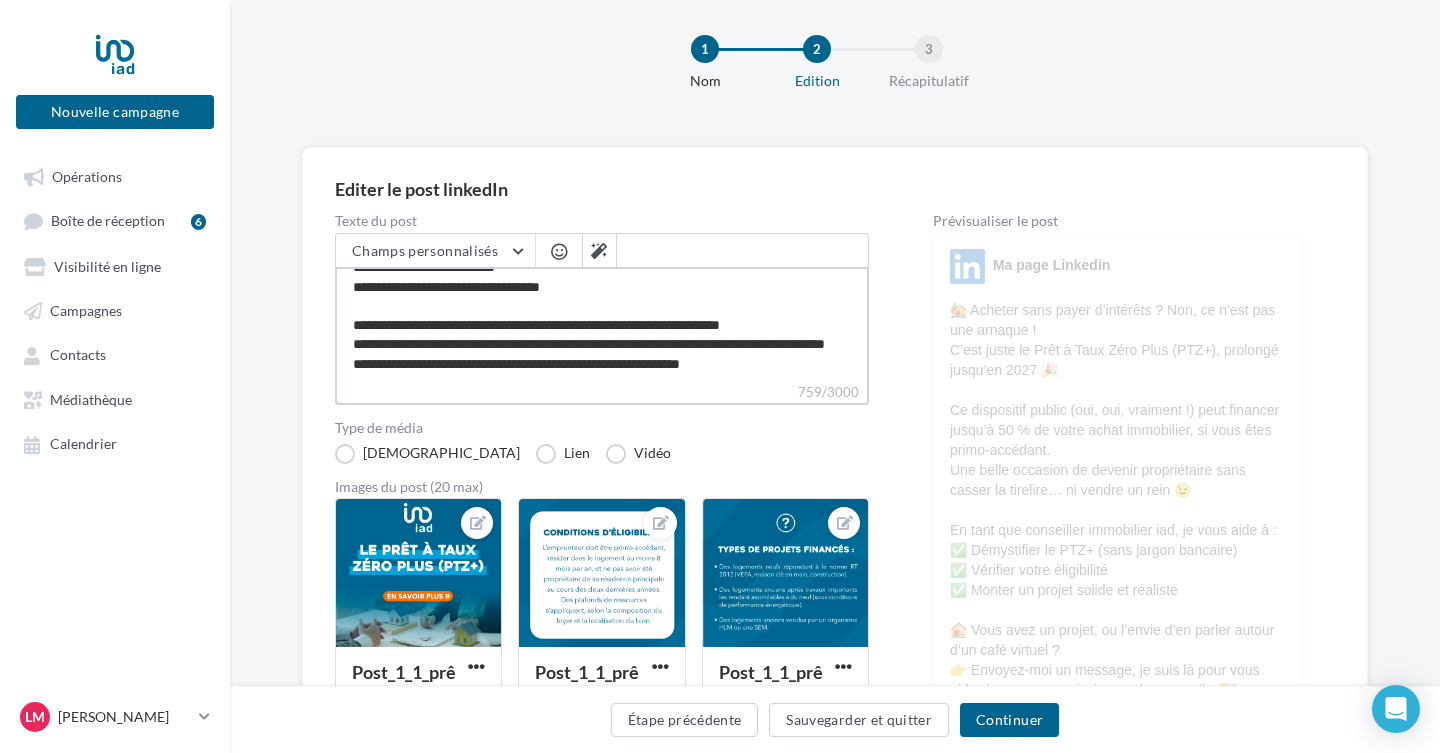click on "**********" at bounding box center [602, 324] 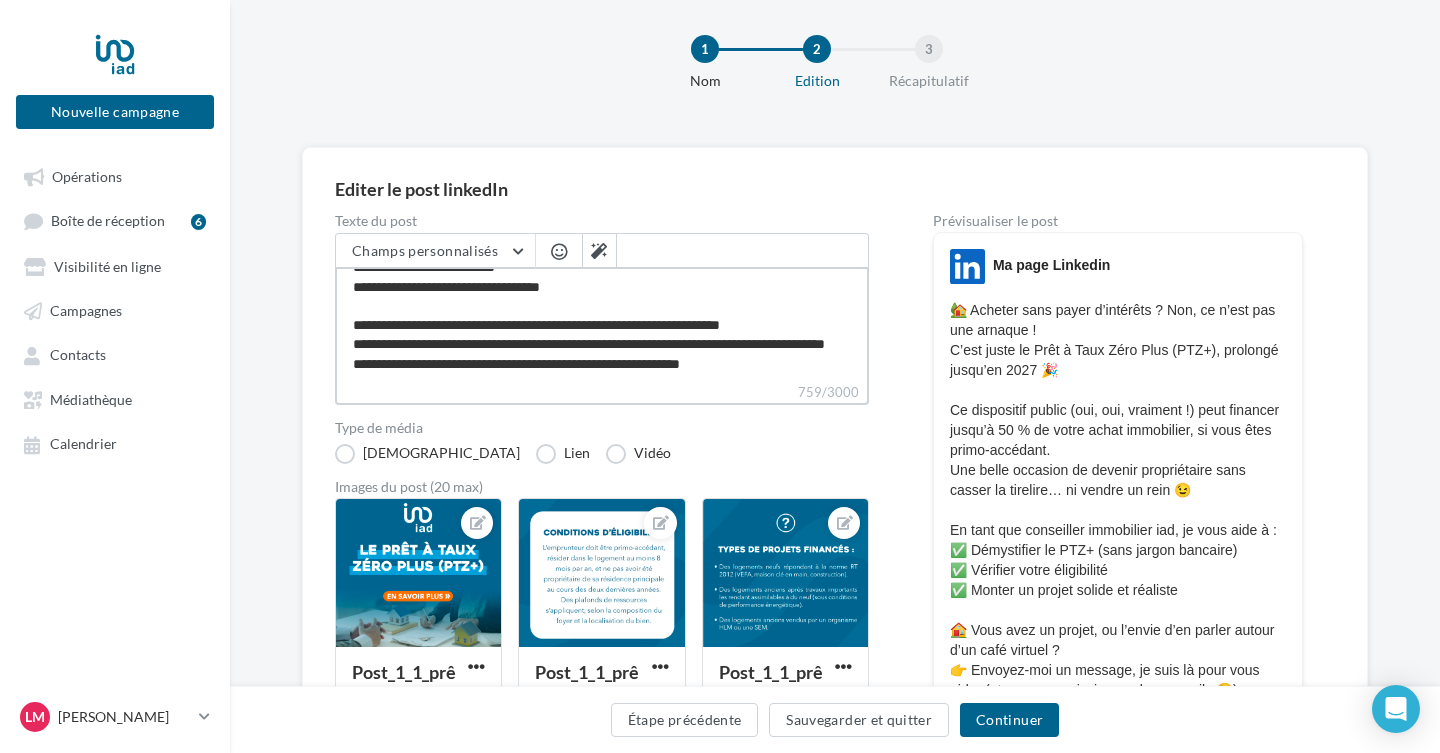 type on "**********" 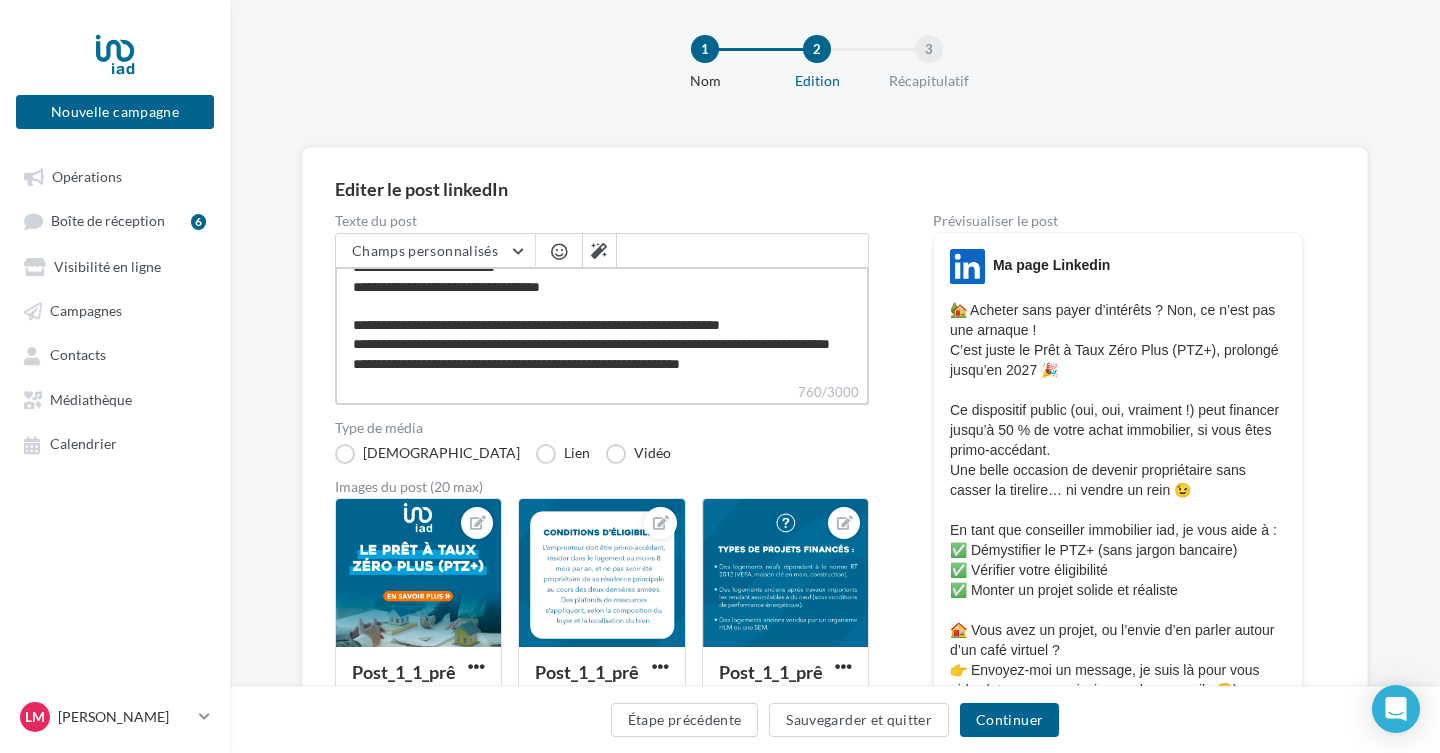scroll, scrollTop: 230, scrollLeft: 0, axis: vertical 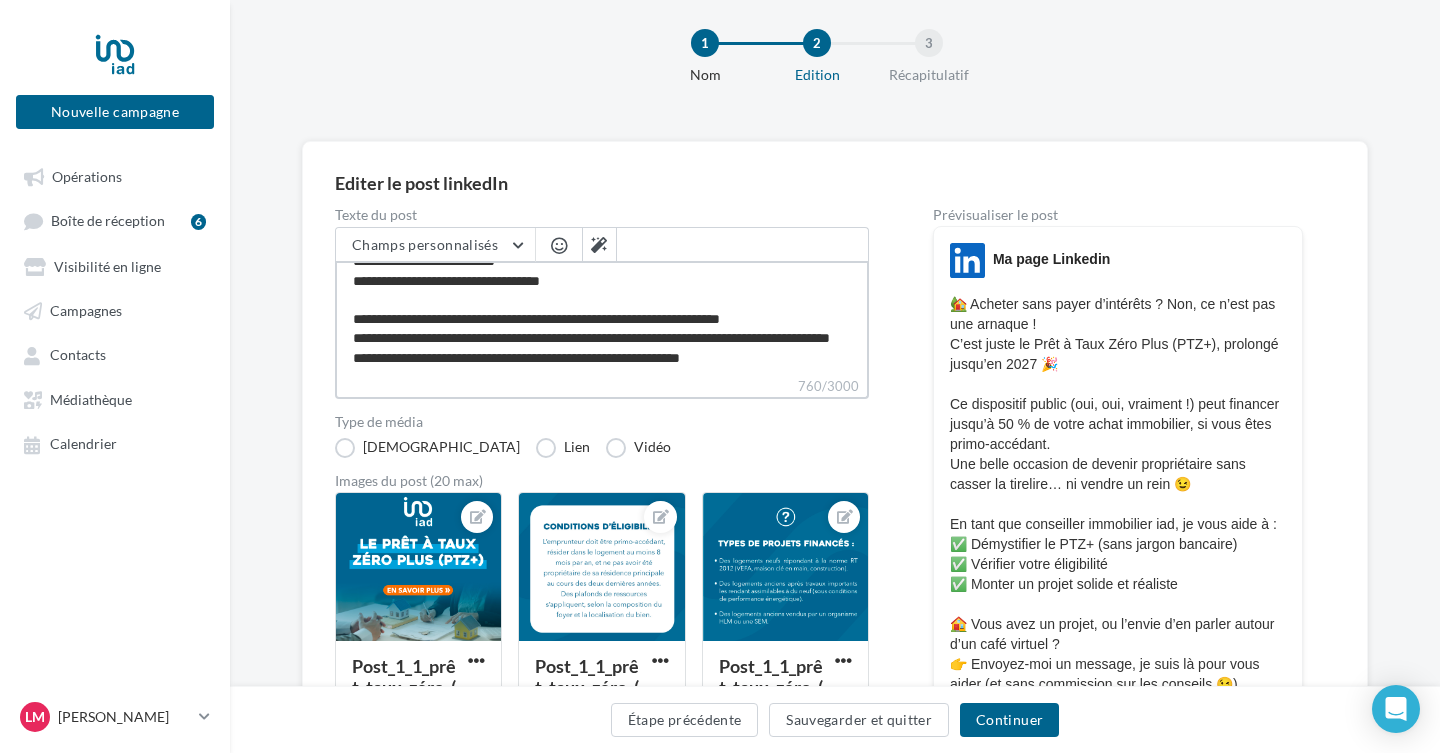 click on "**********" at bounding box center [602, 318] 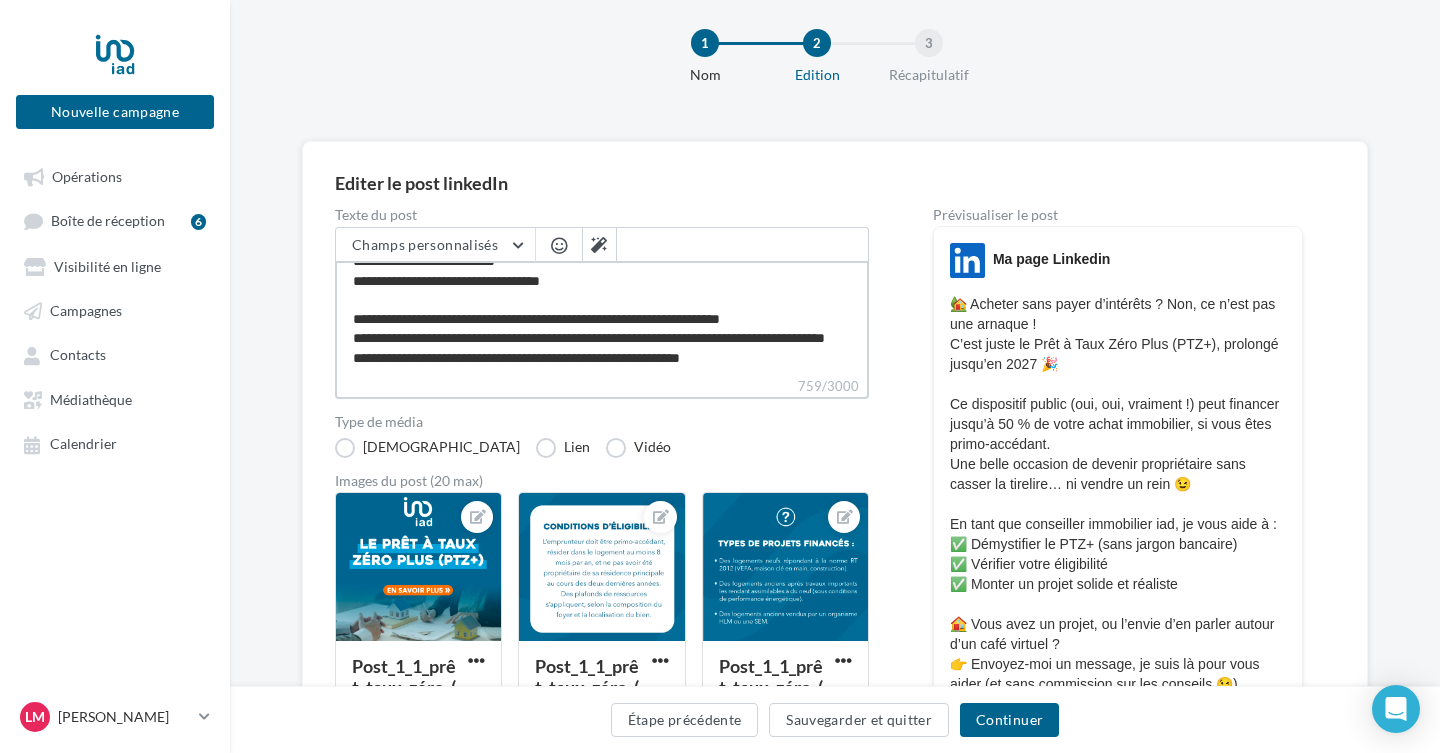 type on "**********" 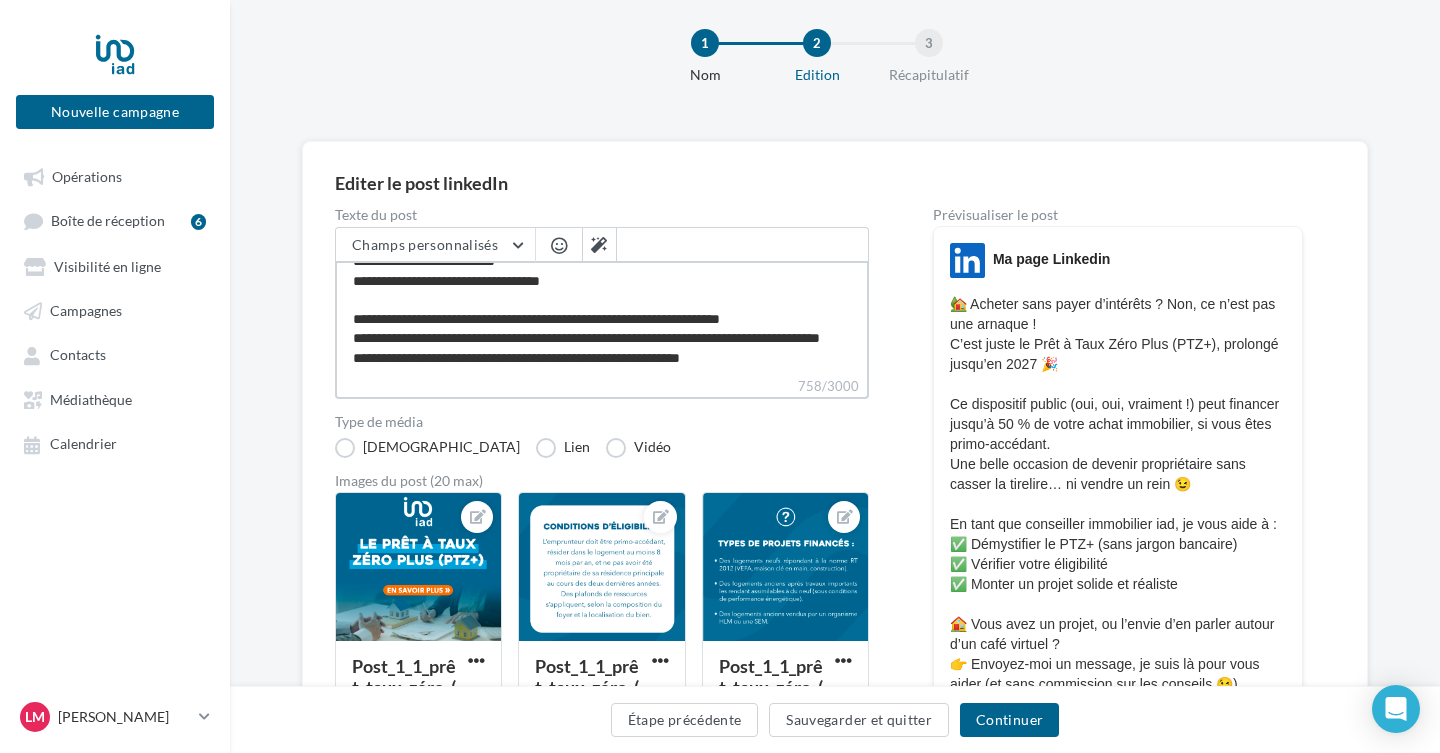 type on "**********" 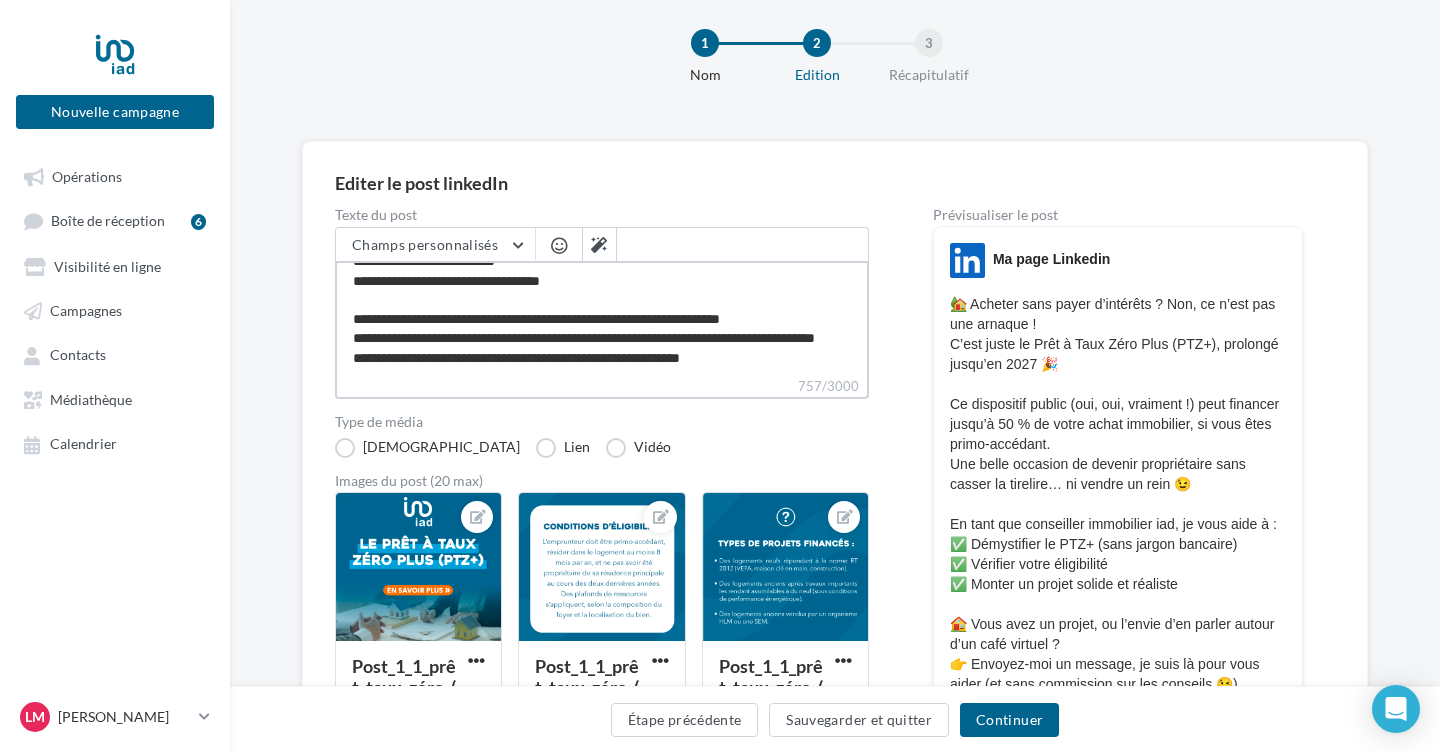 type on "**********" 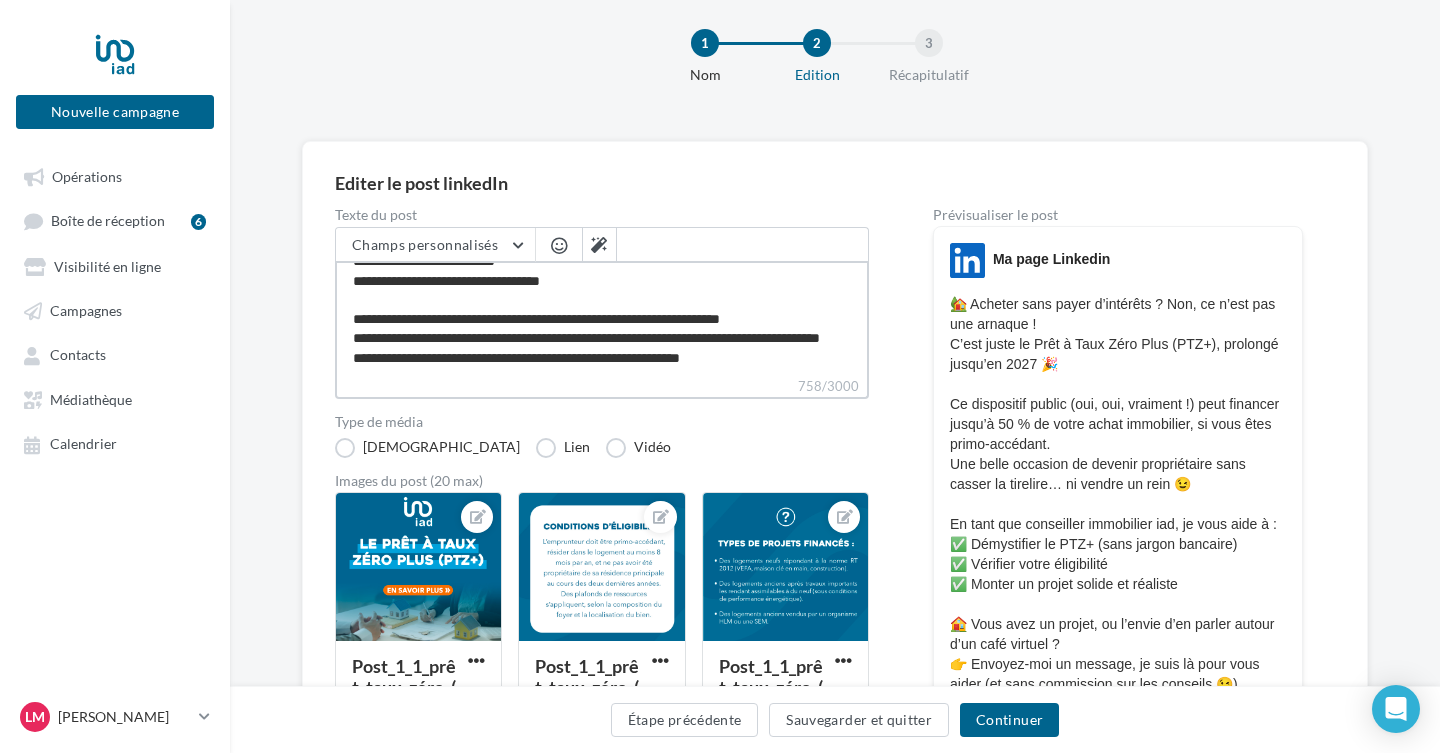 type on "**********" 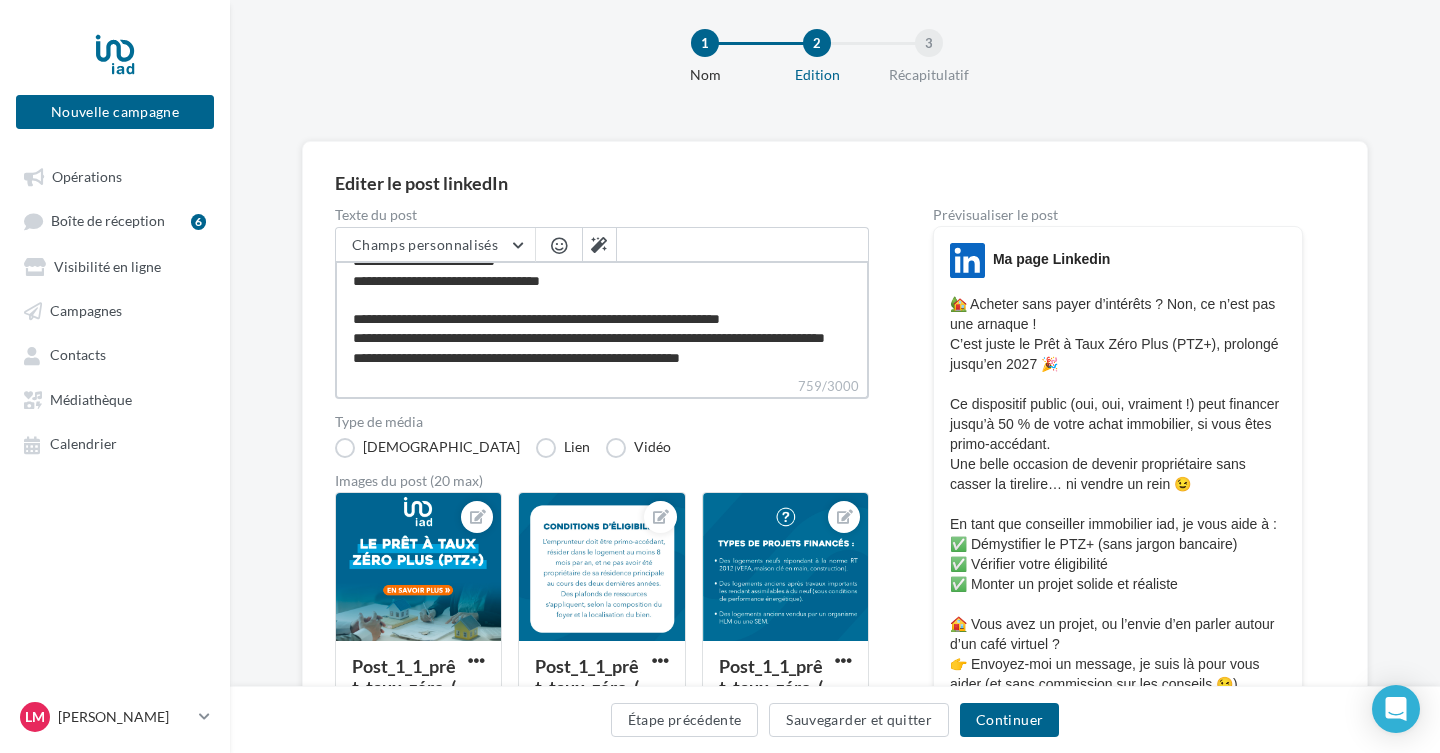 type on "**********" 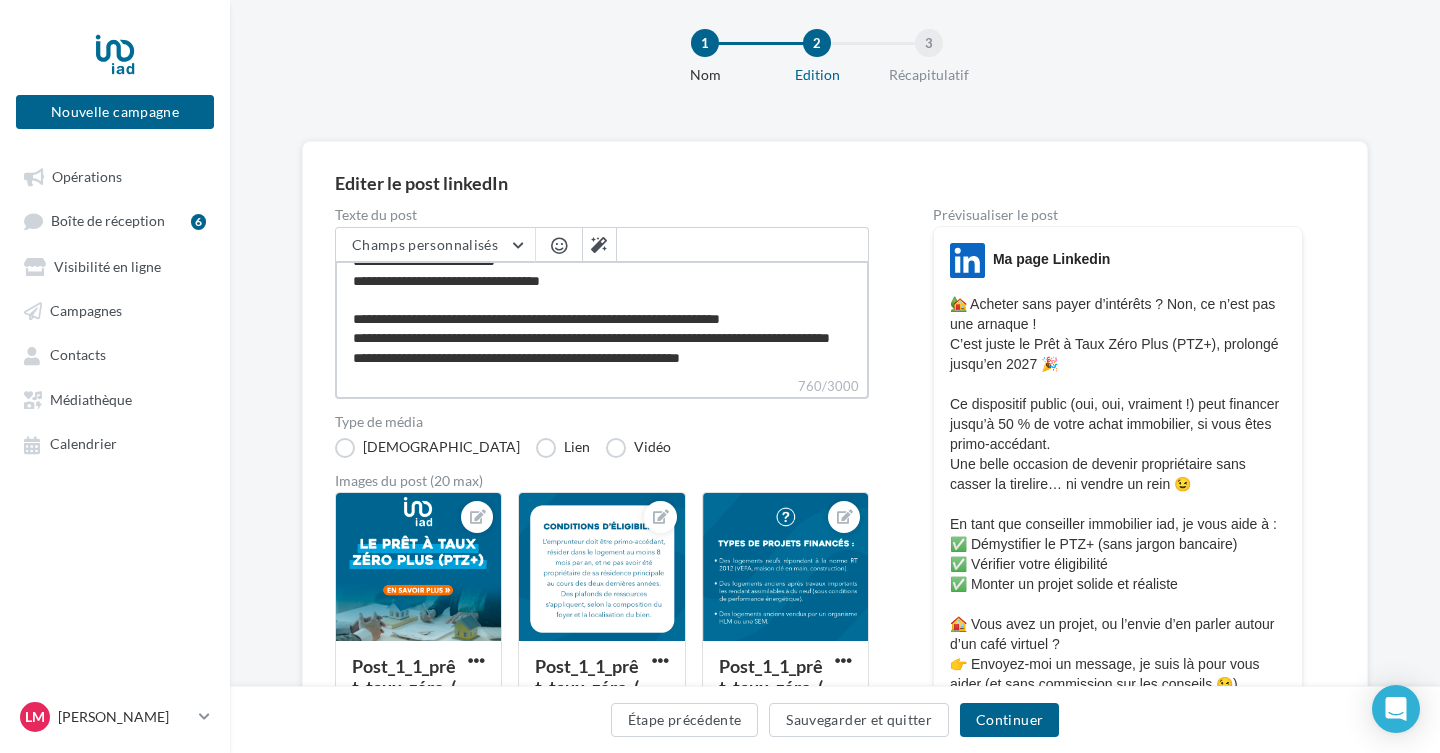 type on "**********" 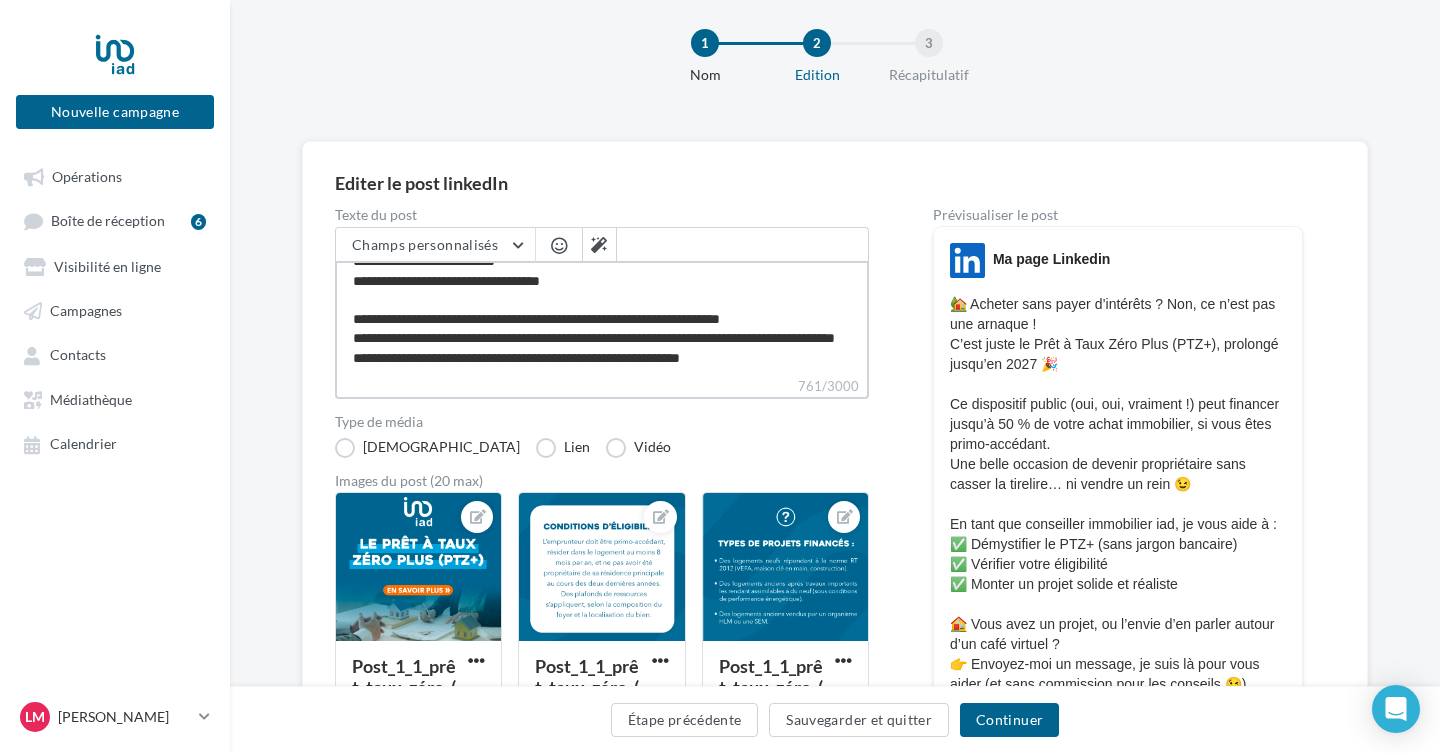 click on "**********" at bounding box center (602, 318) 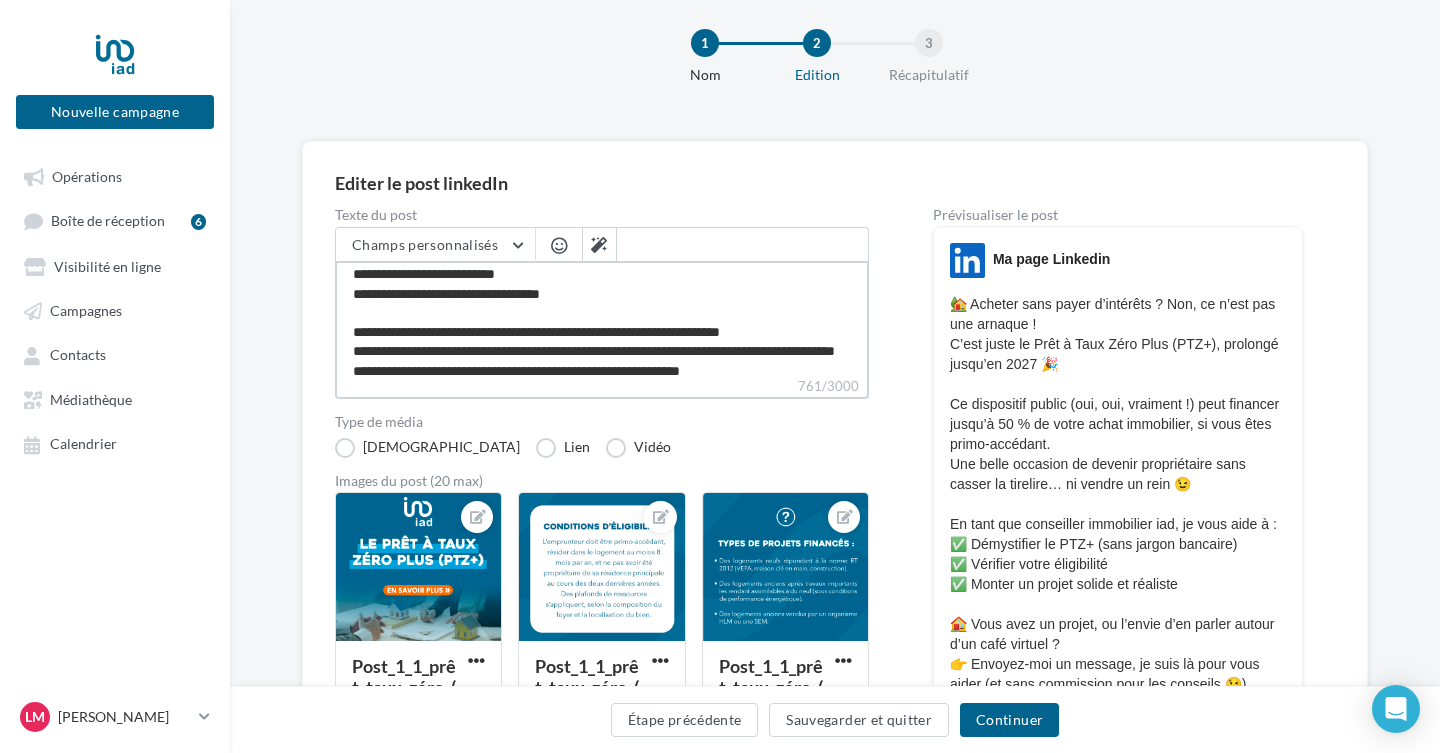 scroll, scrollTop: 230, scrollLeft: 0, axis: vertical 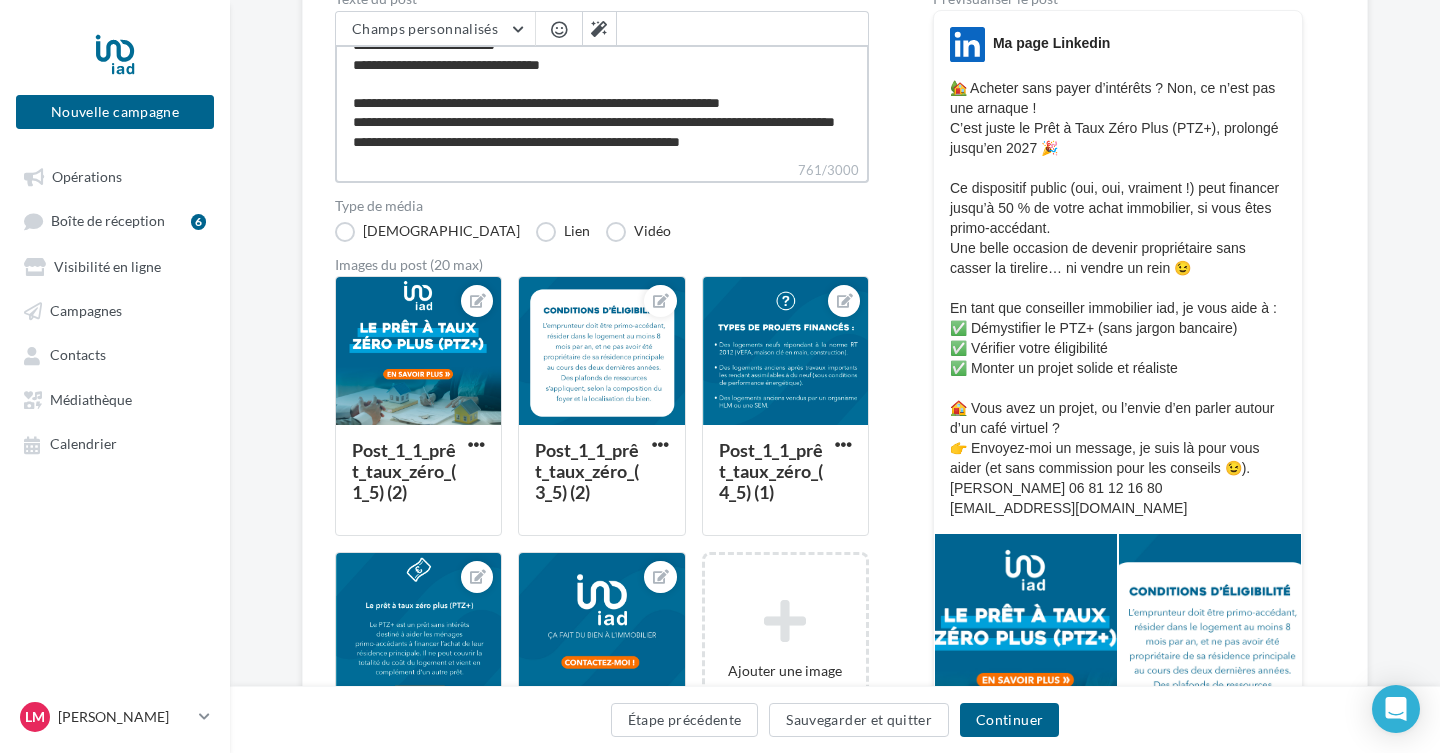 type on "**********" 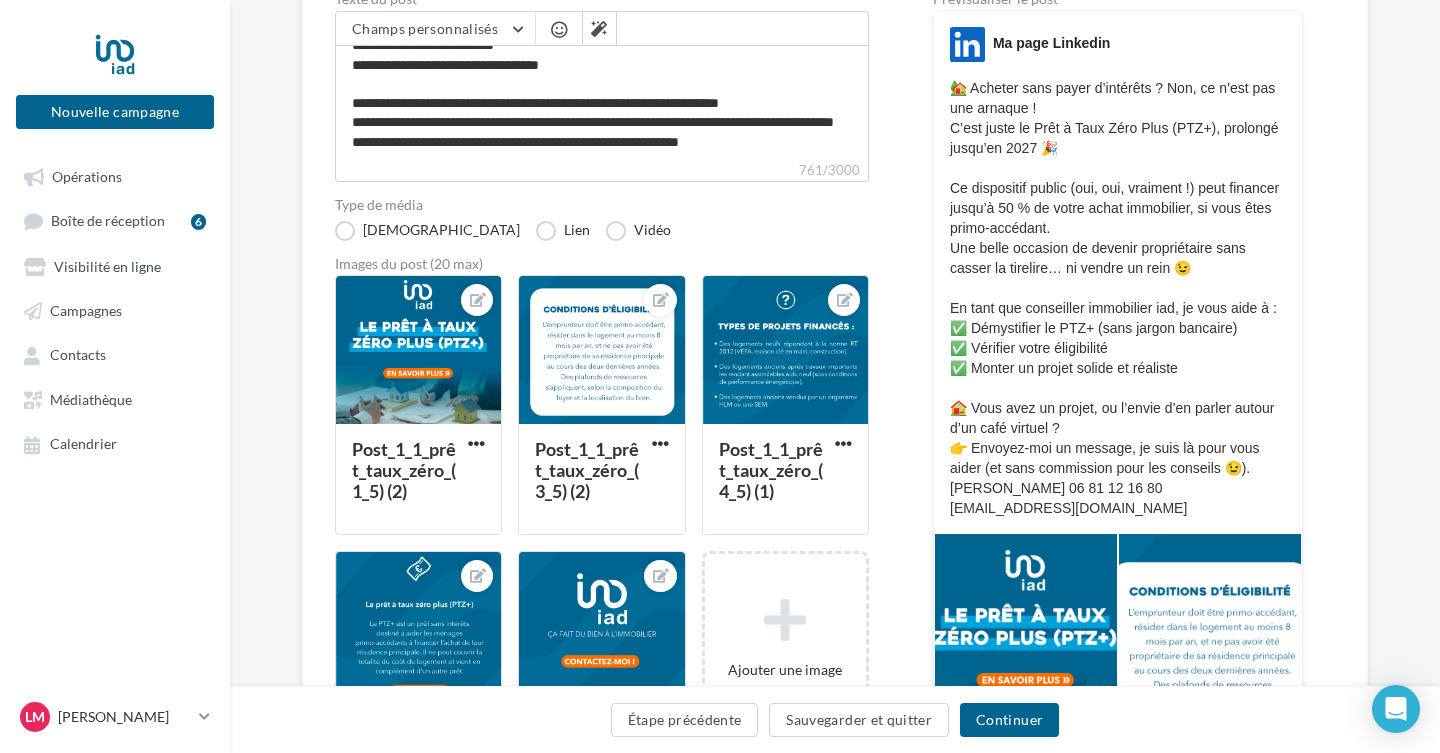 scroll, scrollTop: 229, scrollLeft: 0, axis: vertical 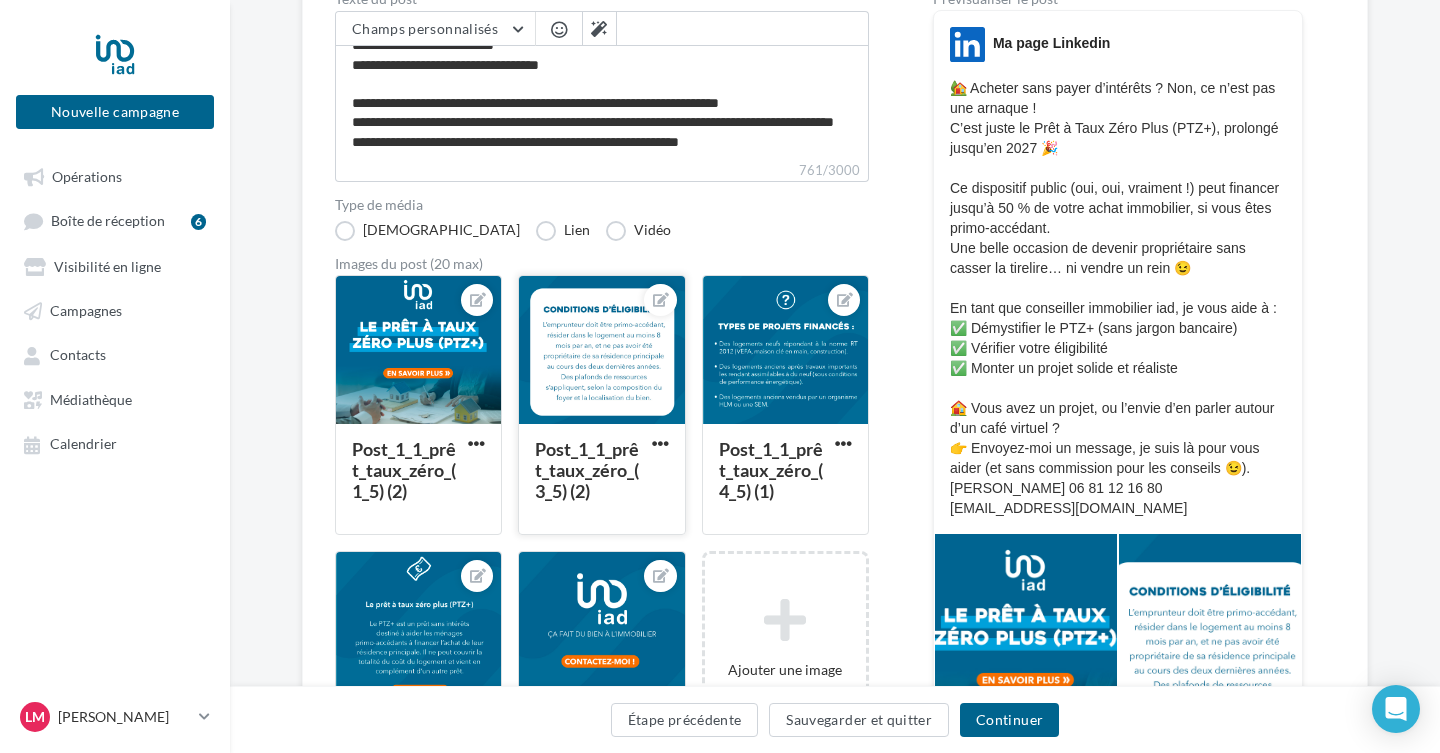 drag, startPoint x: 604, startPoint y: 357, endPoint x: 623, endPoint y: 367, distance: 21.470911 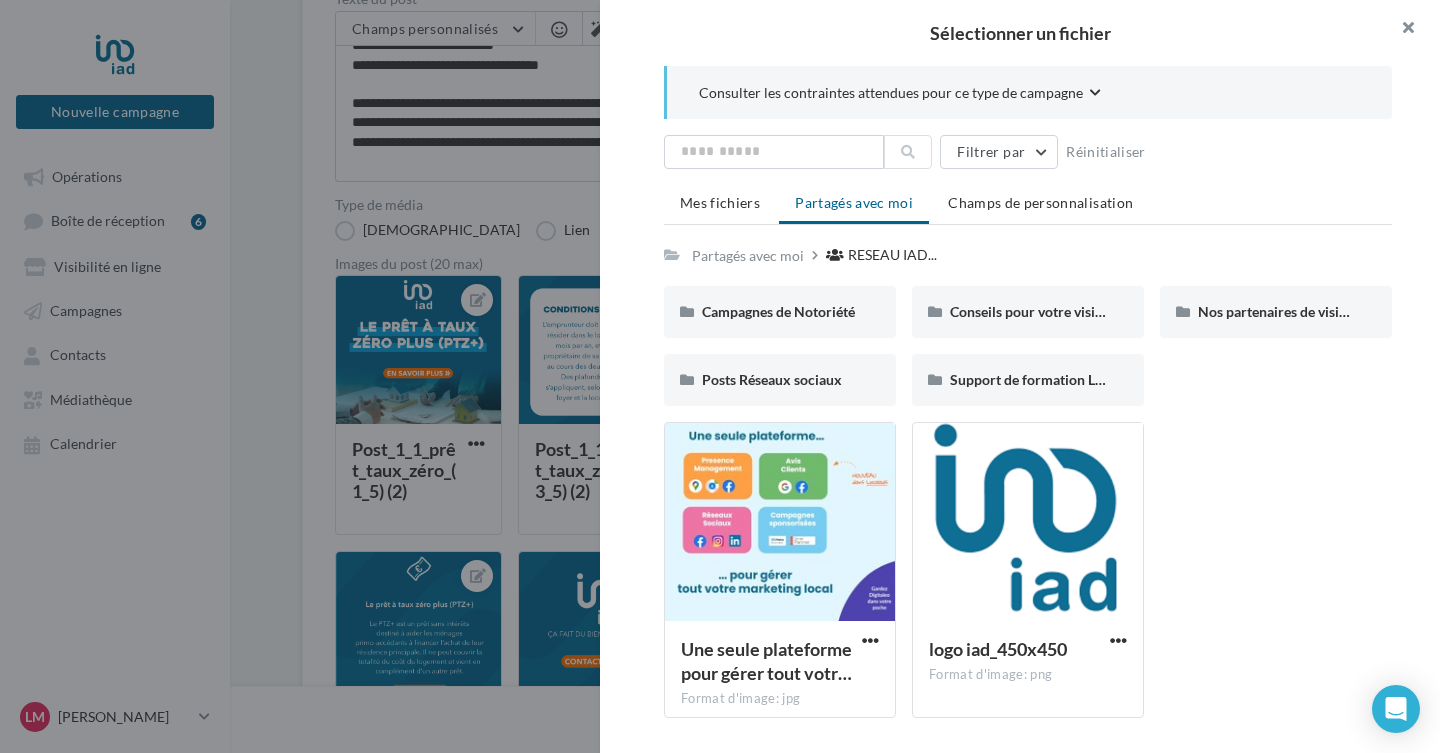 click at bounding box center [1400, 30] 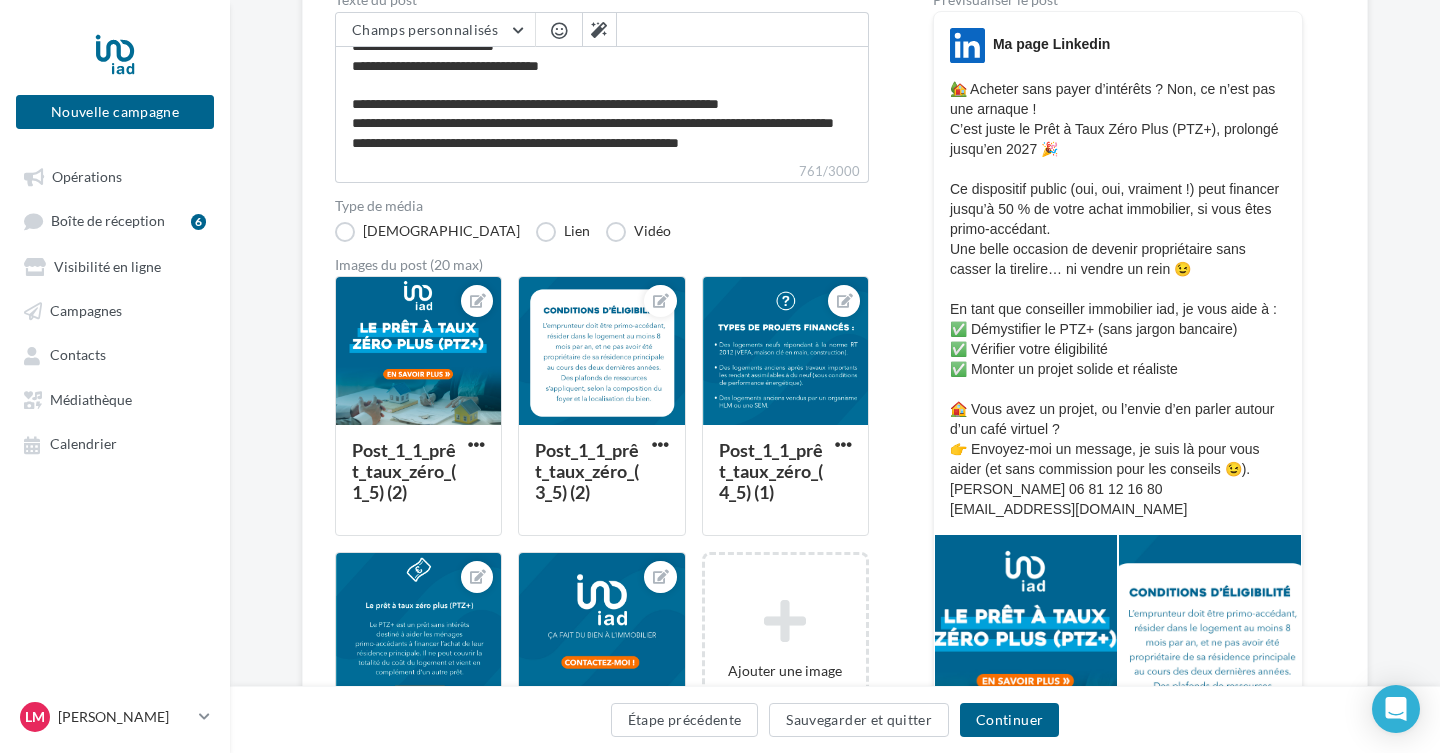 scroll, scrollTop: 240, scrollLeft: 0, axis: vertical 